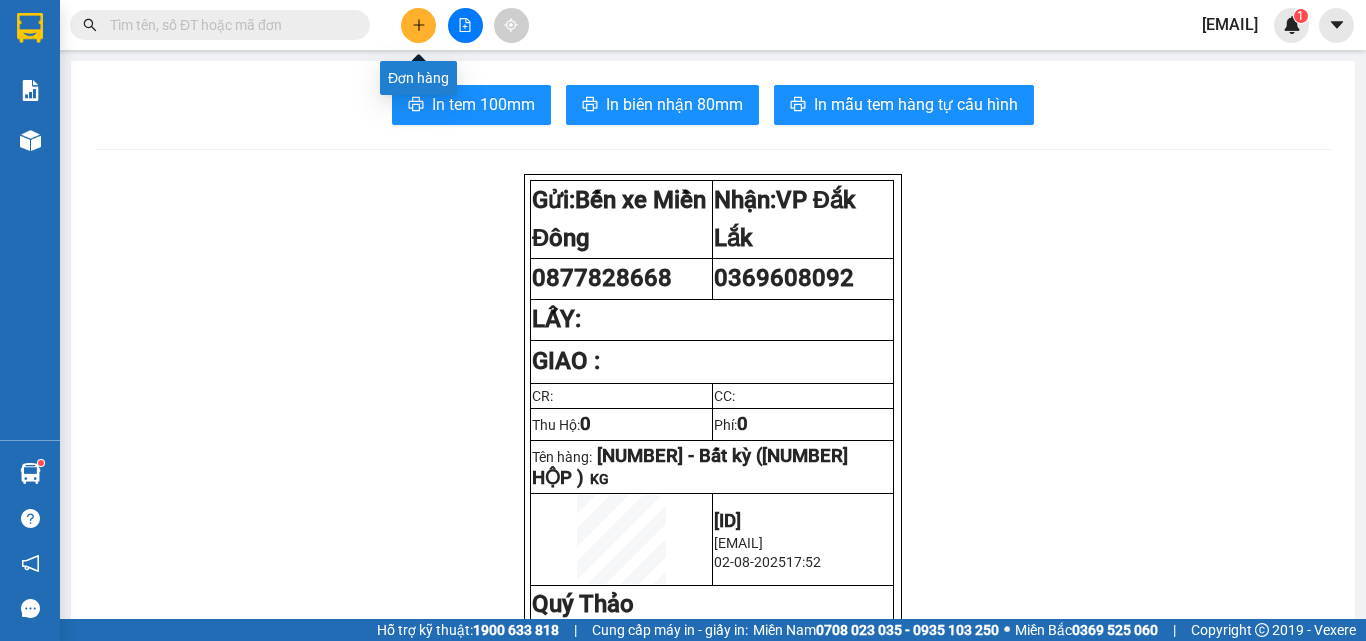 scroll, scrollTop: 0, scrollLeft: 0, axis: both 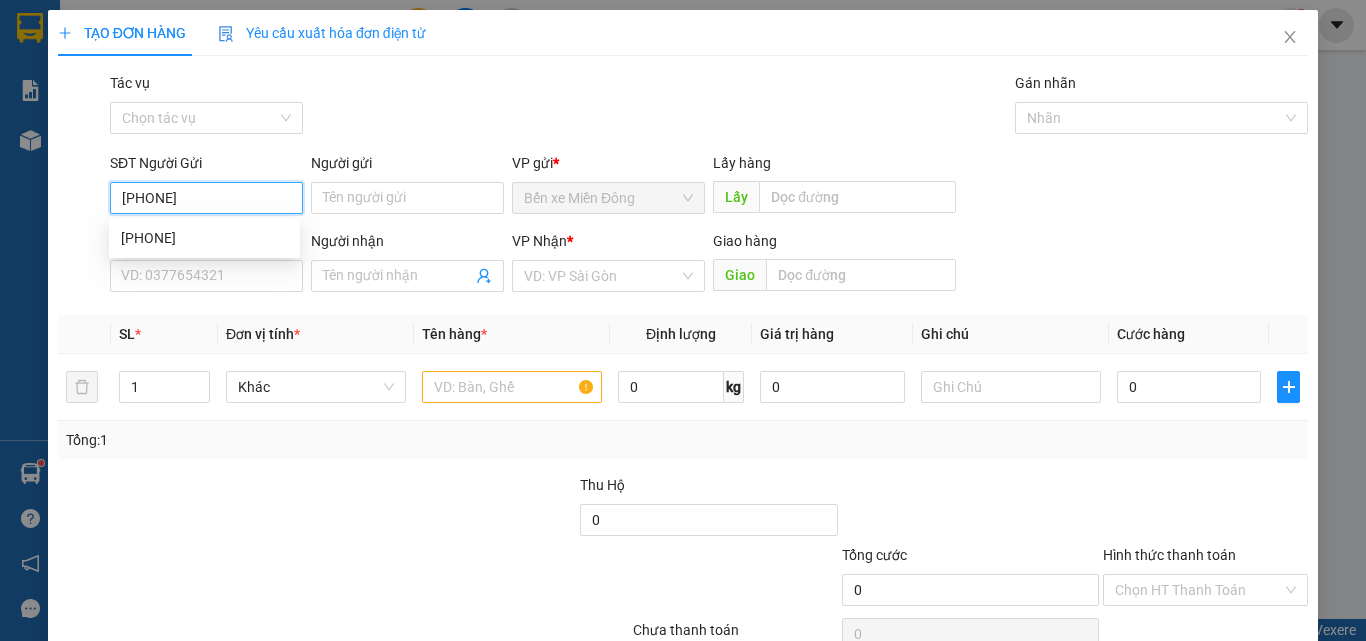 type on "[PHONE]" 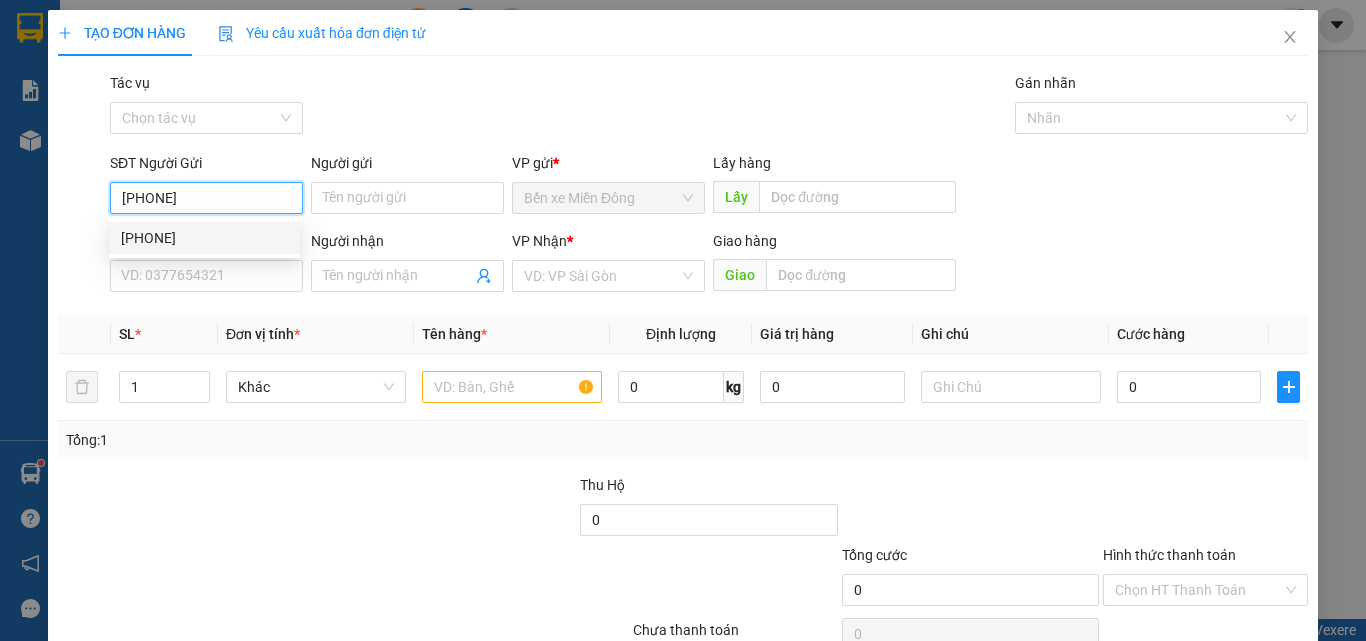 click on "[PHONE]" at bounding box center [204, 238] 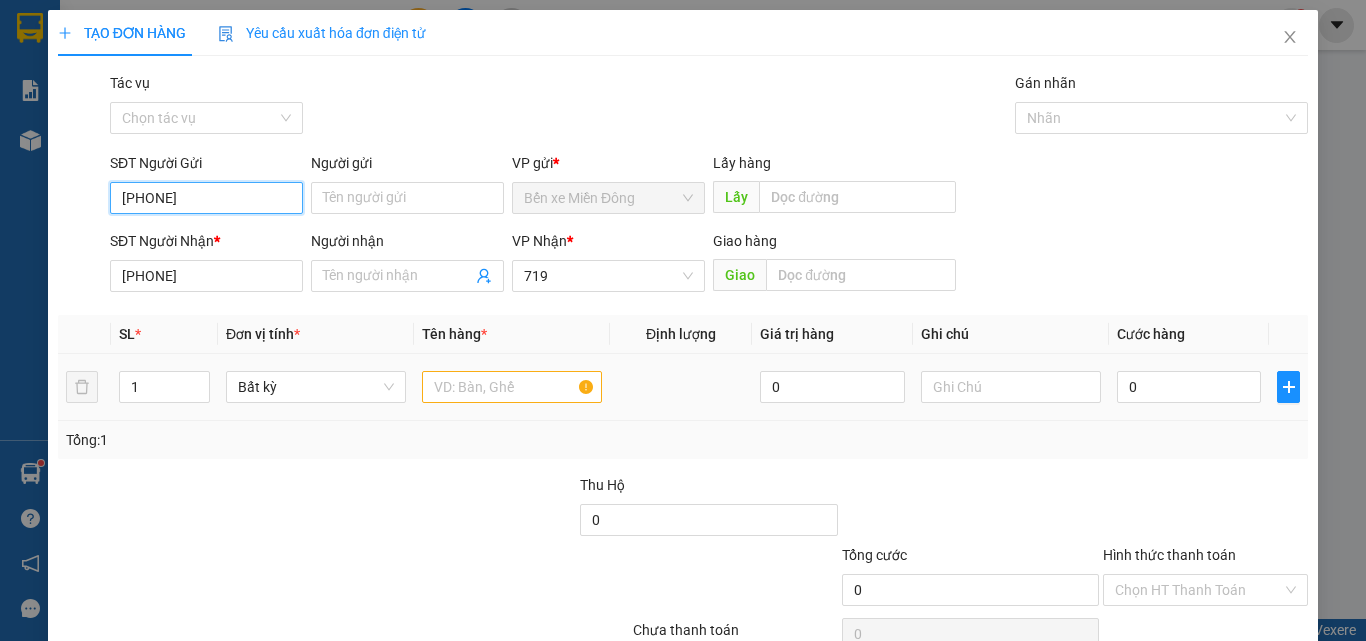 type on "[PHONE]" 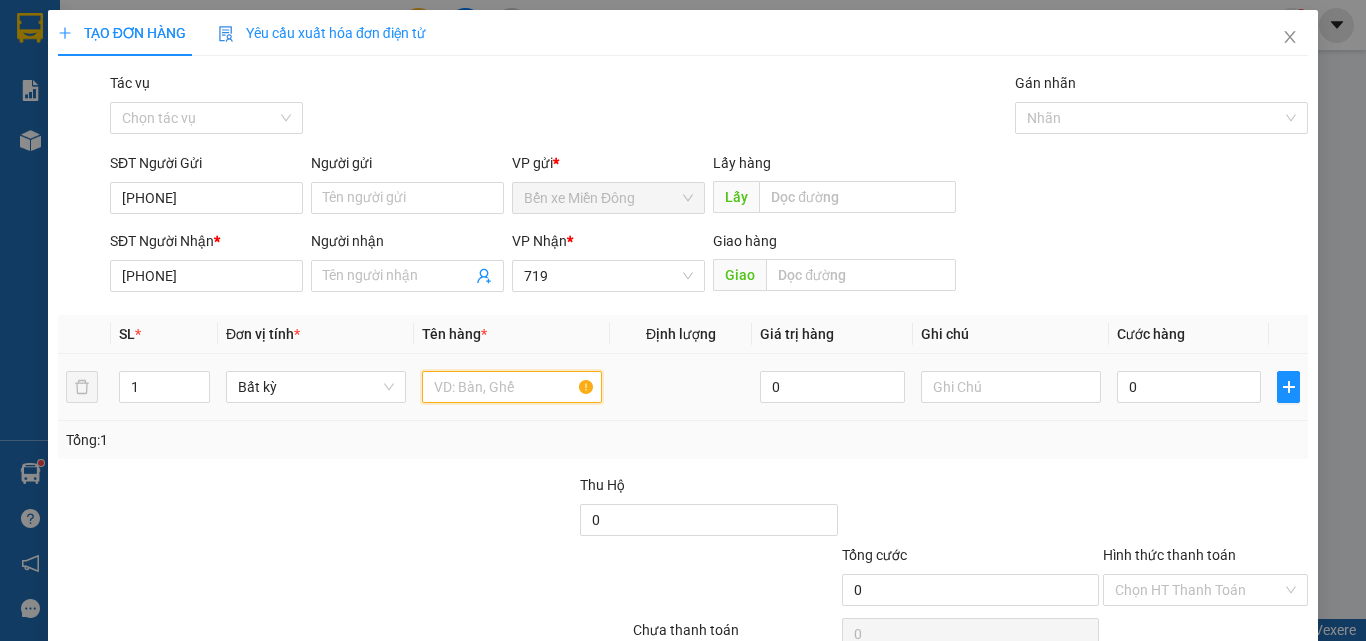 click at bounding box center (512, 387) 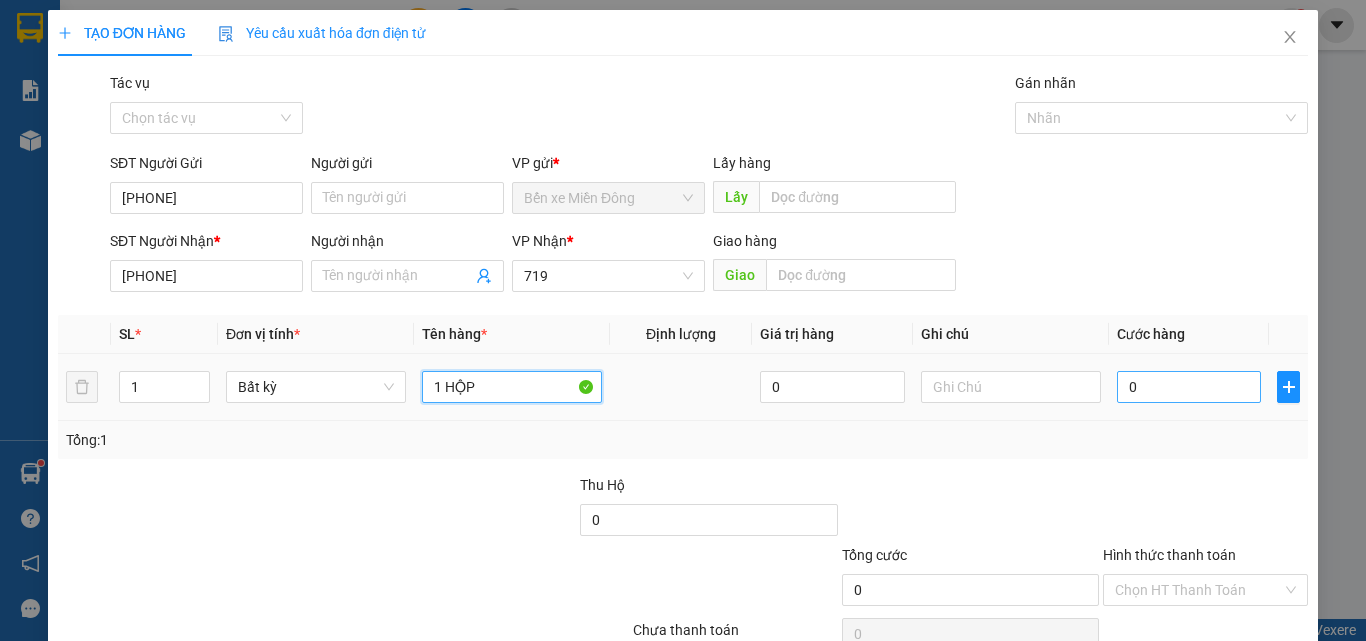 type on "1 HỘP" 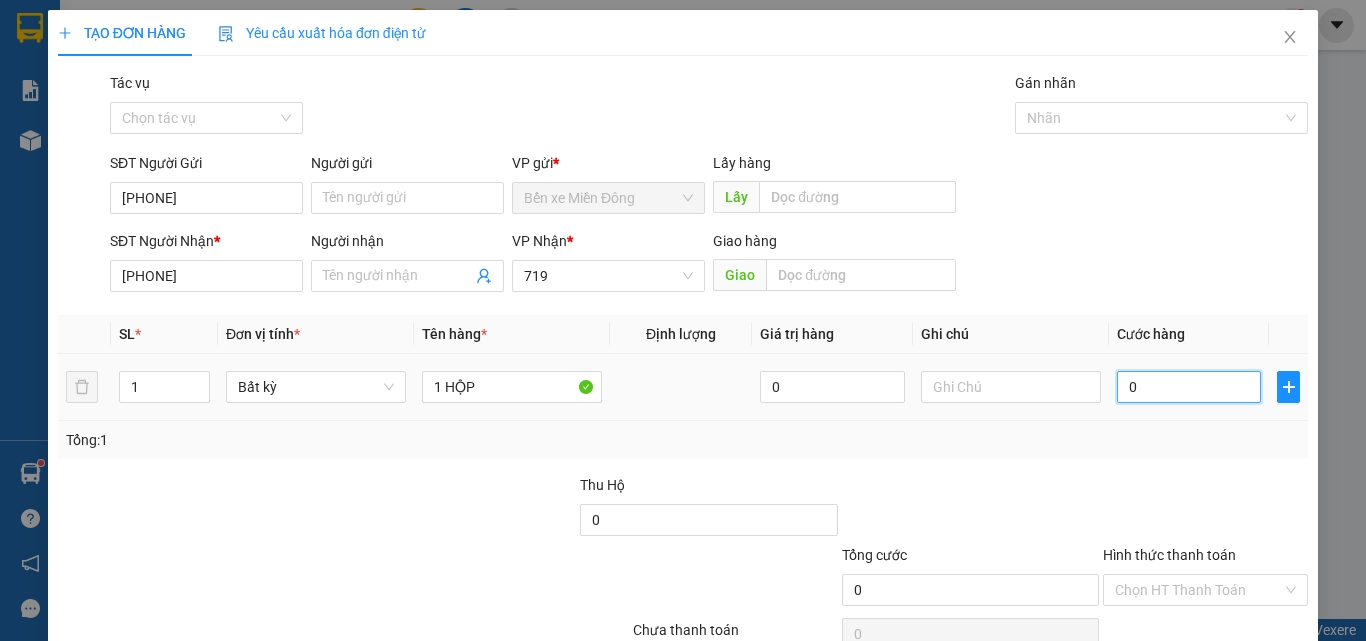 click on "0" at bounding box center (1189, 387) 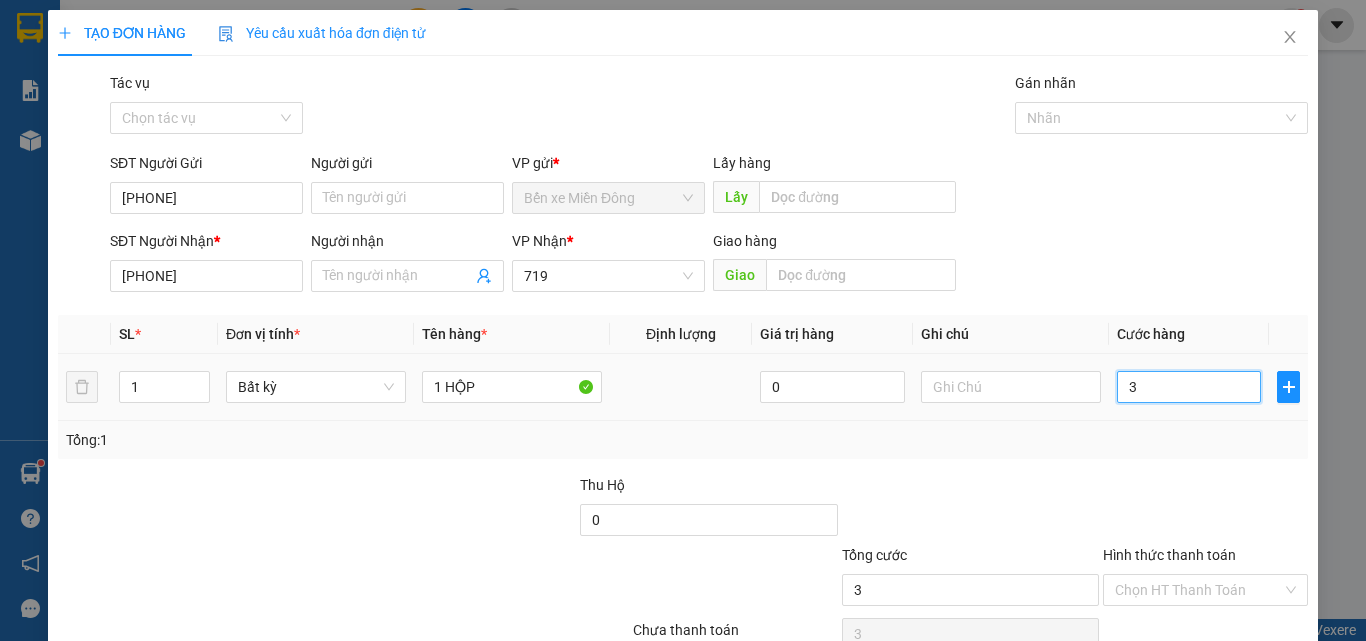 type on "30" 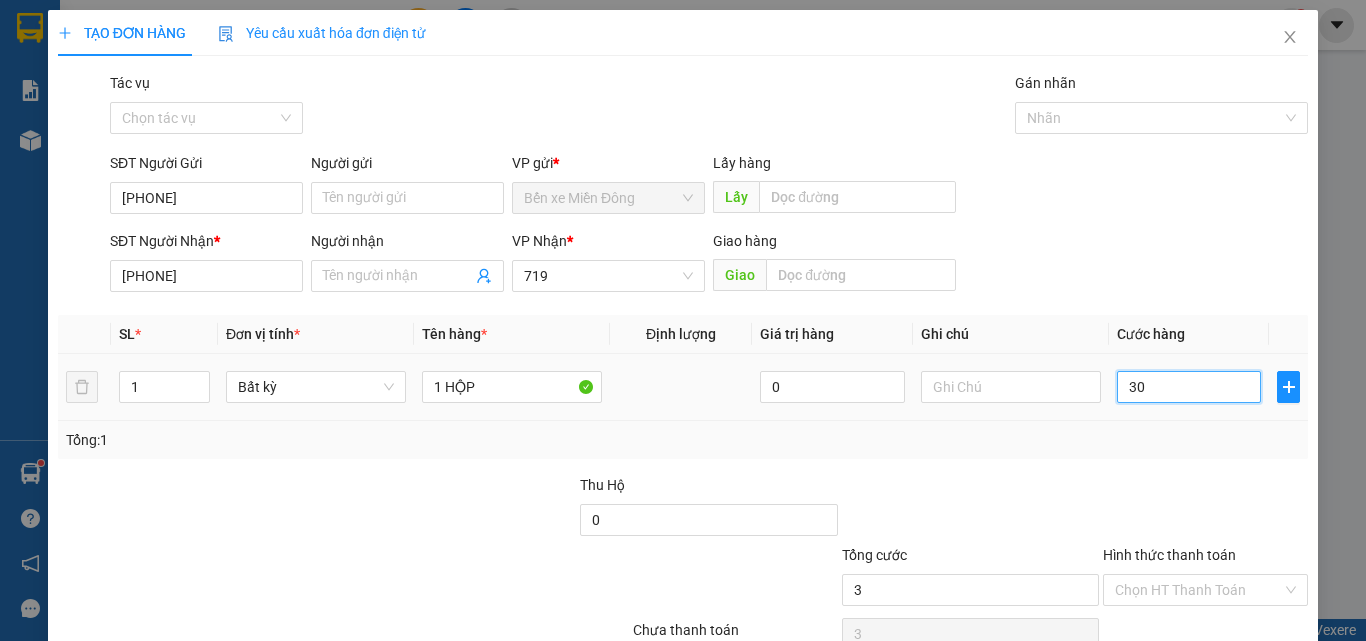 type on "30" 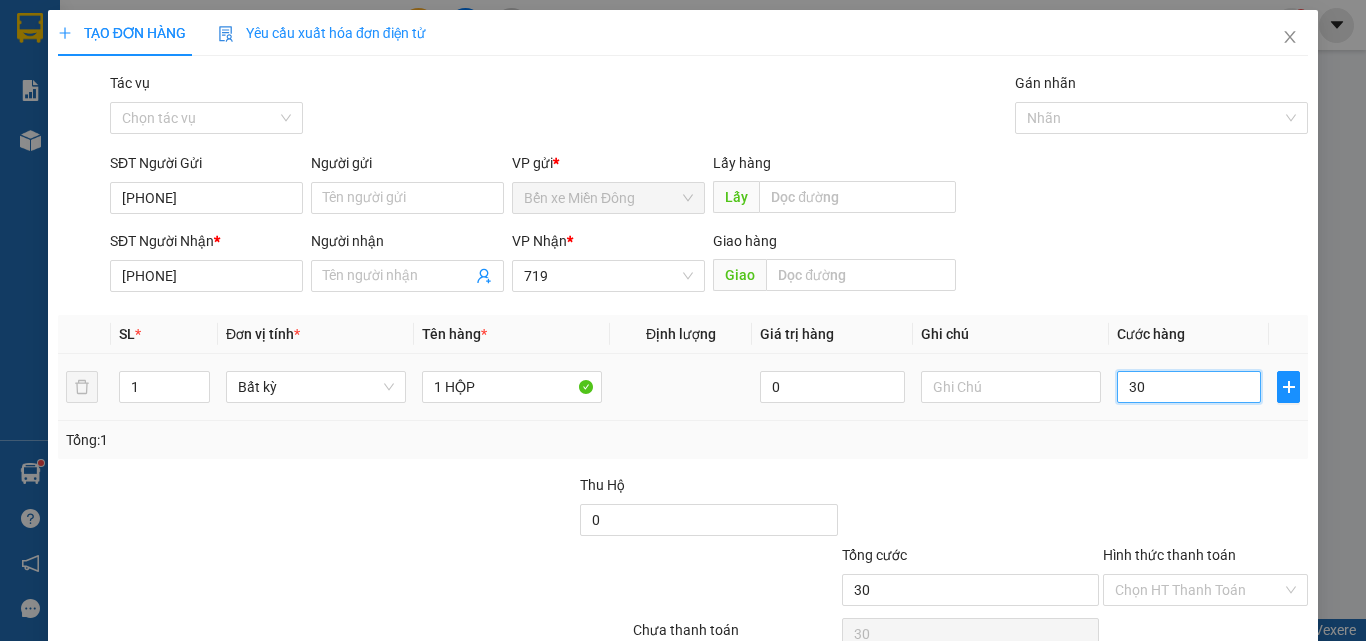 type on "300" 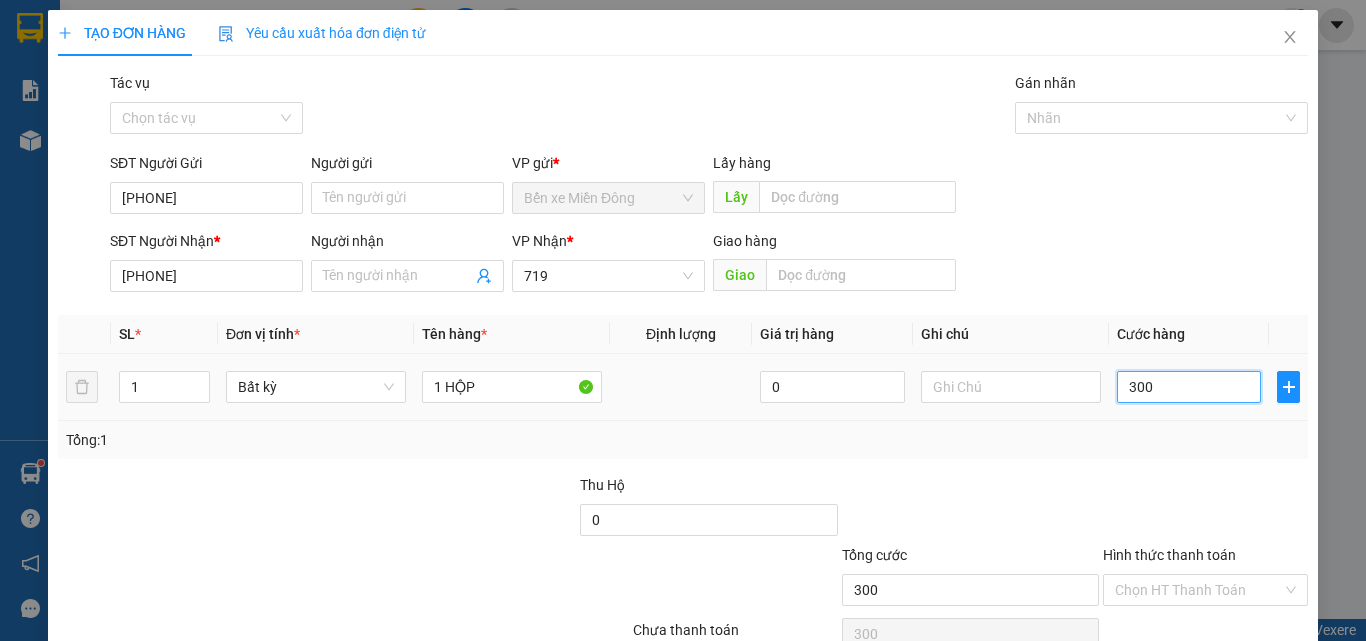 type on "3.000" 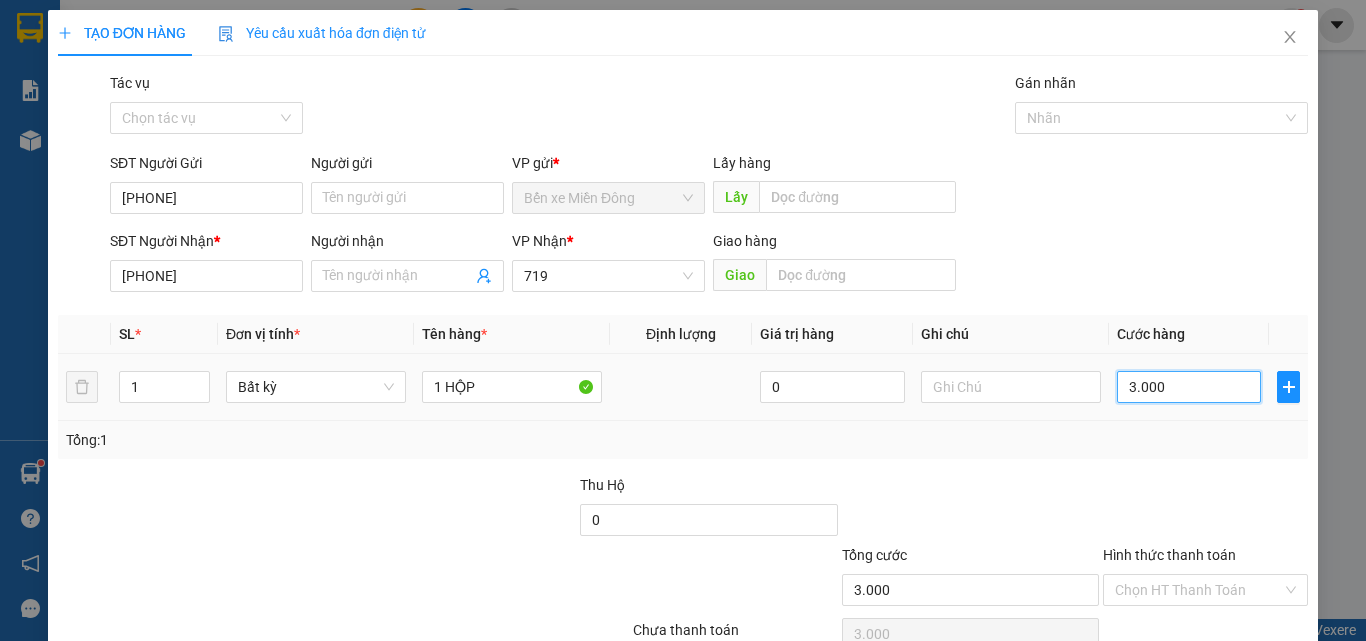 type on "30.000" 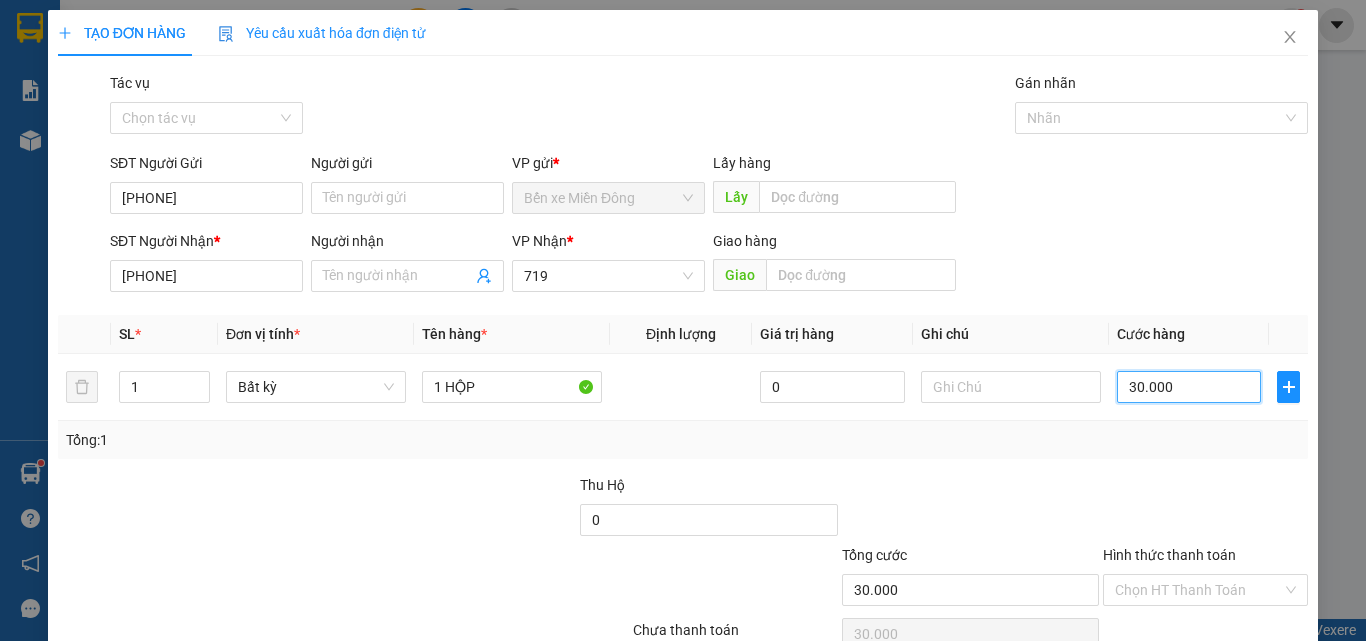 type on "30.000" 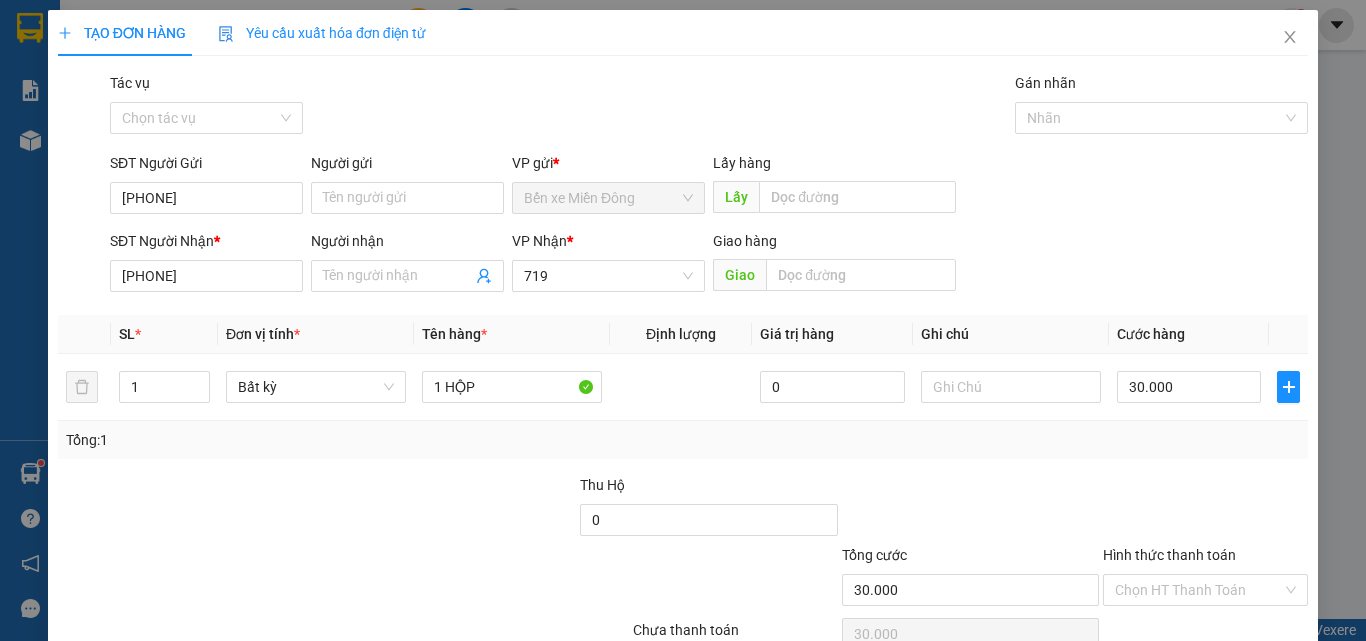 click on "Hình thức thanh toán" at bounding box center [1169, 555] 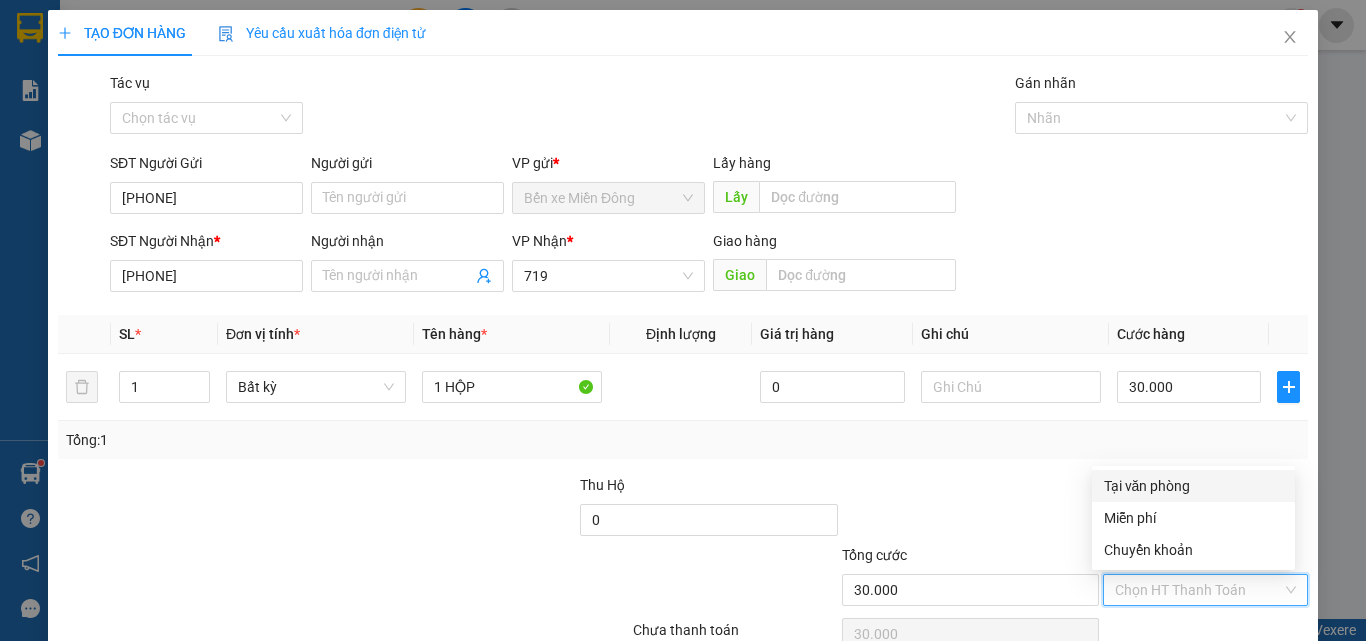 click on "Tại văn phòng" at bounding box center [1193, 486] 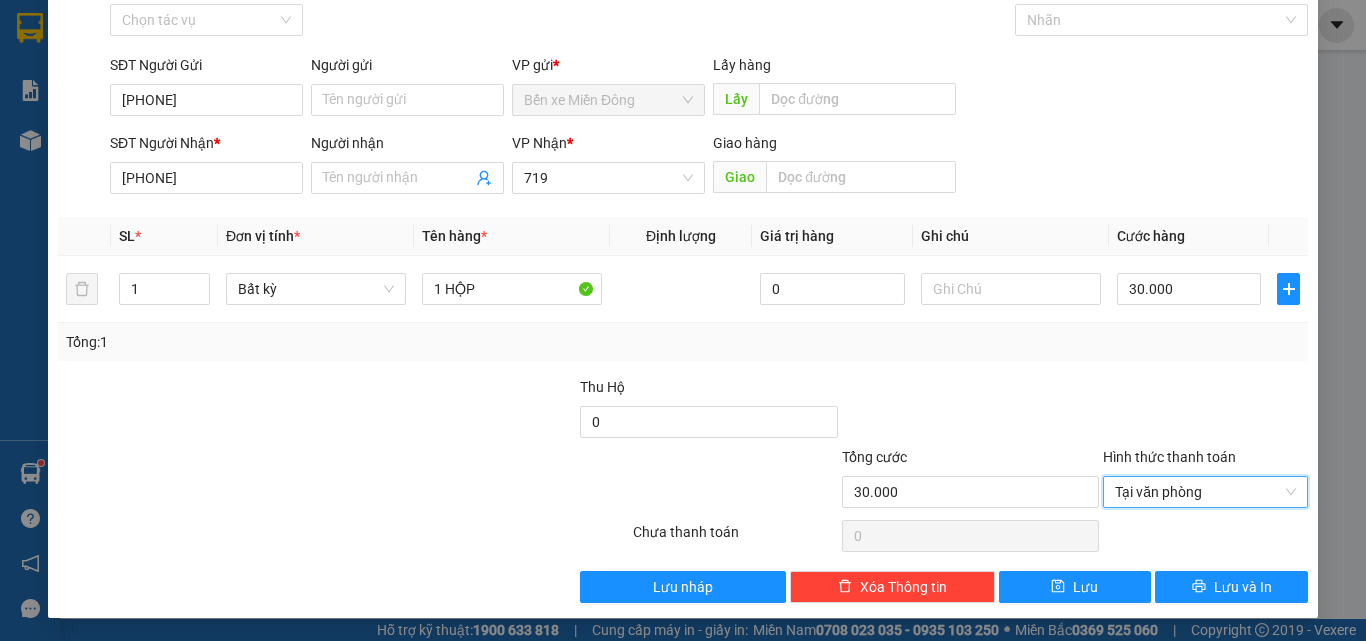 scroll, scrollTop: 99, scrollLeft: 0, axis: vertical 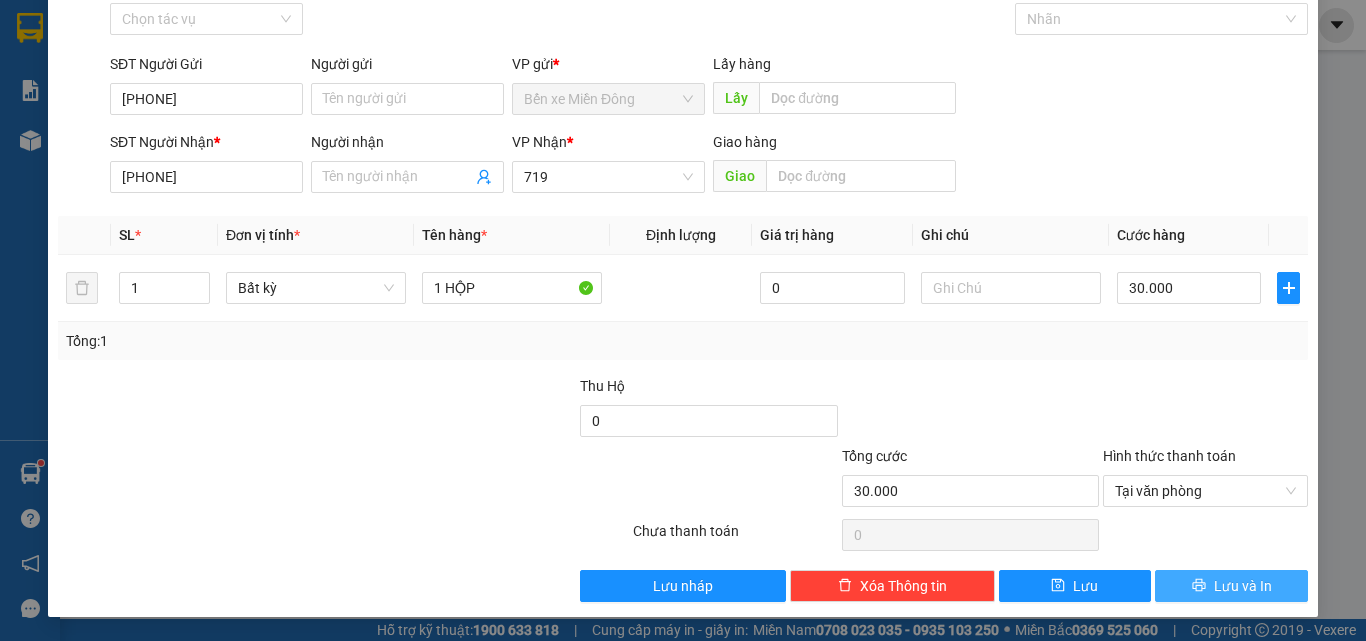 click 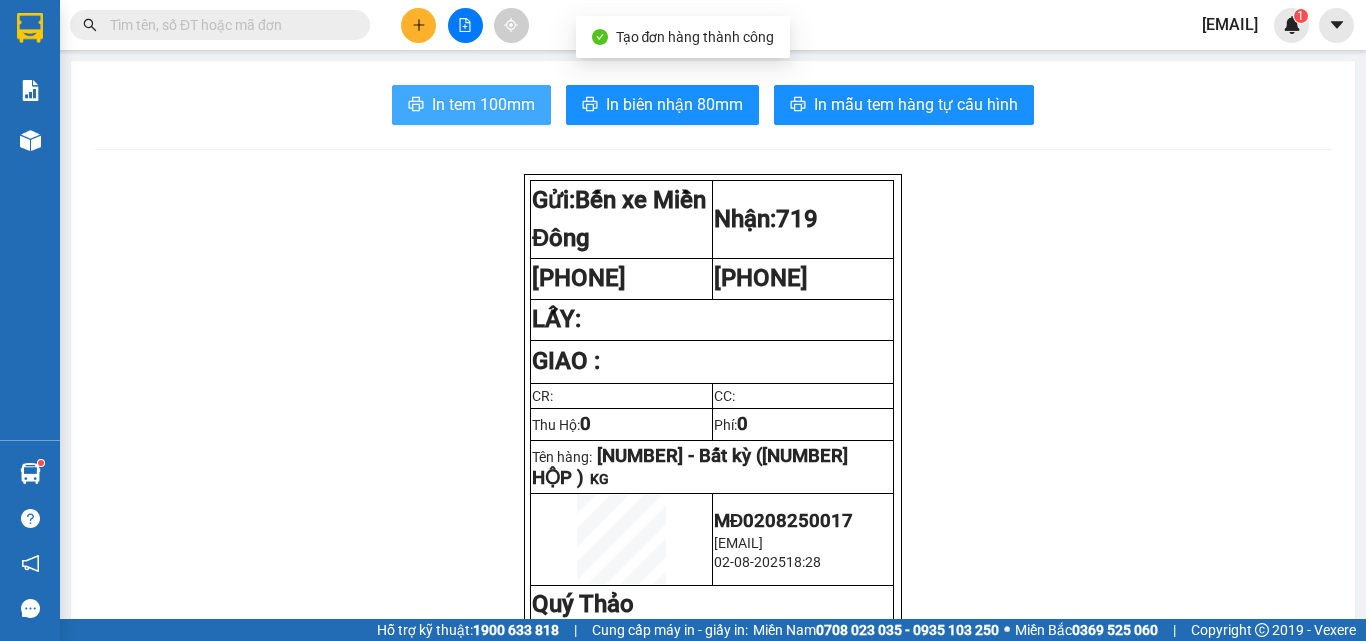 click on "In tem 100mm" at bounding box center (483, 104) 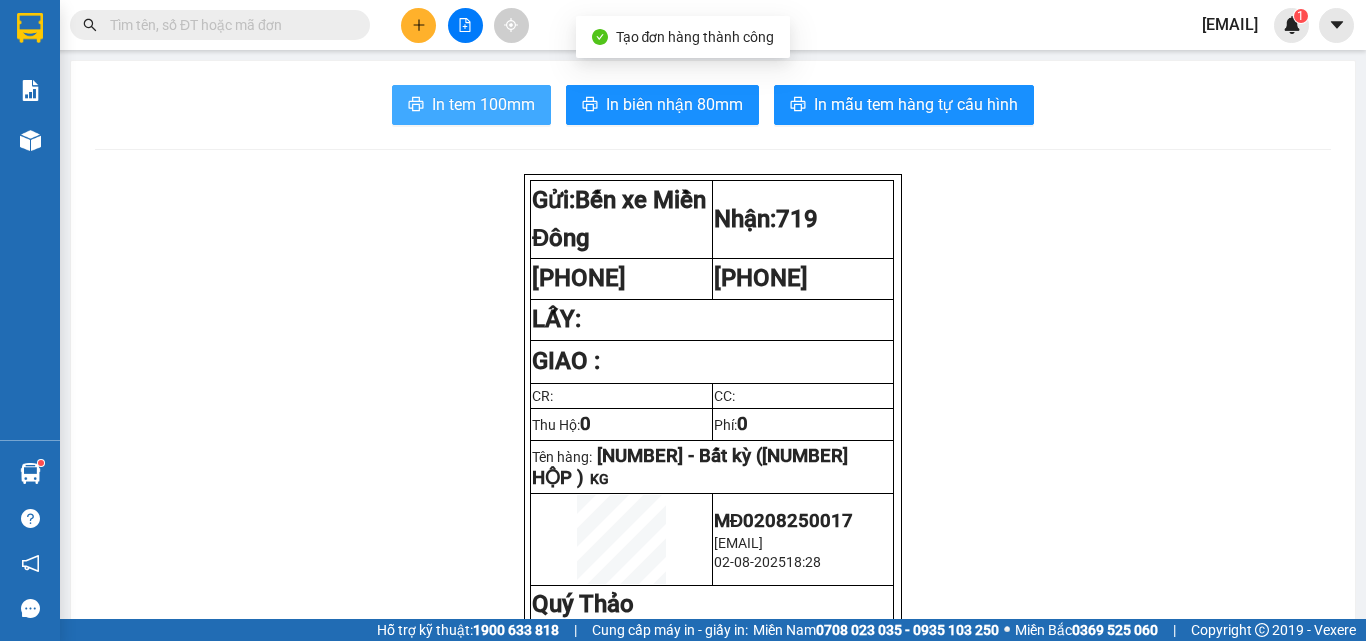 scroll, scrollTop: 0, scrollLeft: 0, axis: both 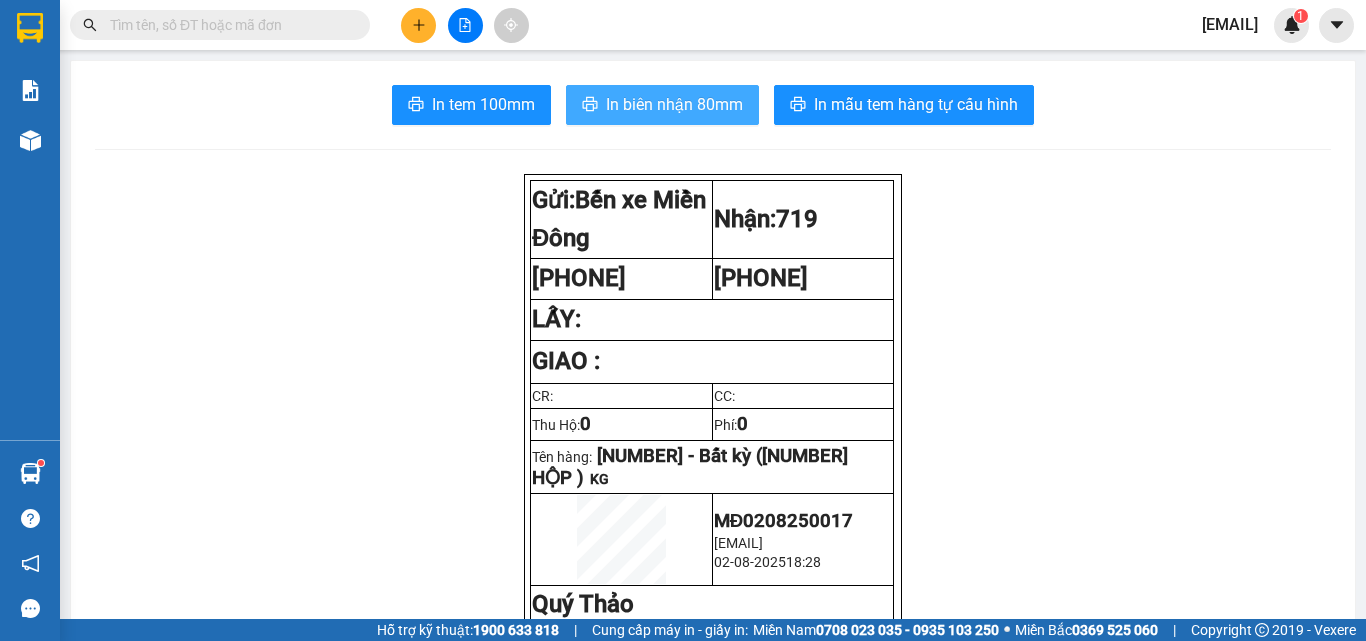 click on "In biên nhận 80mm" at bounding box center (674, 104) 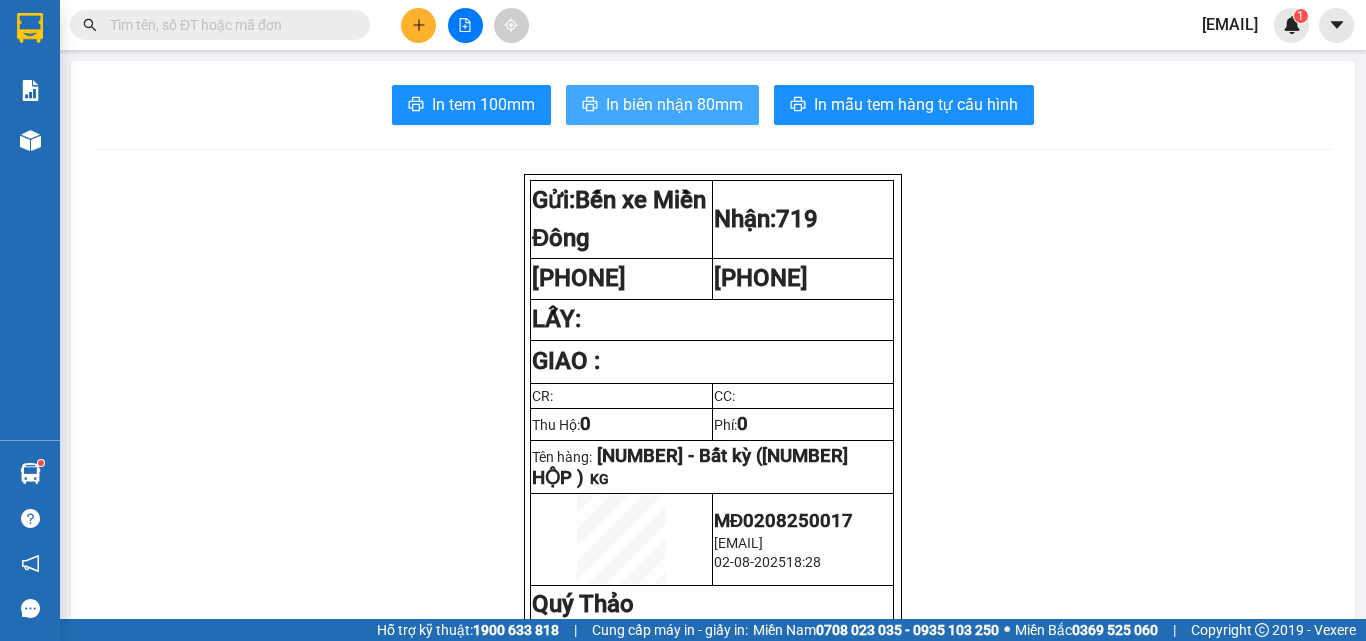 scroll, scrollTop: 0, scrollLeft: 0, axis: both 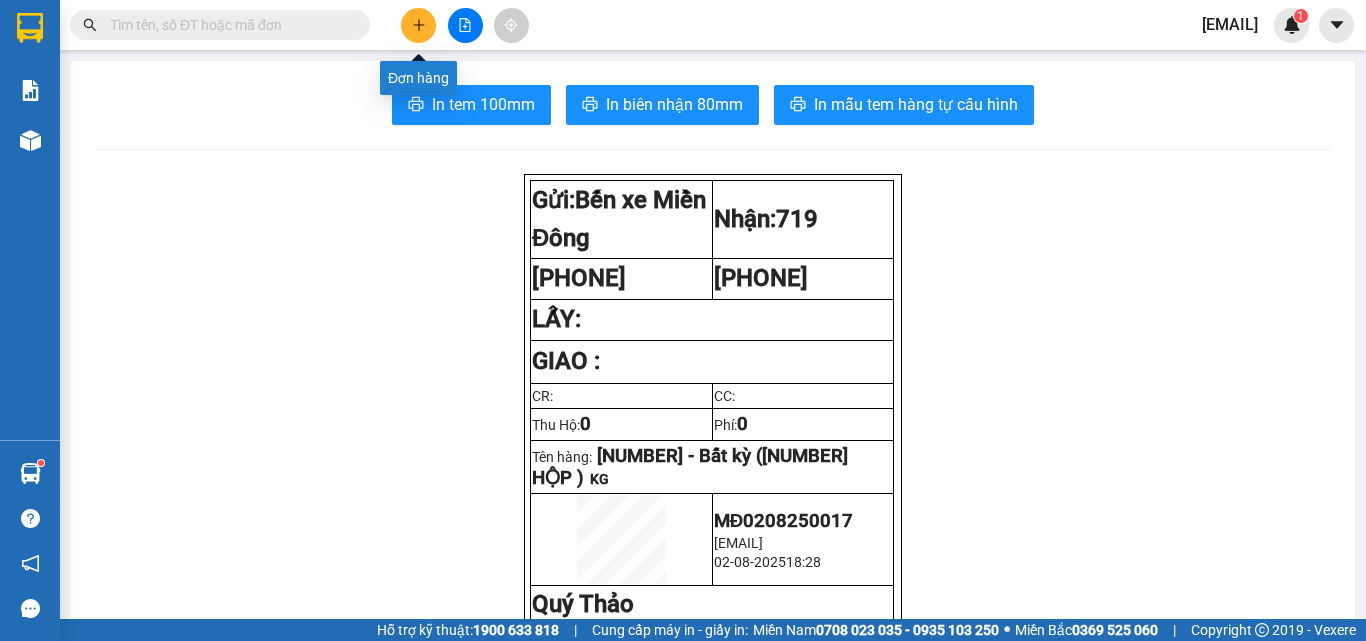 click 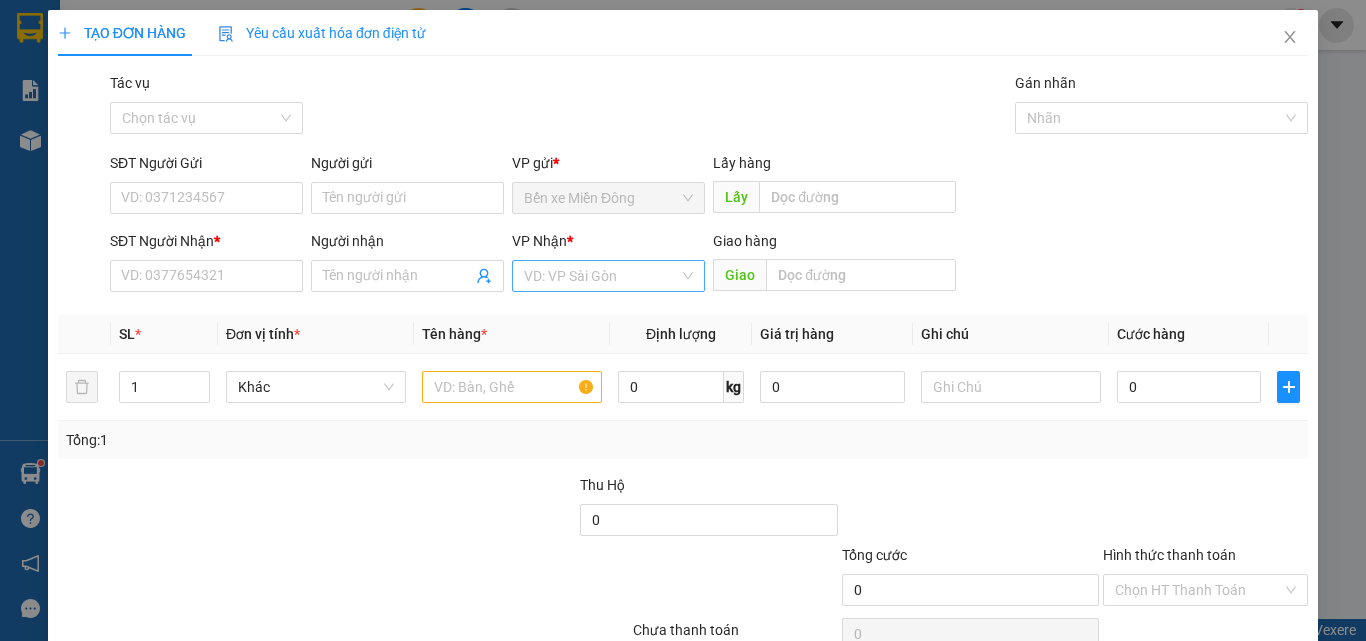 click at bounding box center [601, 276] 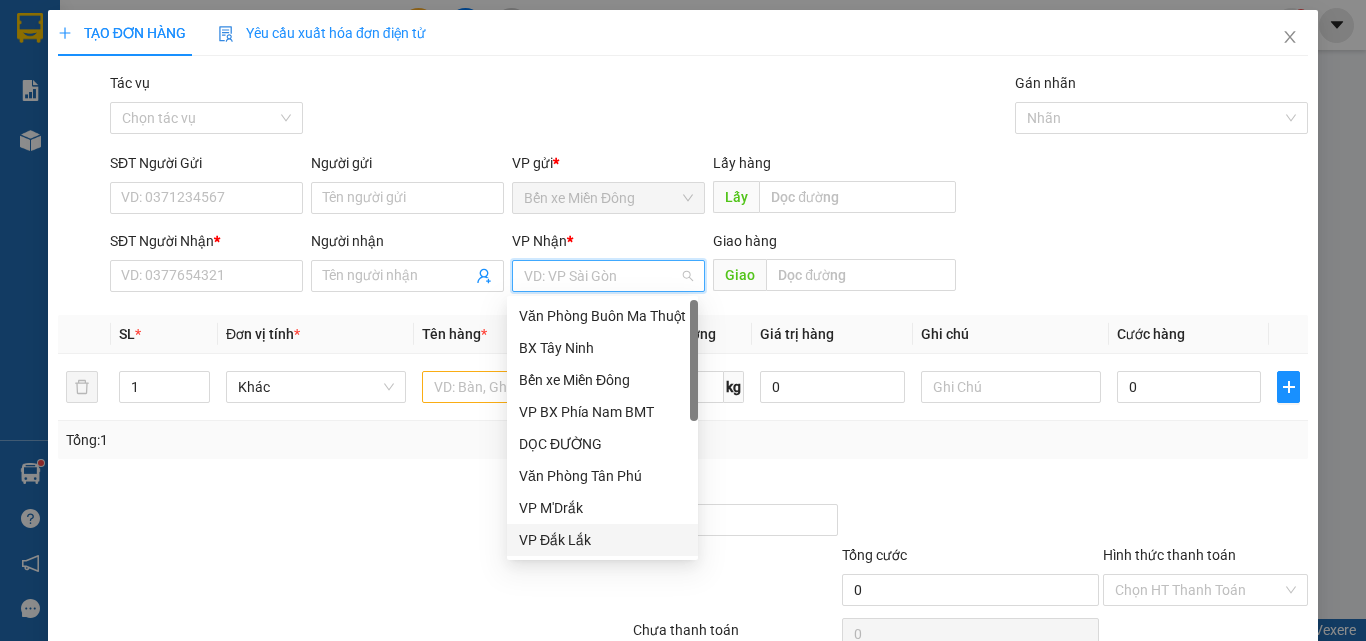 click on "VP Đắk Lắk" at bounding box center (602, 540) 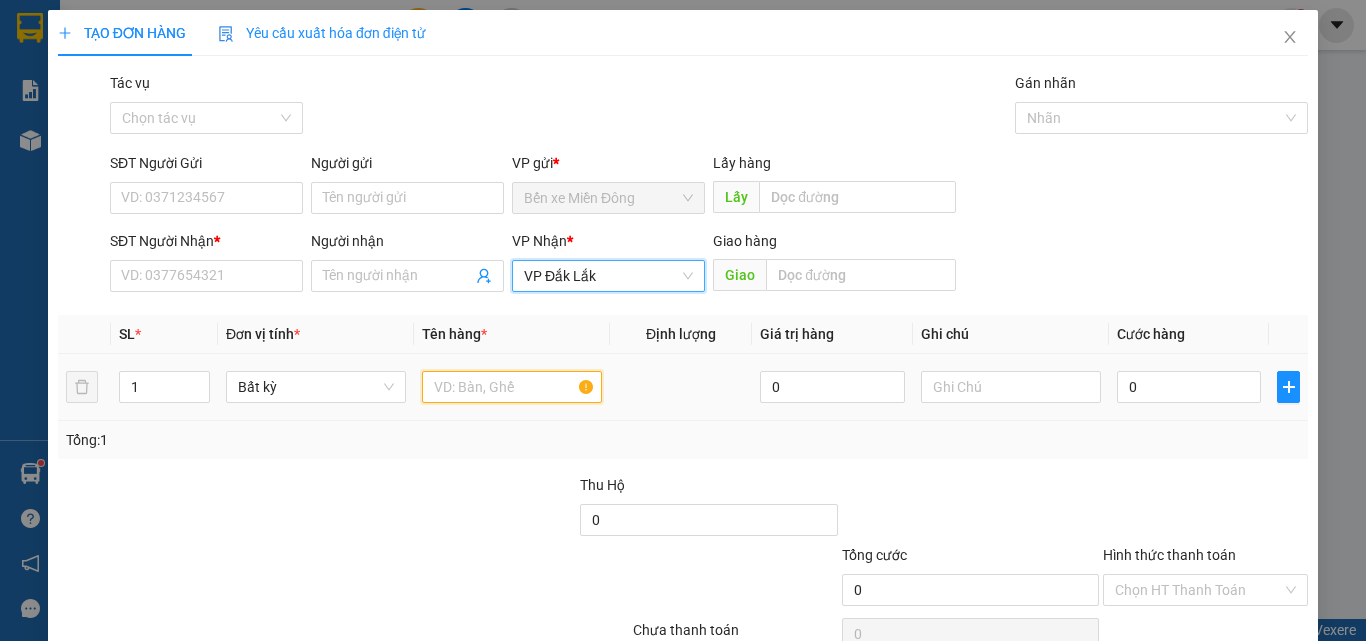 click at bounding box center (512, 387) 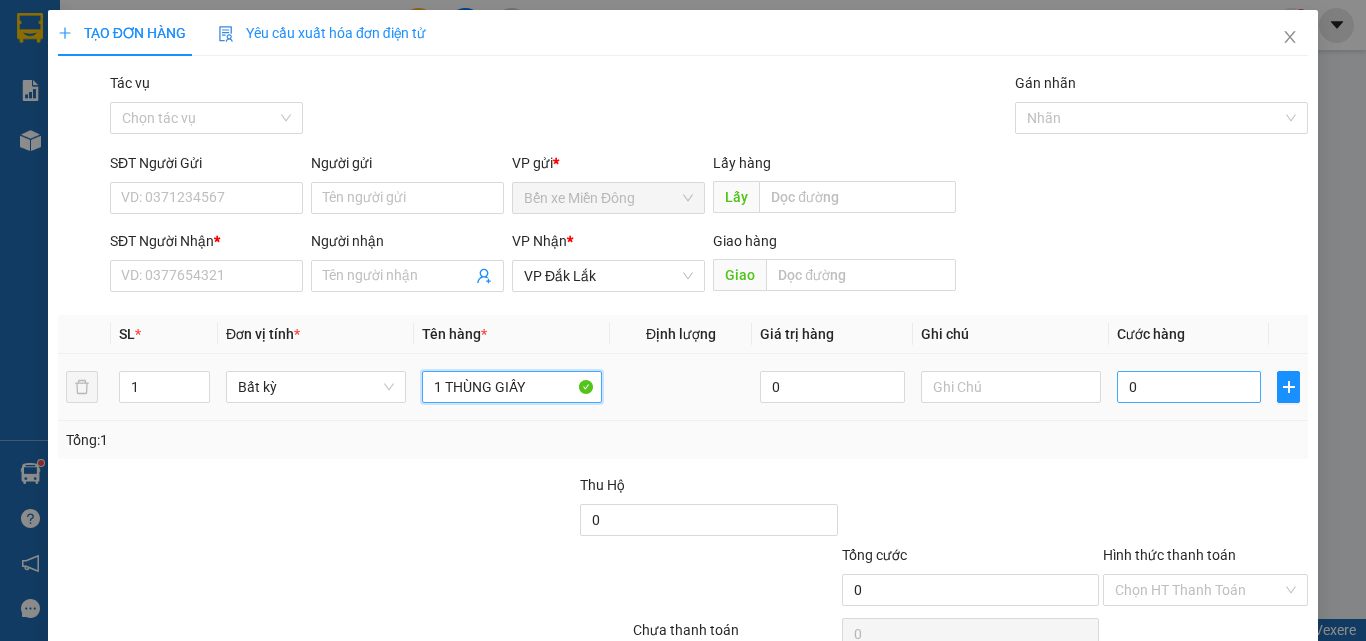 type on "1 THÙNG GIẤY" 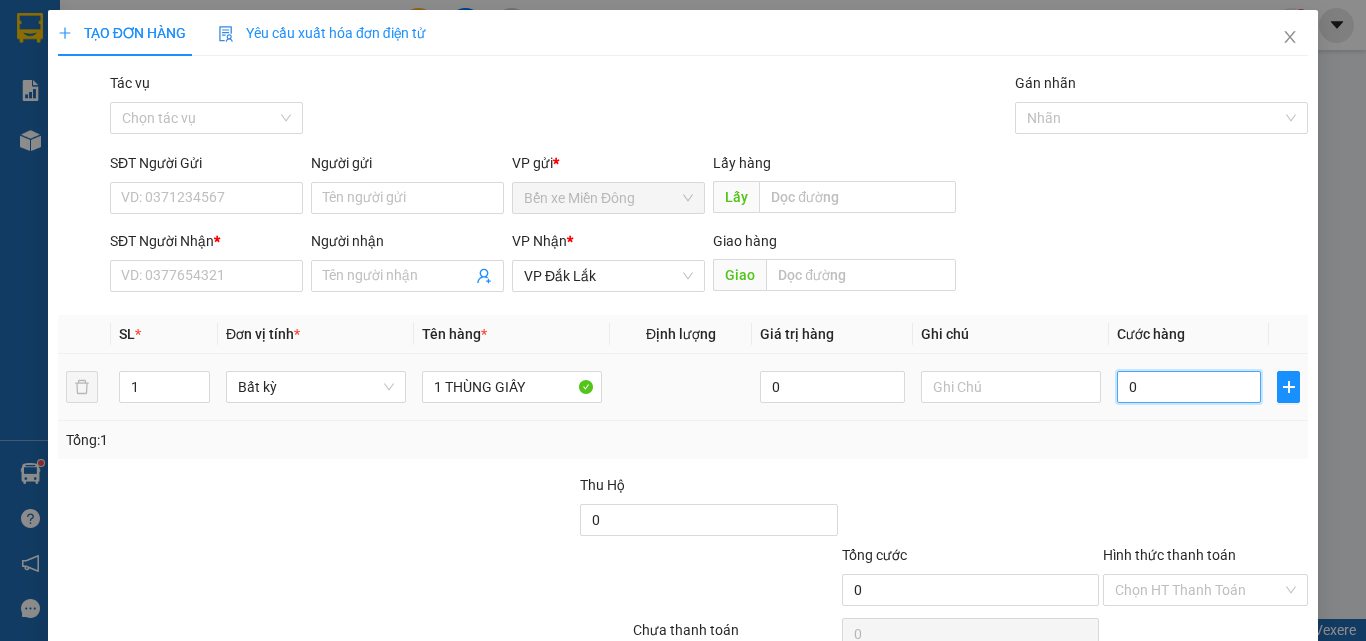 click on "0" at bounding box center (1189, 387) 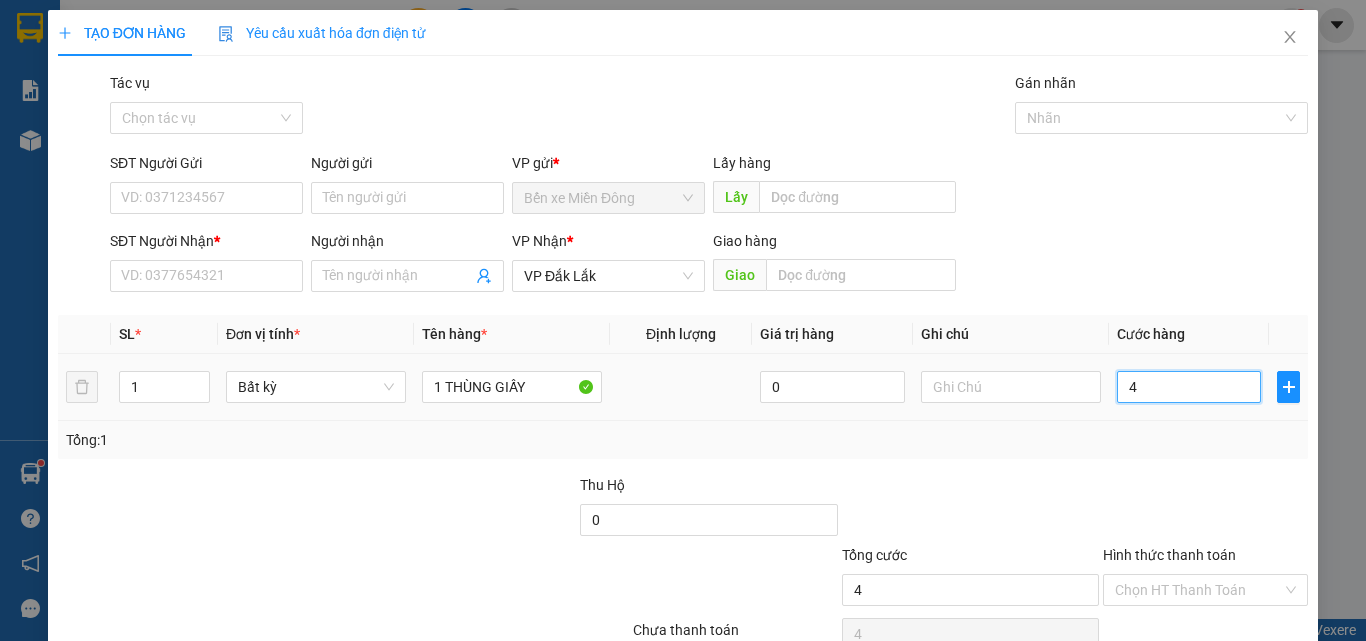 type on "40" 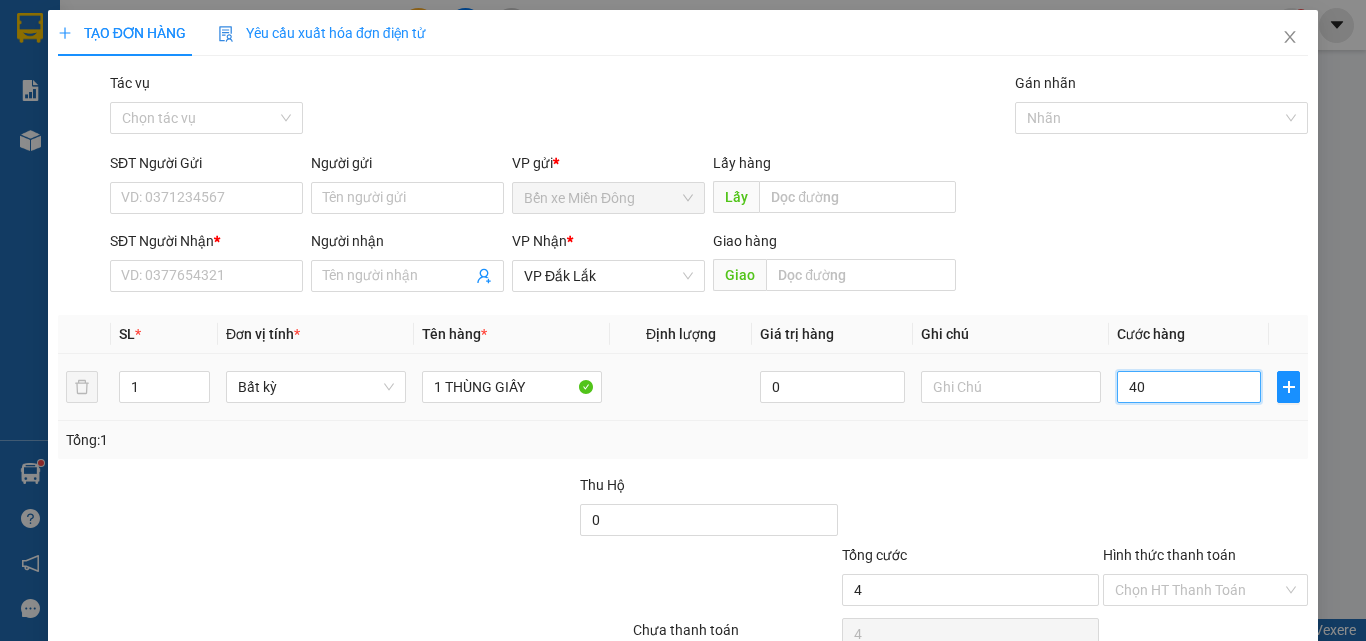 type on "40" 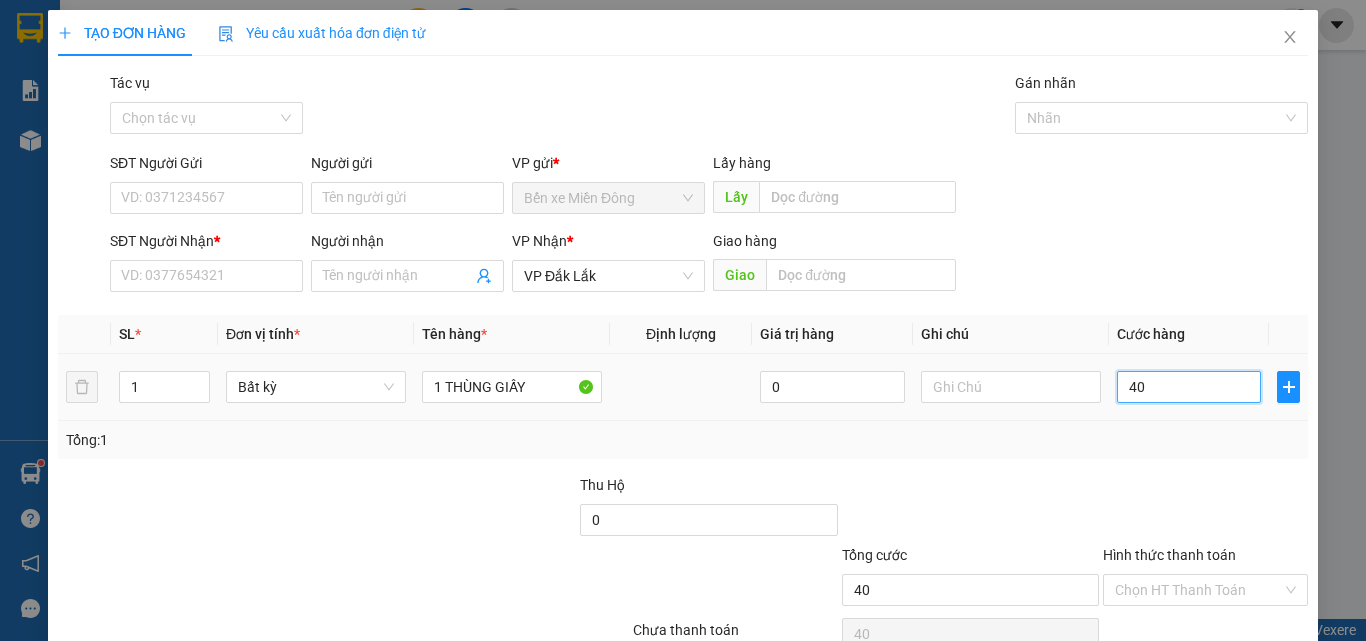type on "400" 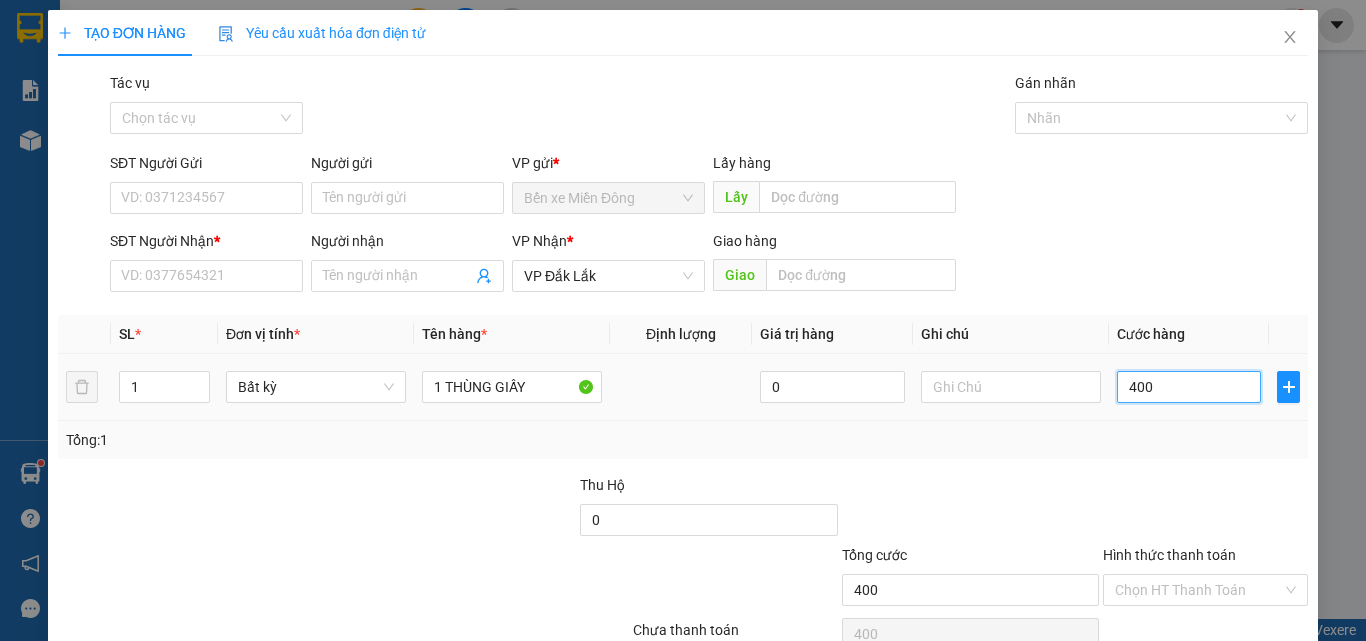 type on "4.000" 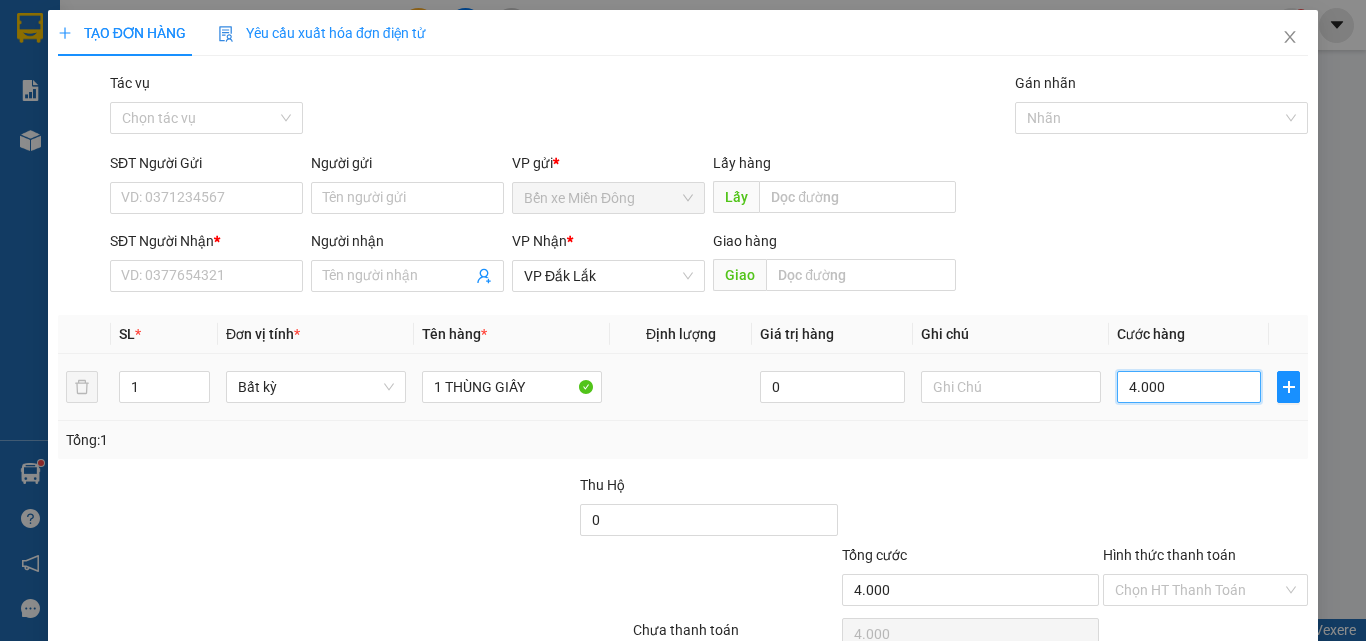 type on "40.000" 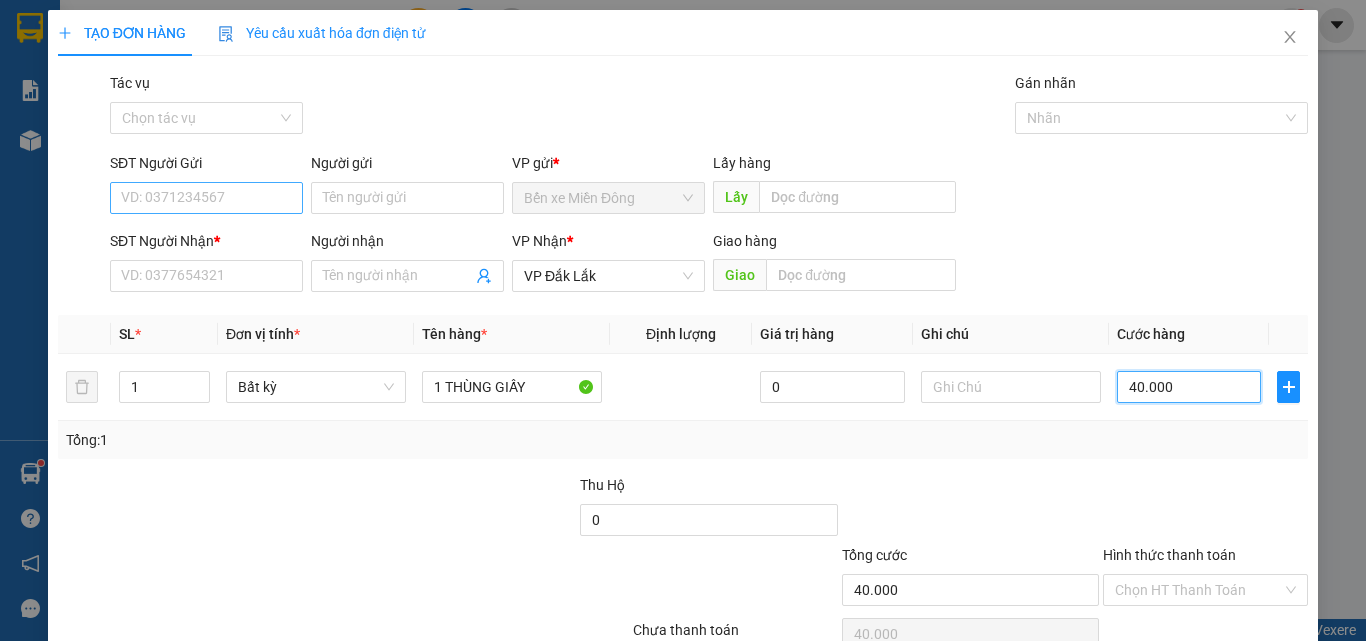 type on "40.000" 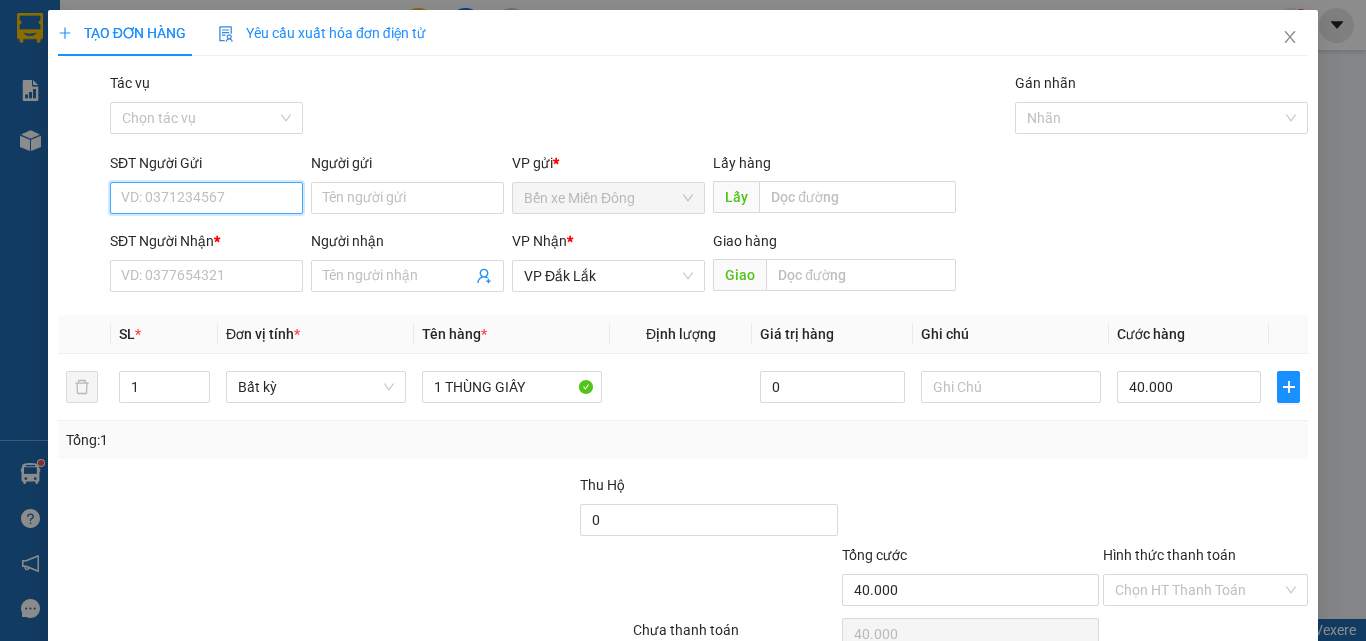 click on "SĐT Người Gửi" at bounding box center [206, 198] 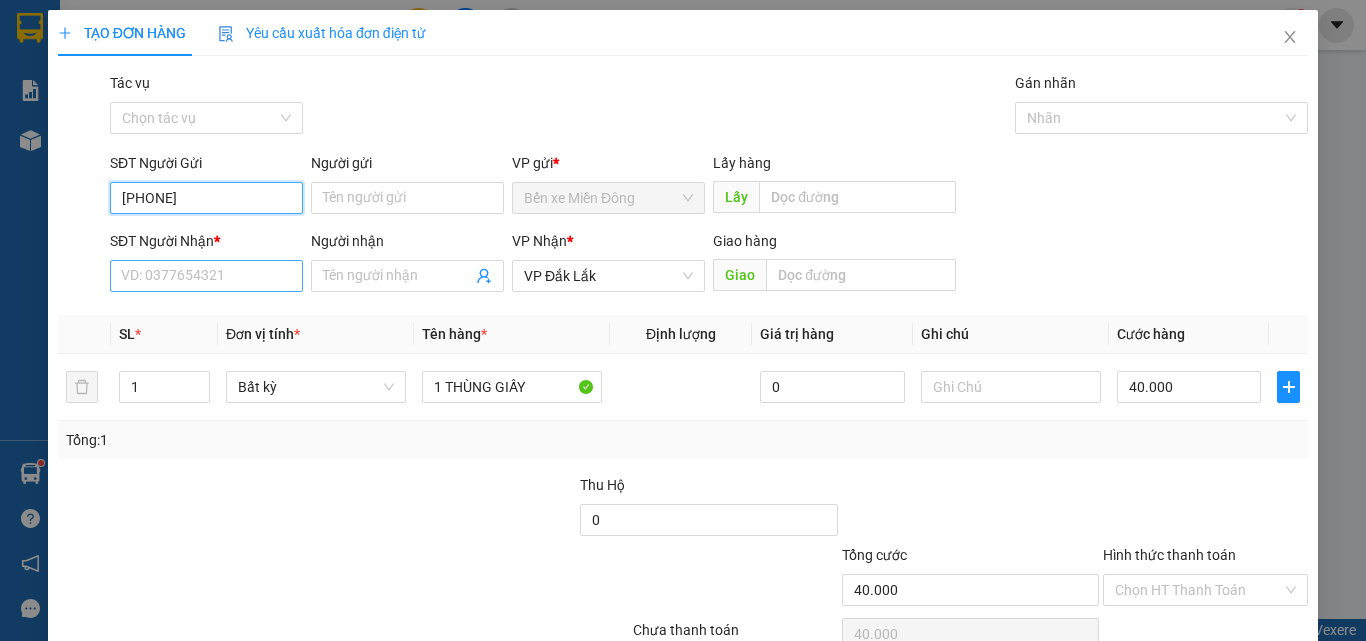 type on "[PHONE]" 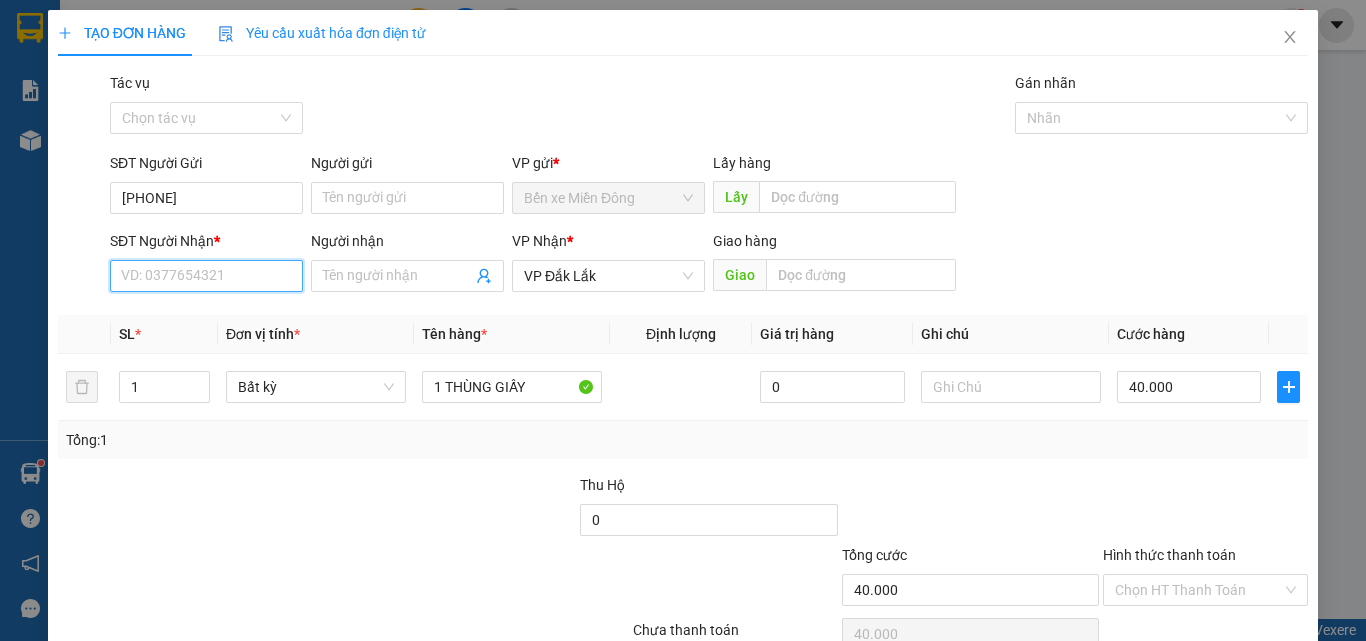 click on "SĐT Người Nhận  *" at bounding box center [206, 276] 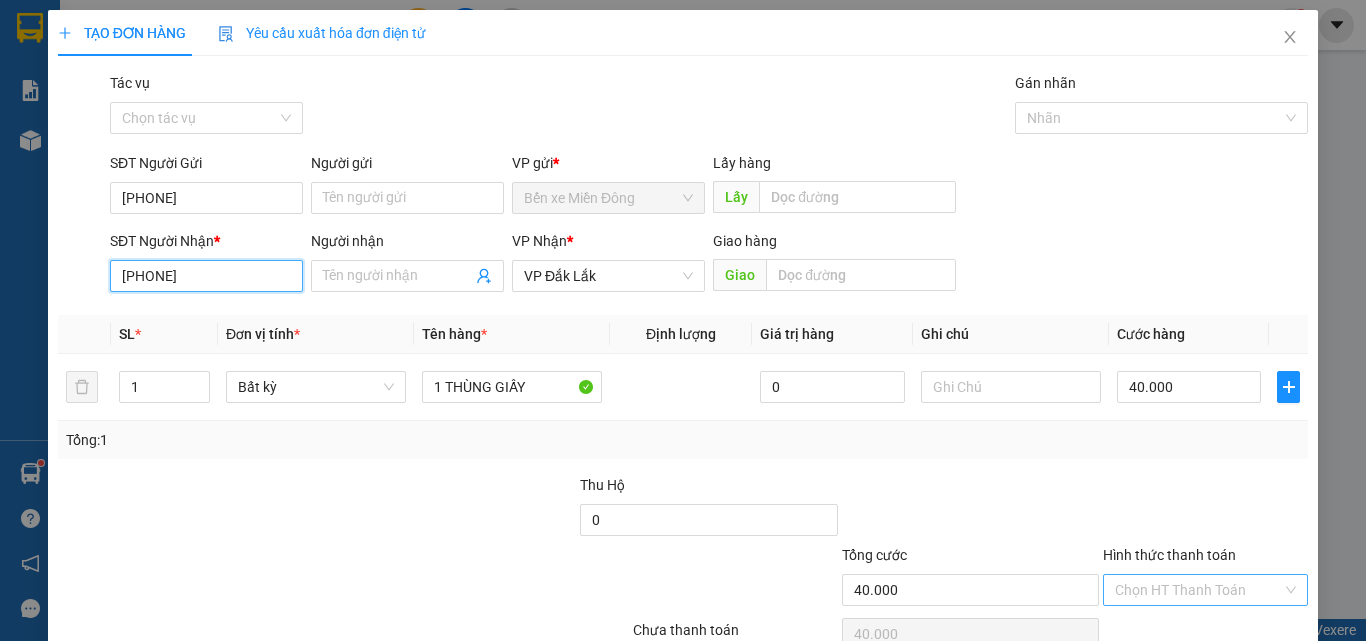 type on "[PHONE]" 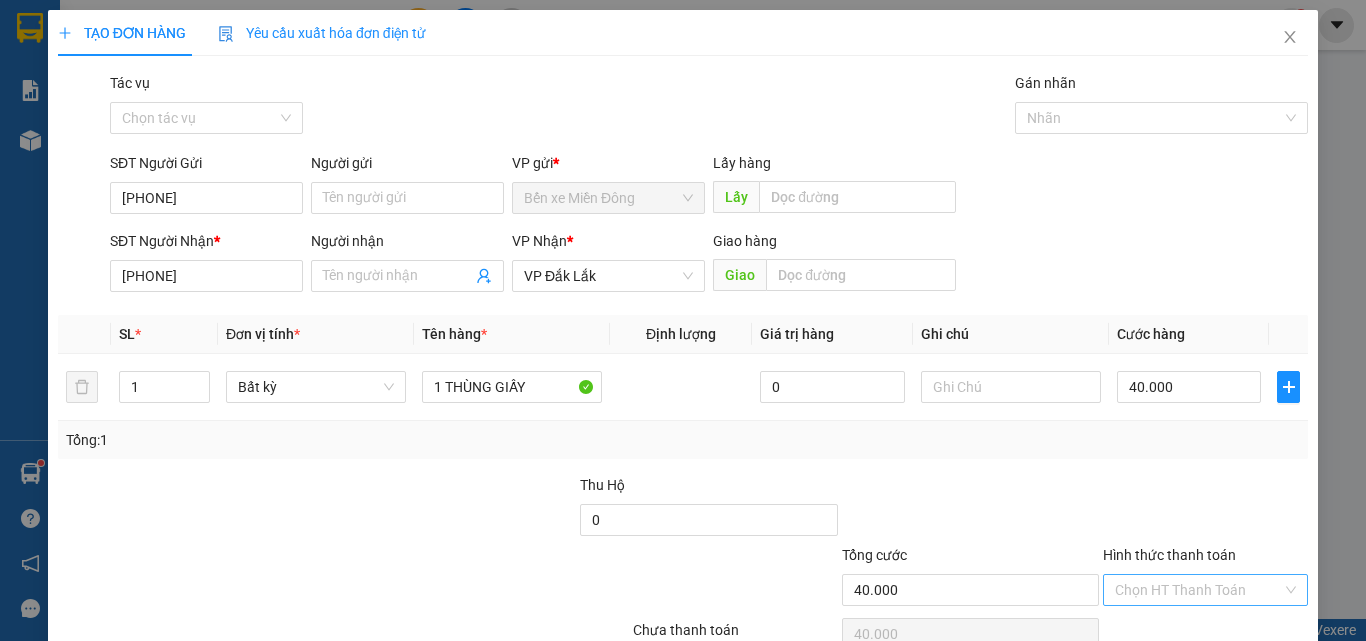click on "Hình thức thanh toán" at bounding box center (1198, 590) 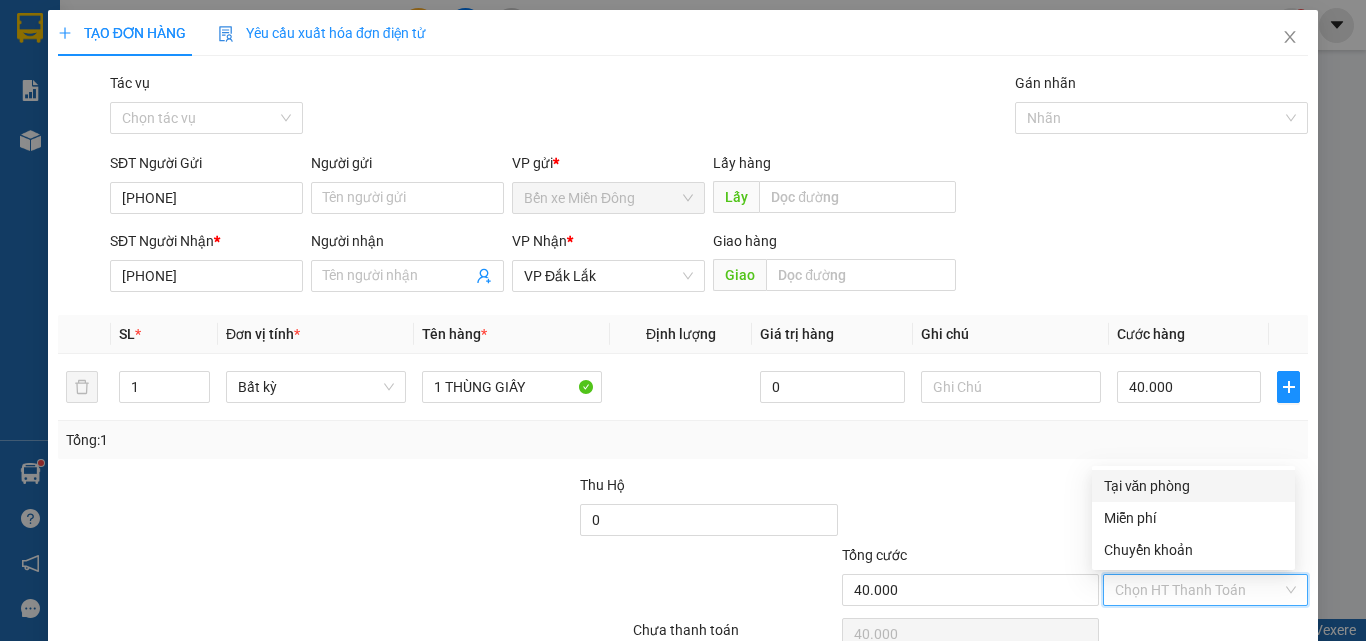 click on "Tại văn phòng" at bounding box center [1193, 486] 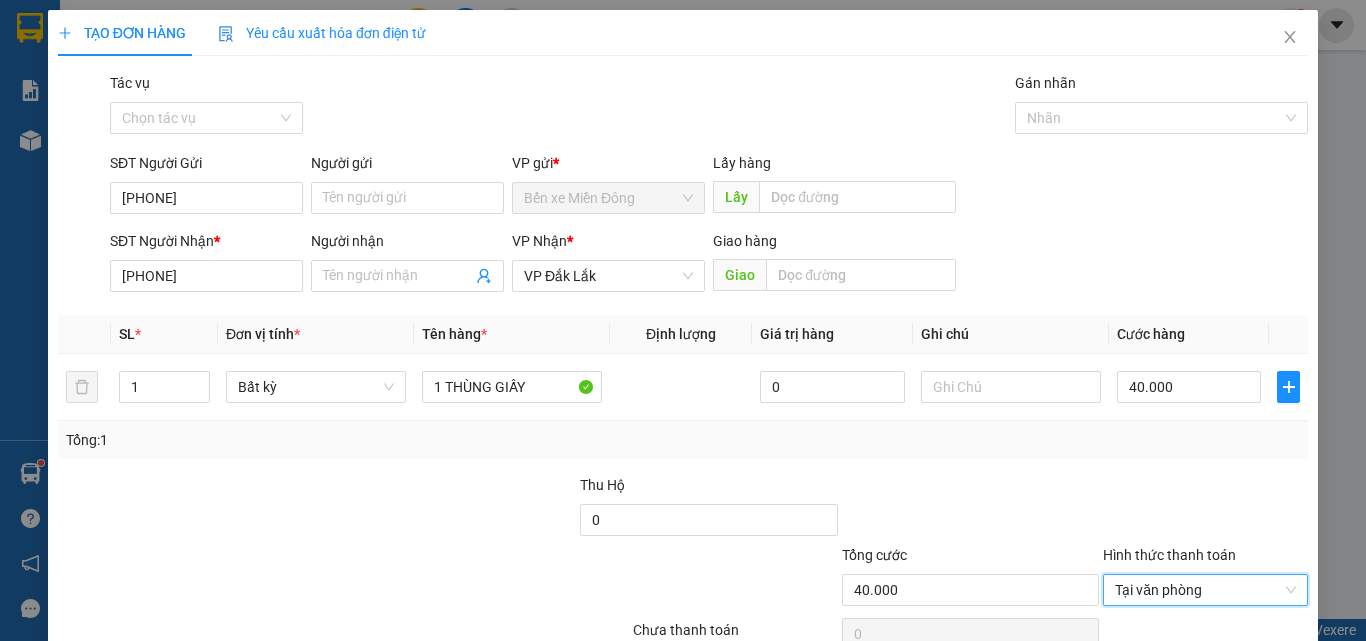 scroll, scrollTop: 99, scrollLeft: 0, axis: vertical 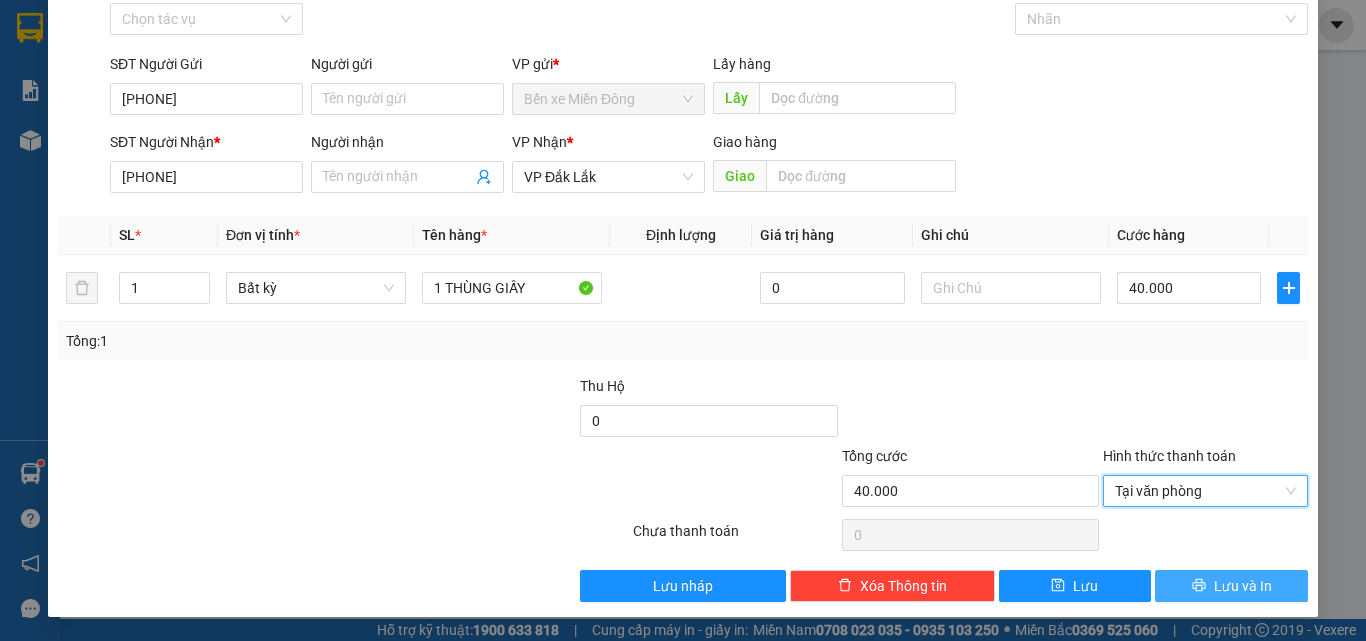 drag, startPoint x: 1202, startPoint y: 585, endPoint x: 1202, endPoint y: 573, distance: 12 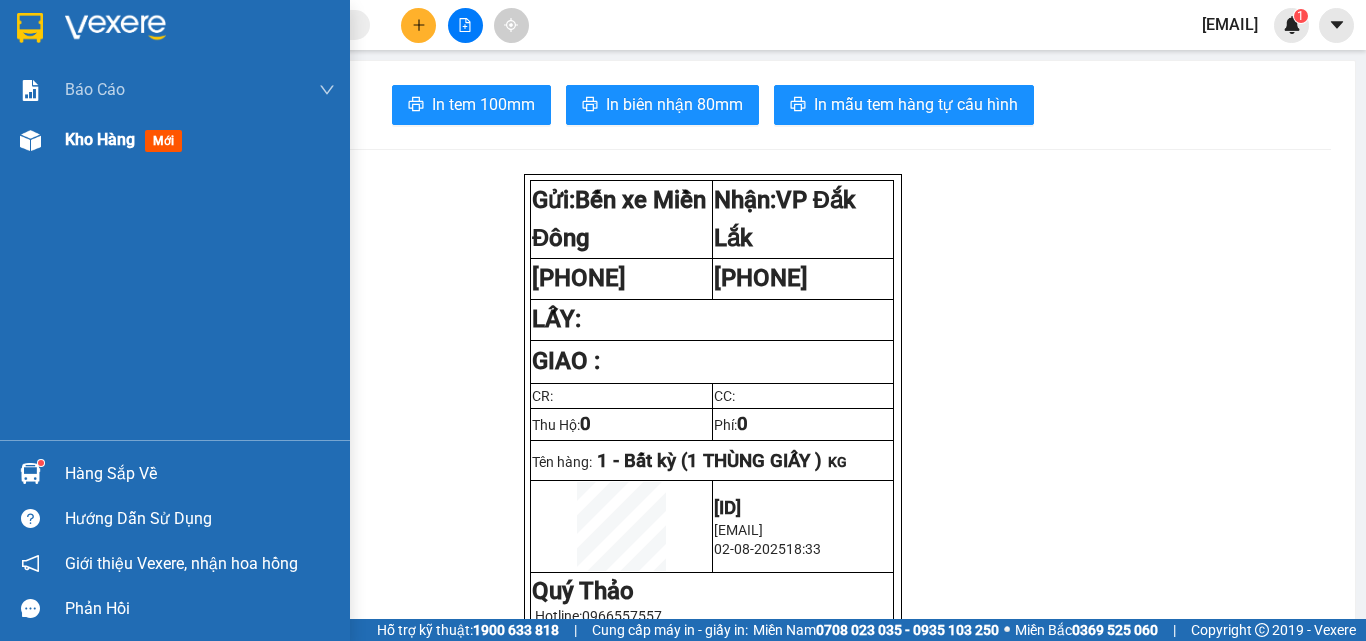 click on "Kho hàng" at bounding box center [100, 139] 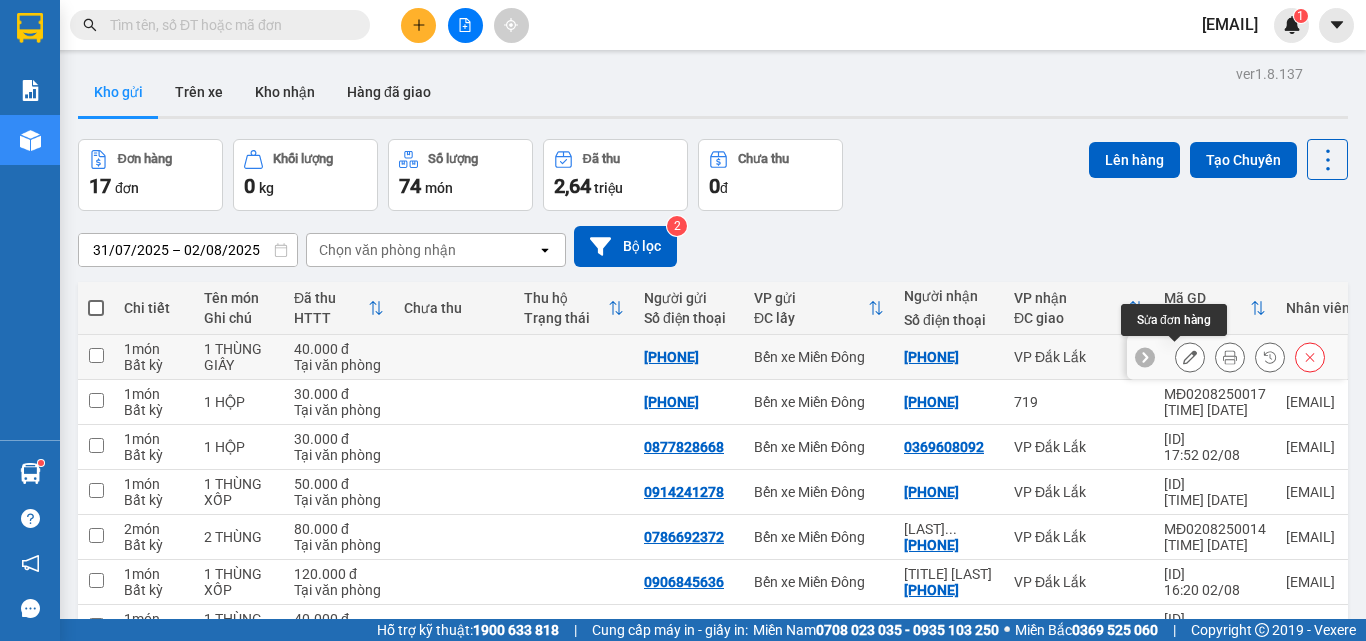 click 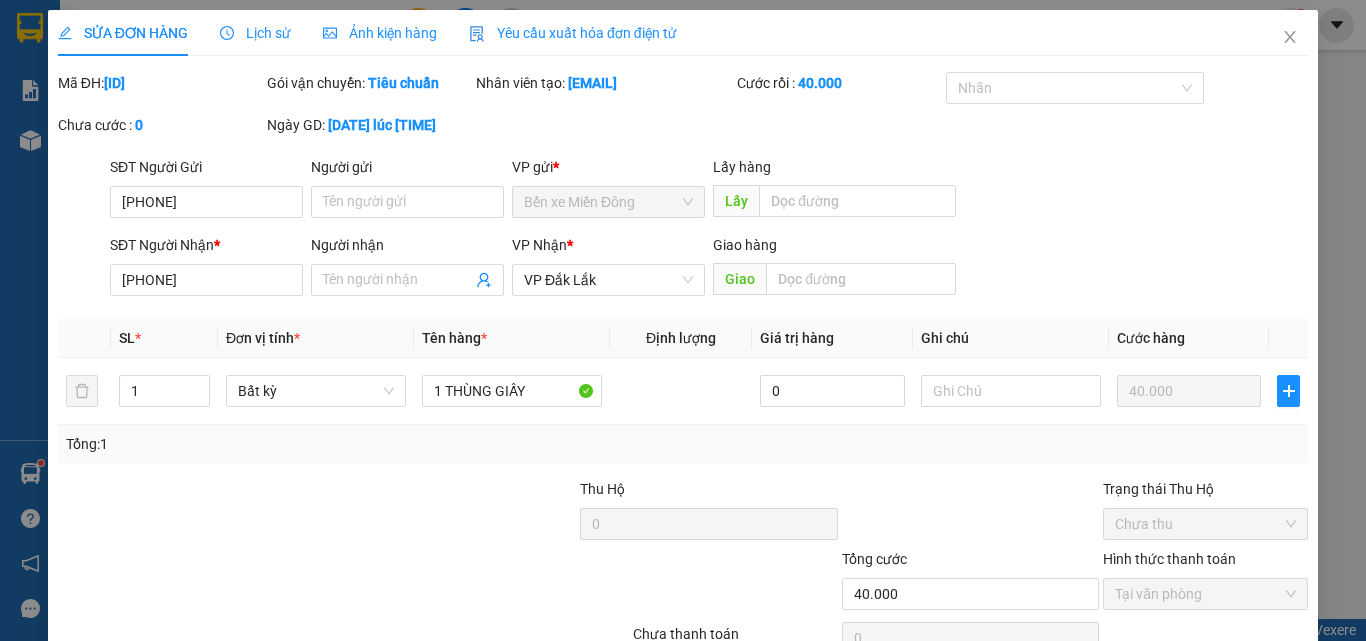 type on "[PHONE]" 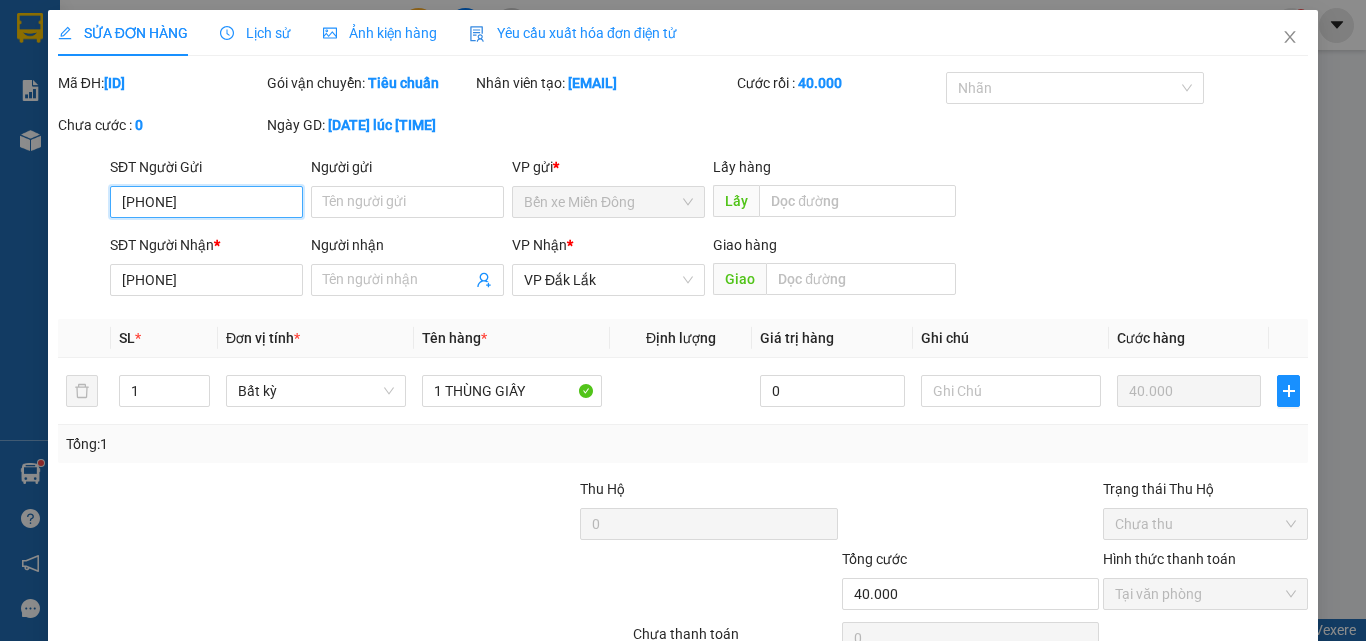 scroll, scrollTop: 103, scrollLeft: 0, axis: vertical 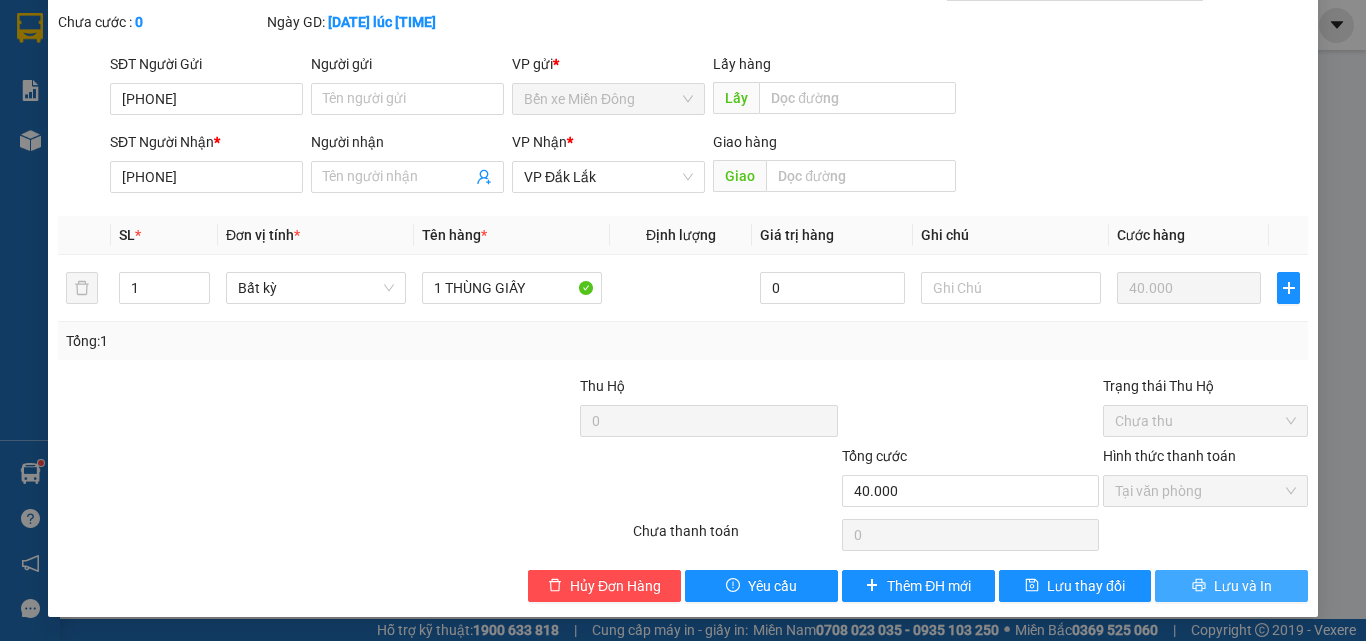 drag, startPoint x: 1213, startPoint y: 581, endPoint x: 1225, endPoint y: 573, distance: 14.422205 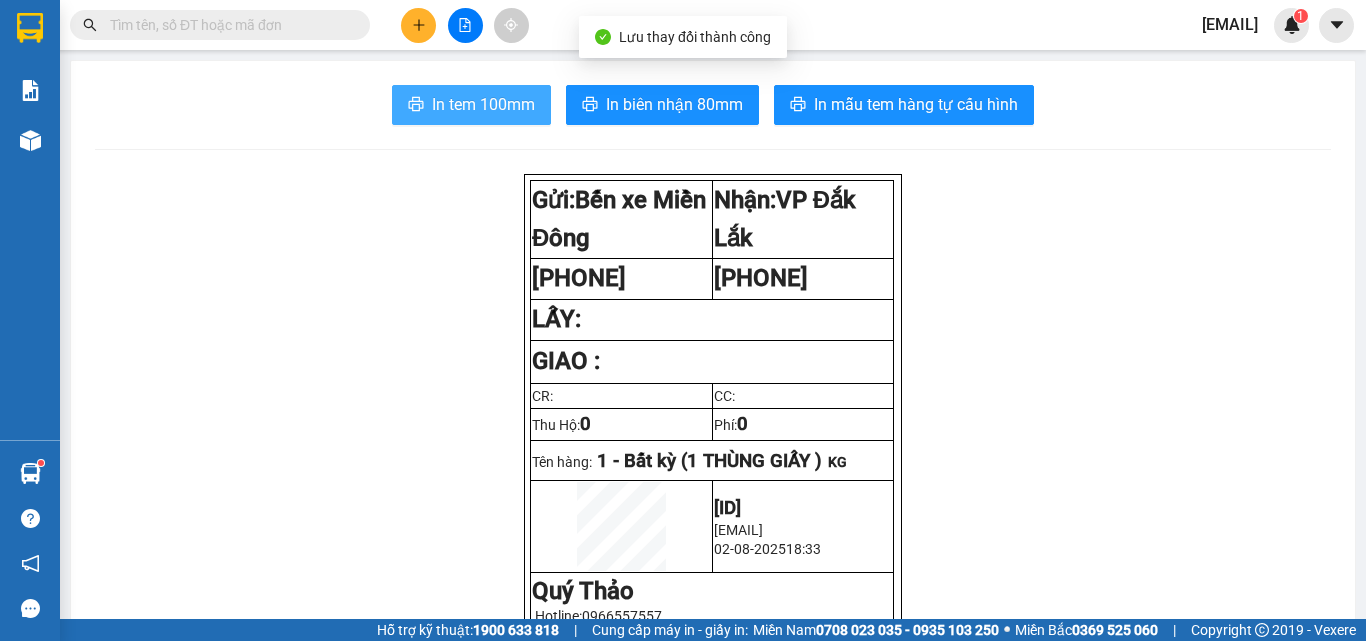 click on "In tem 100mm" at bounding box center [483, 104] 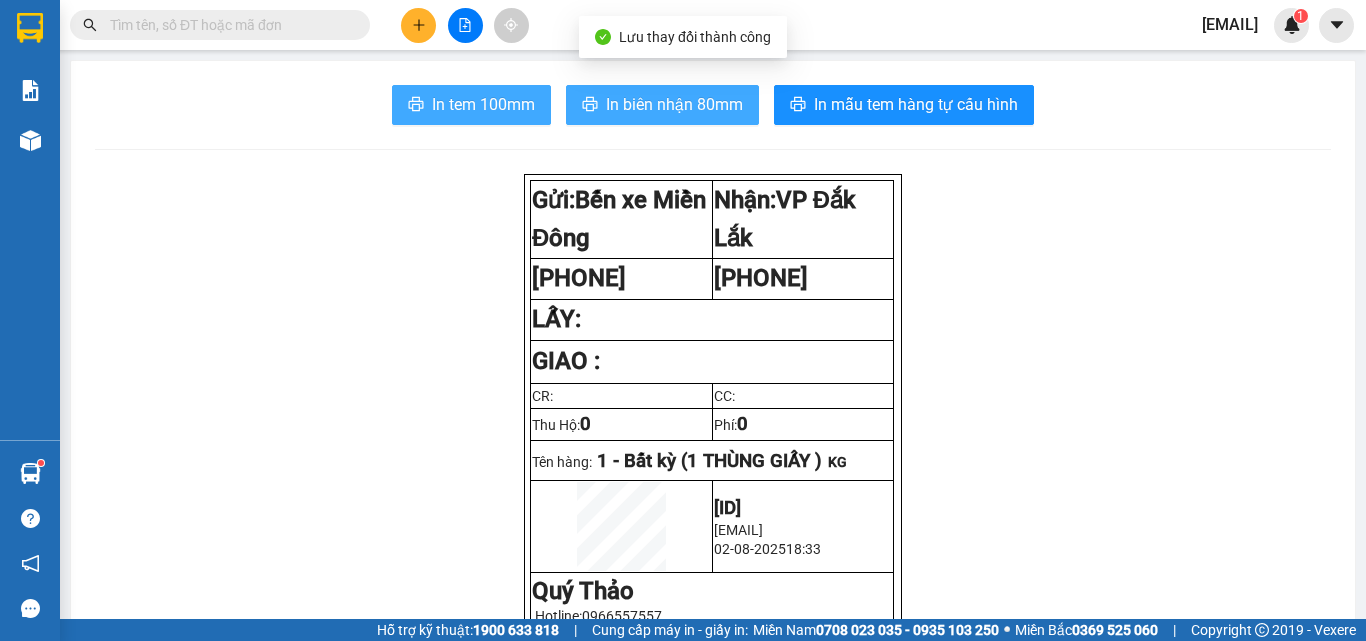 scroll, scrollTop: 0, scrollLeft: 0, axis: both 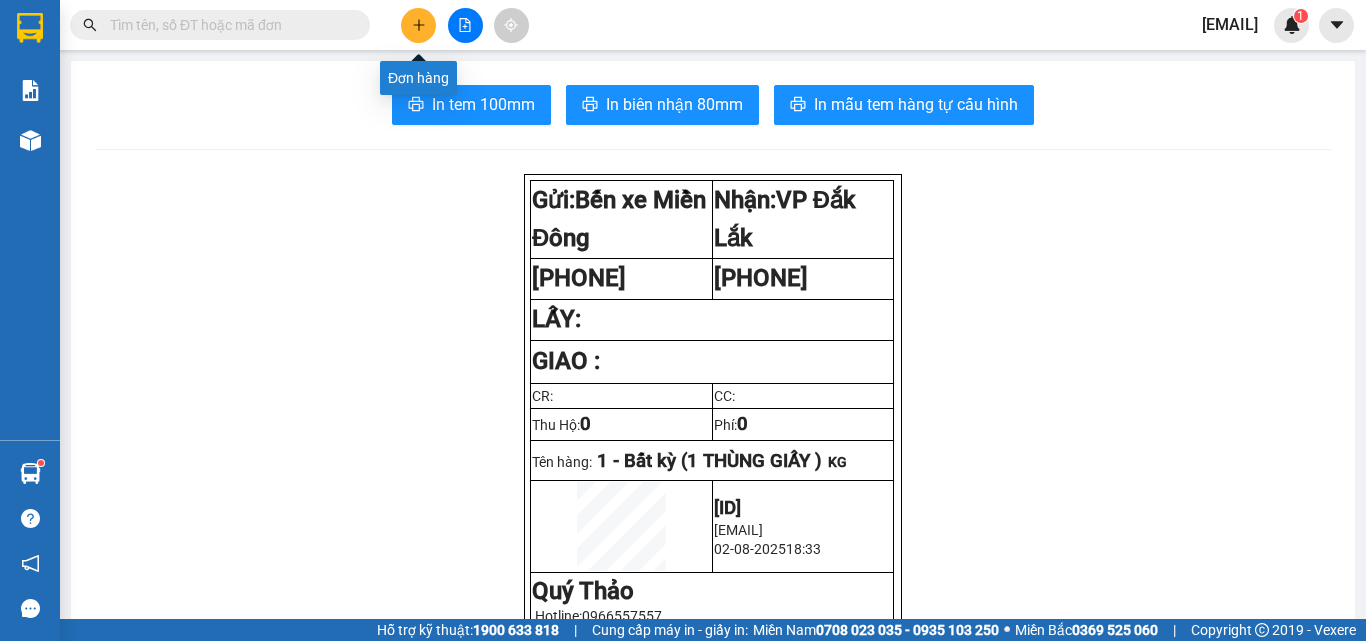 click at bounding box center [418, 25] 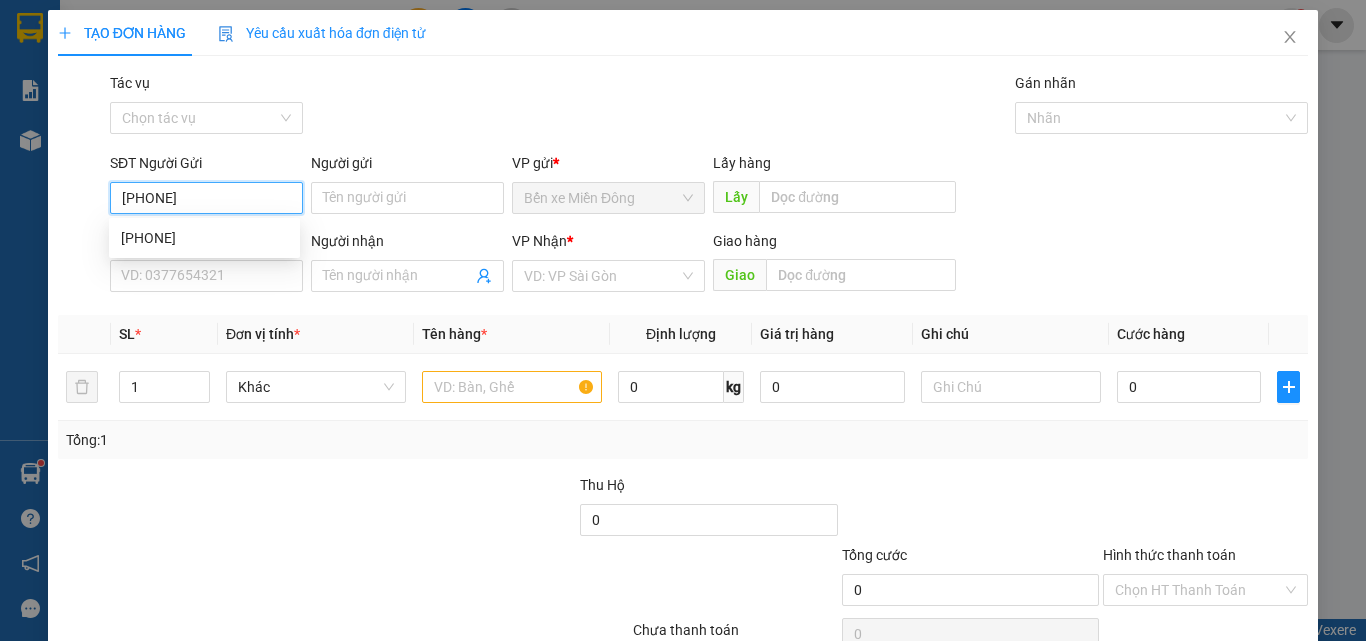 type on "[PHONE]" 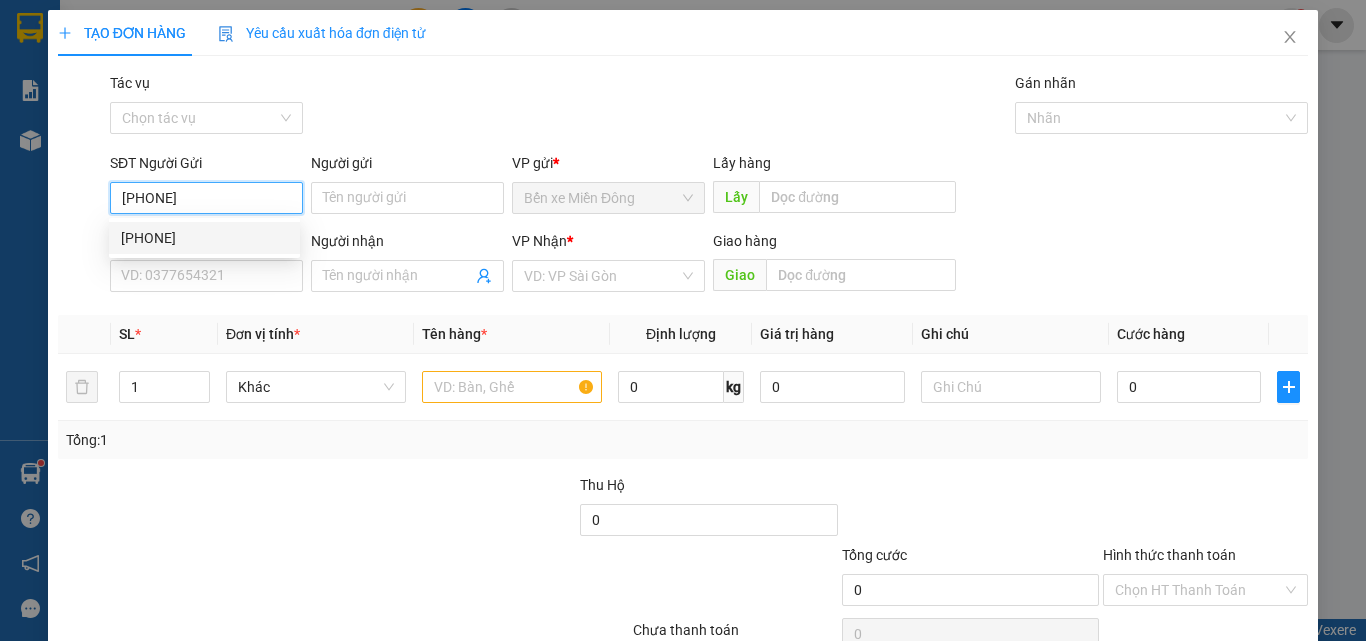 click on "[PHONE]" at bounding box center [204, 238] 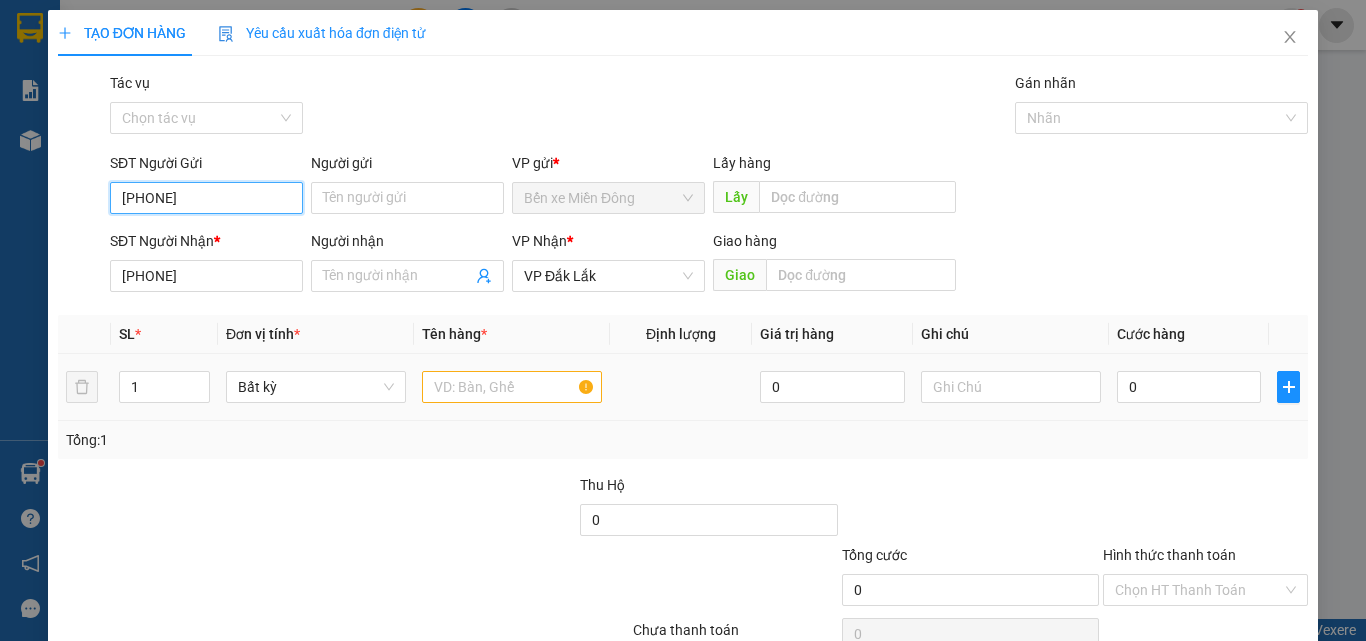 type on "[PHONE]" 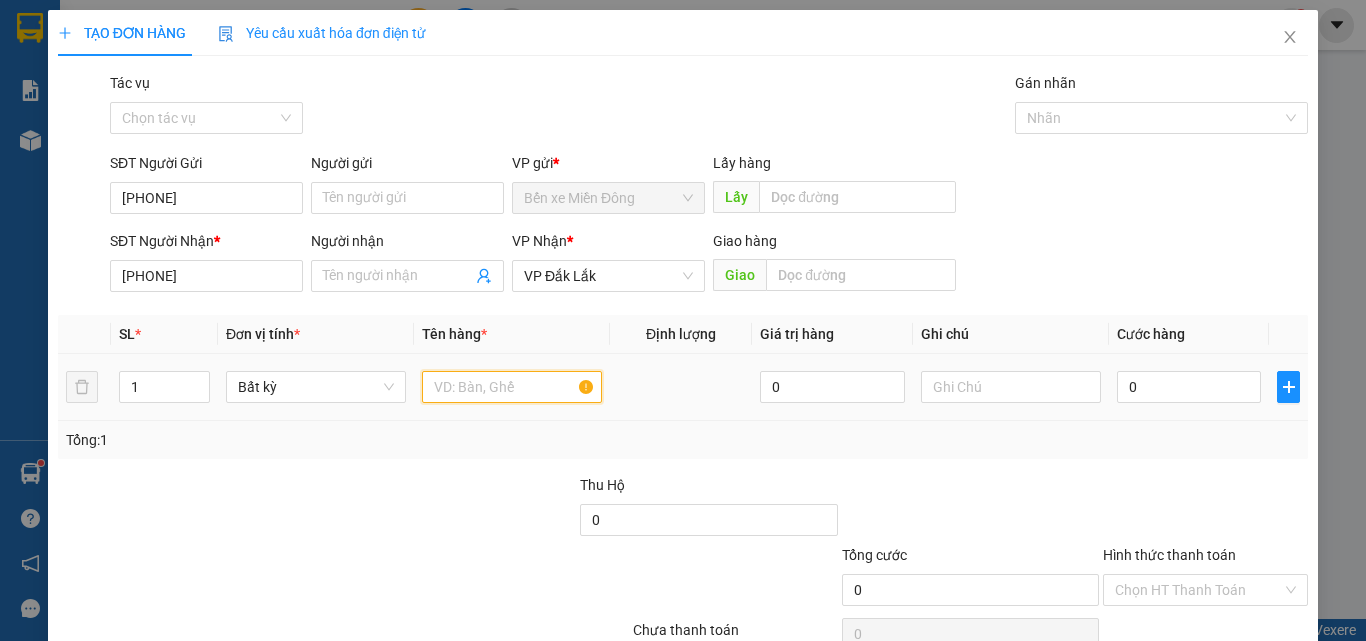 click at bounding box center (512, 387) 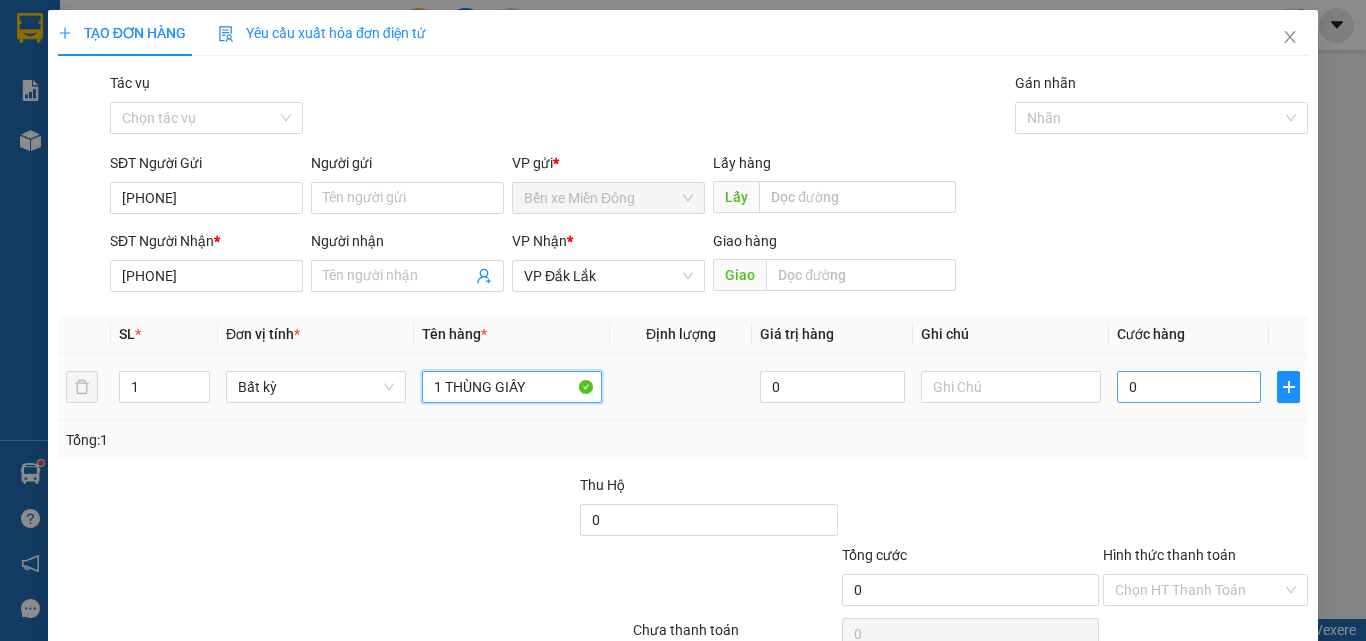 type on "1 THÙNG GIẤY" 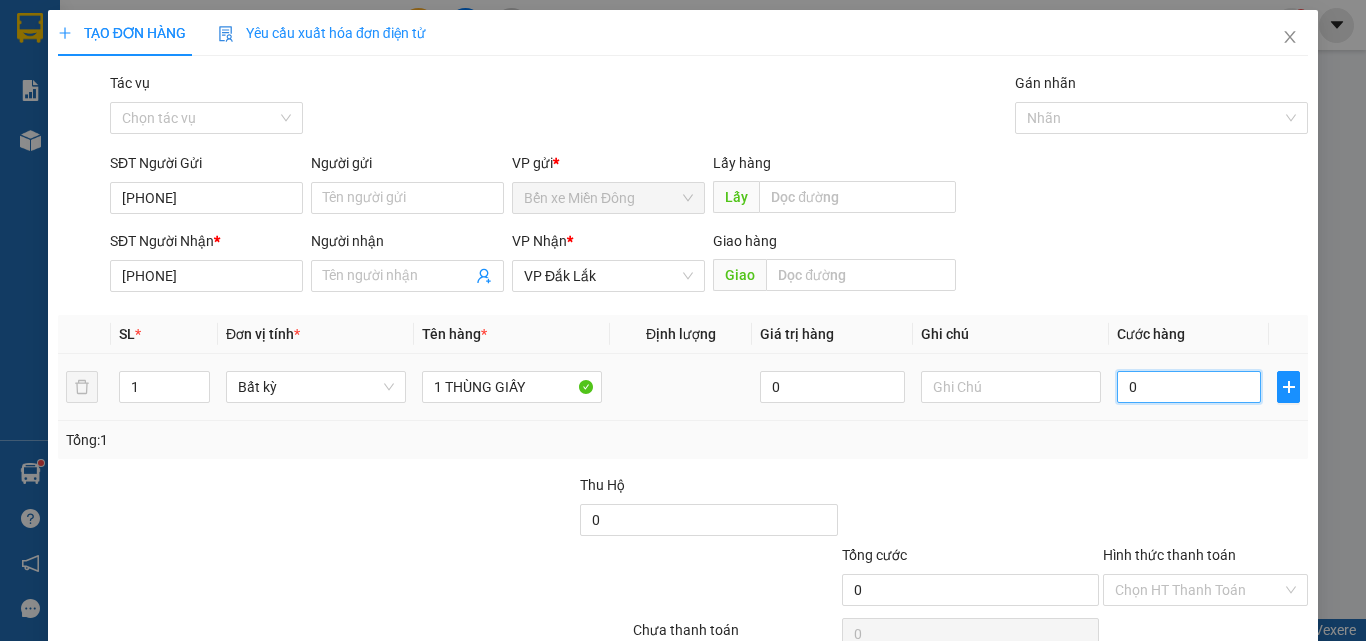 click on "0" at bounding box center (1189, 387) 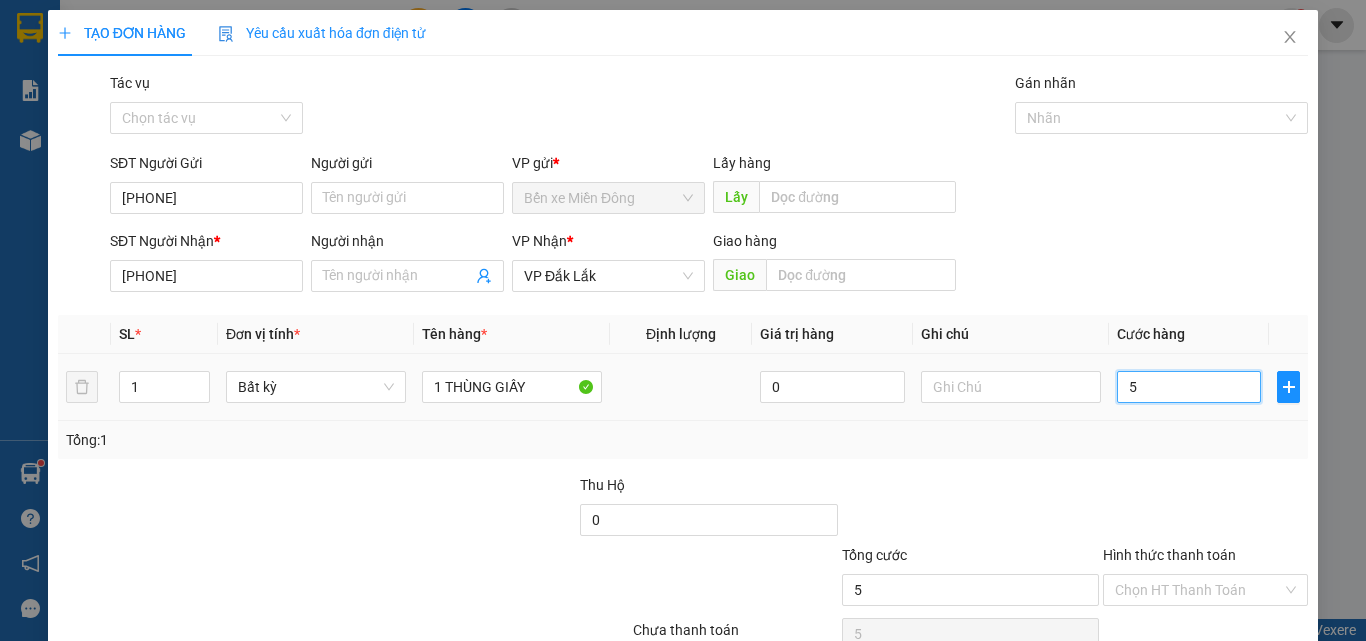 type on "50" 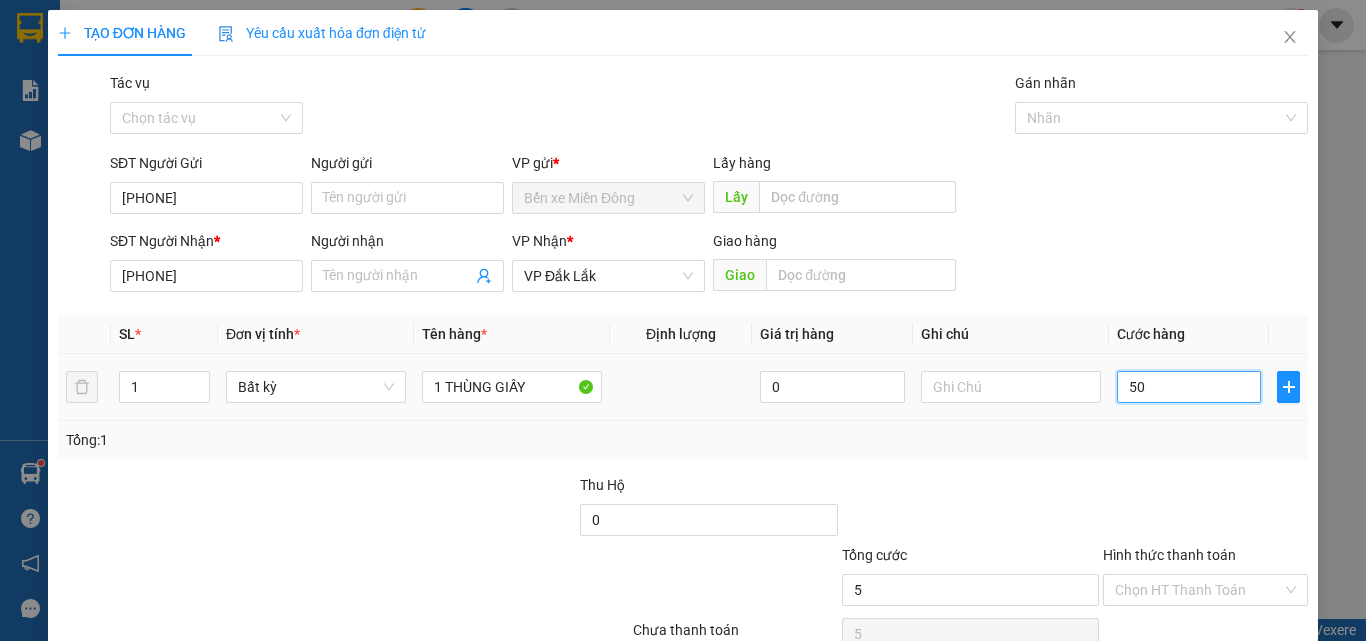 type on "50" 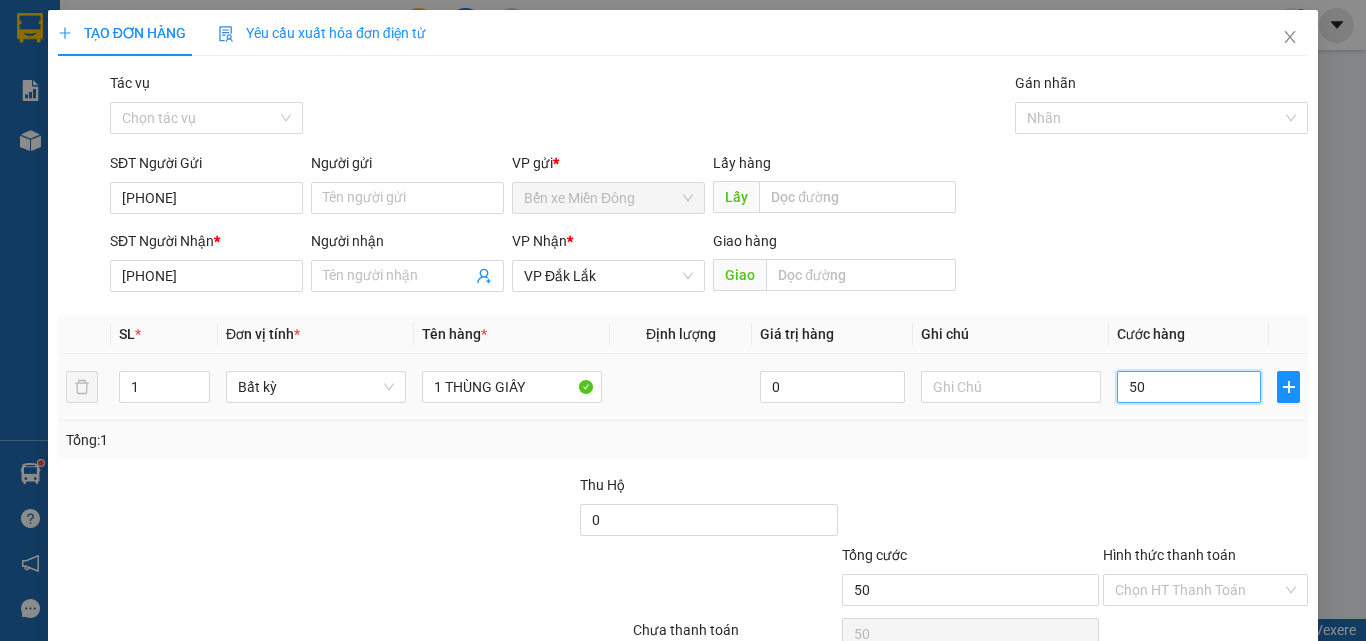 type on "500" 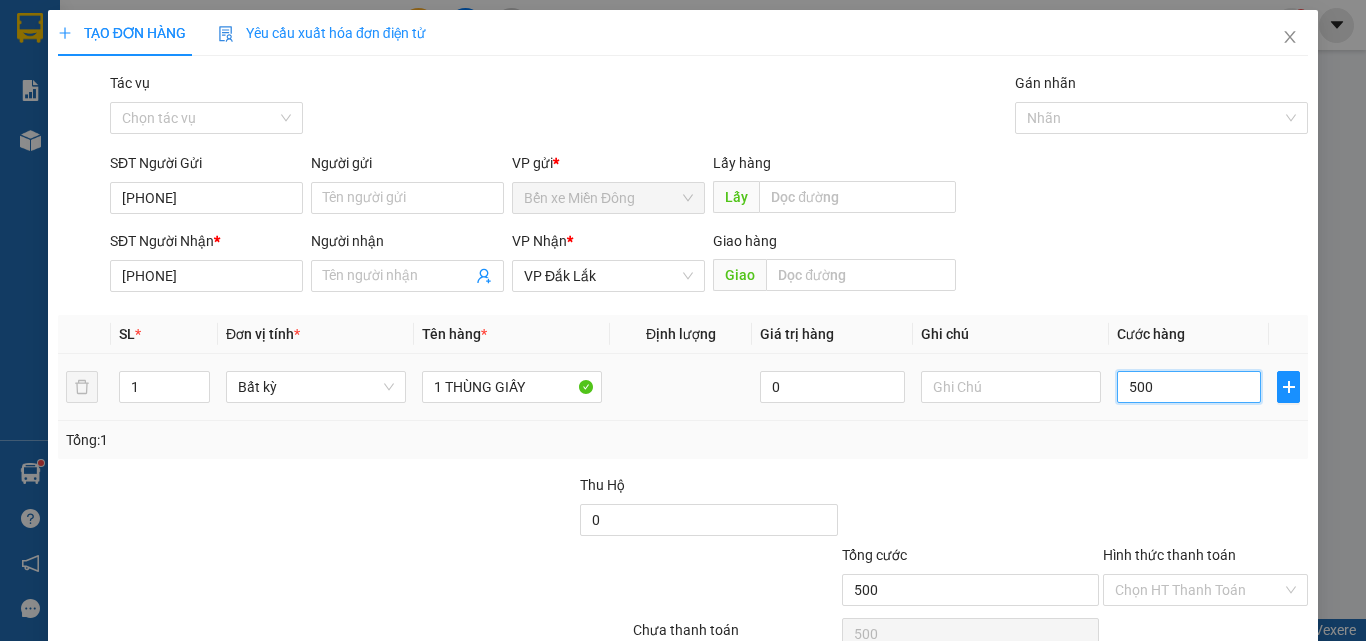 type on "5.000" 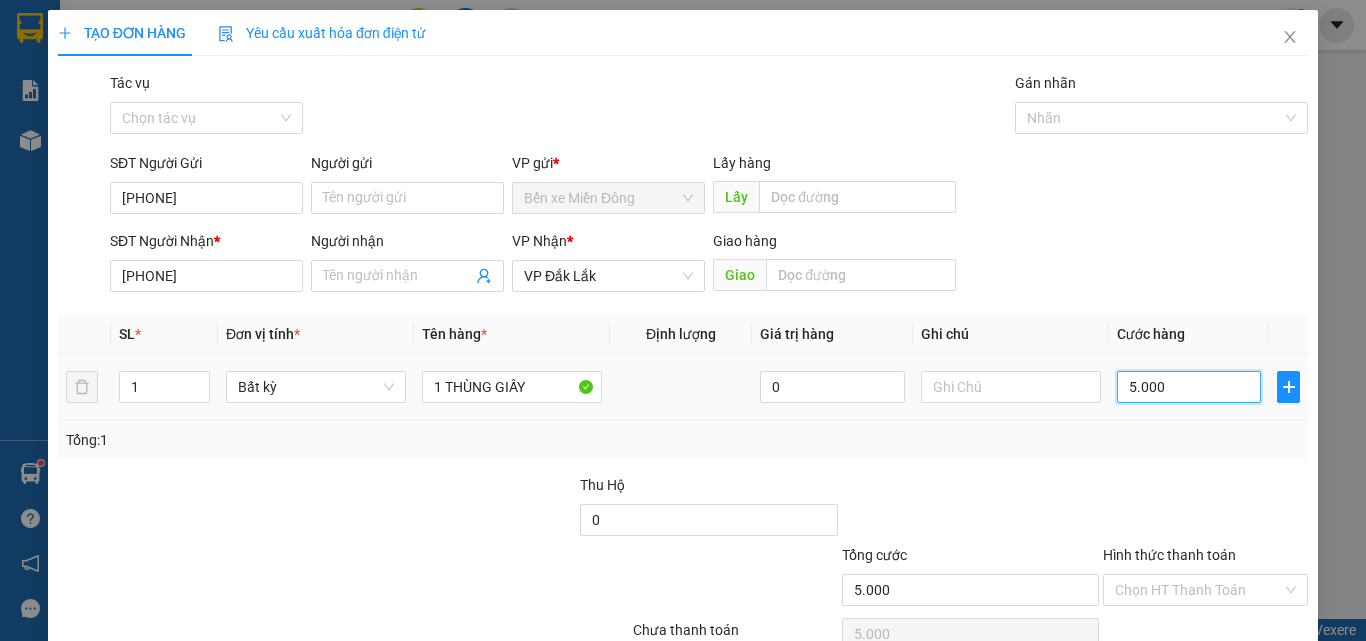 type on "50.000" 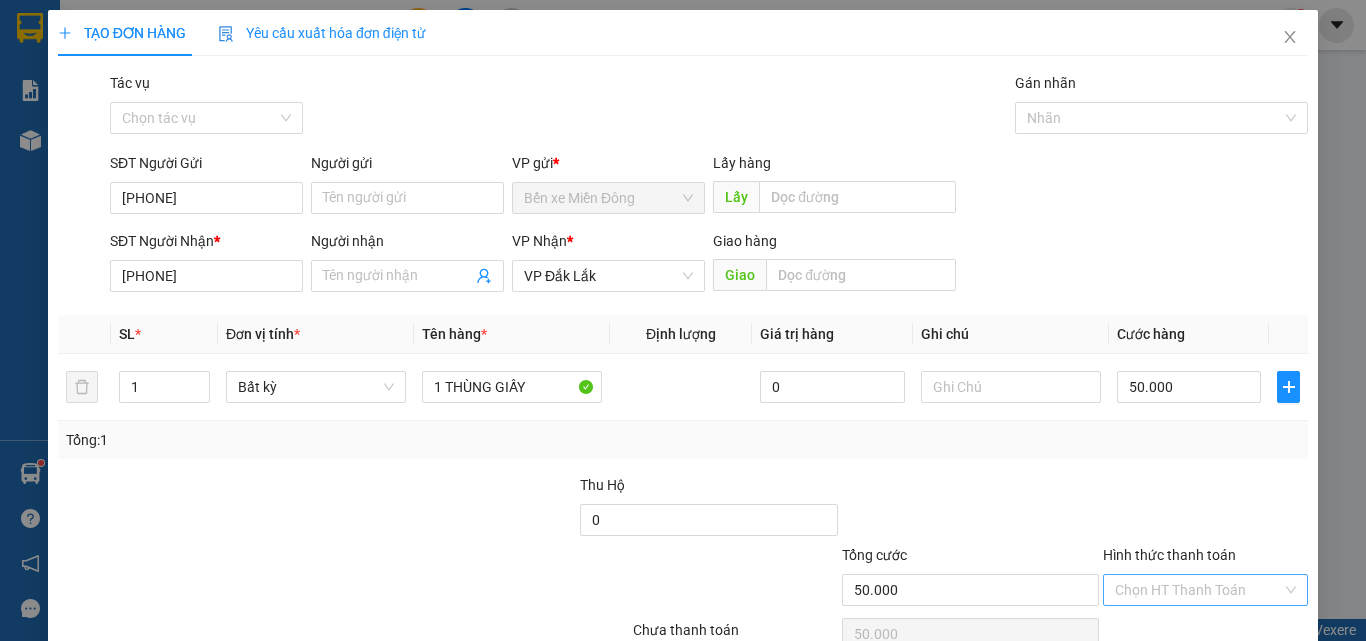 click on "Hình thức thanh toán" at bounding box center [1198, 590] 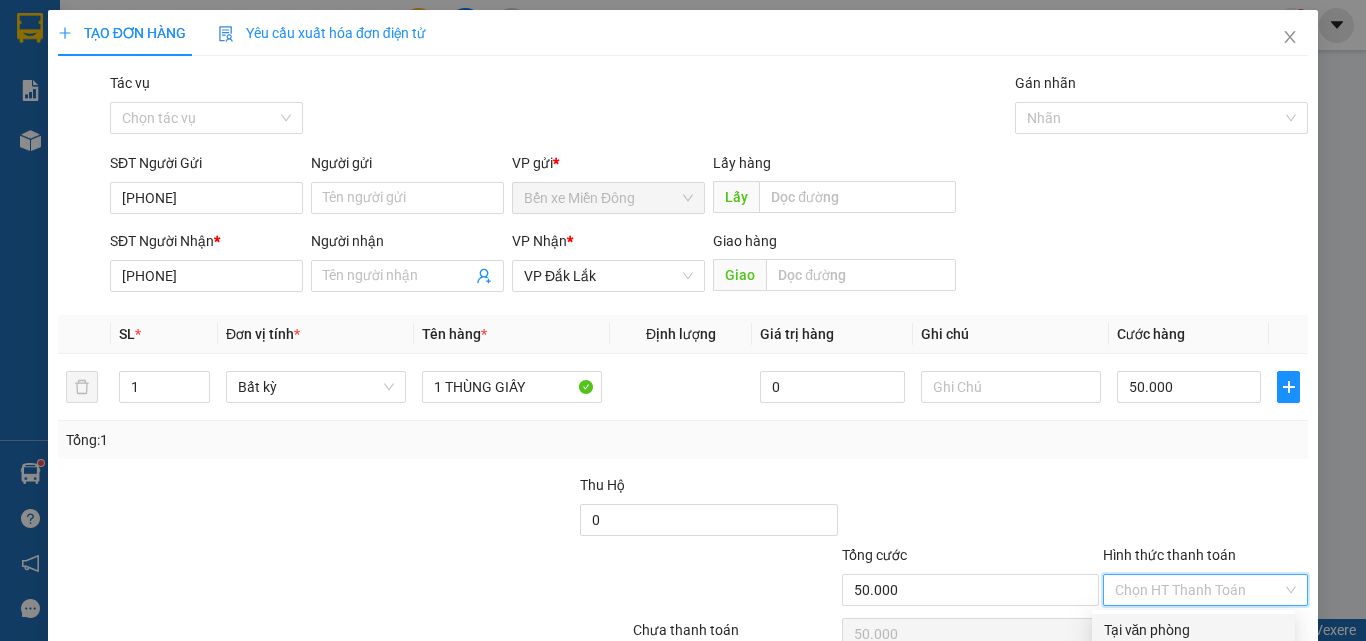 drag, startPoint x: 1176, startPoint y: 526, endPoint x: 1193, endPoint y: 537, distance: 20.248457 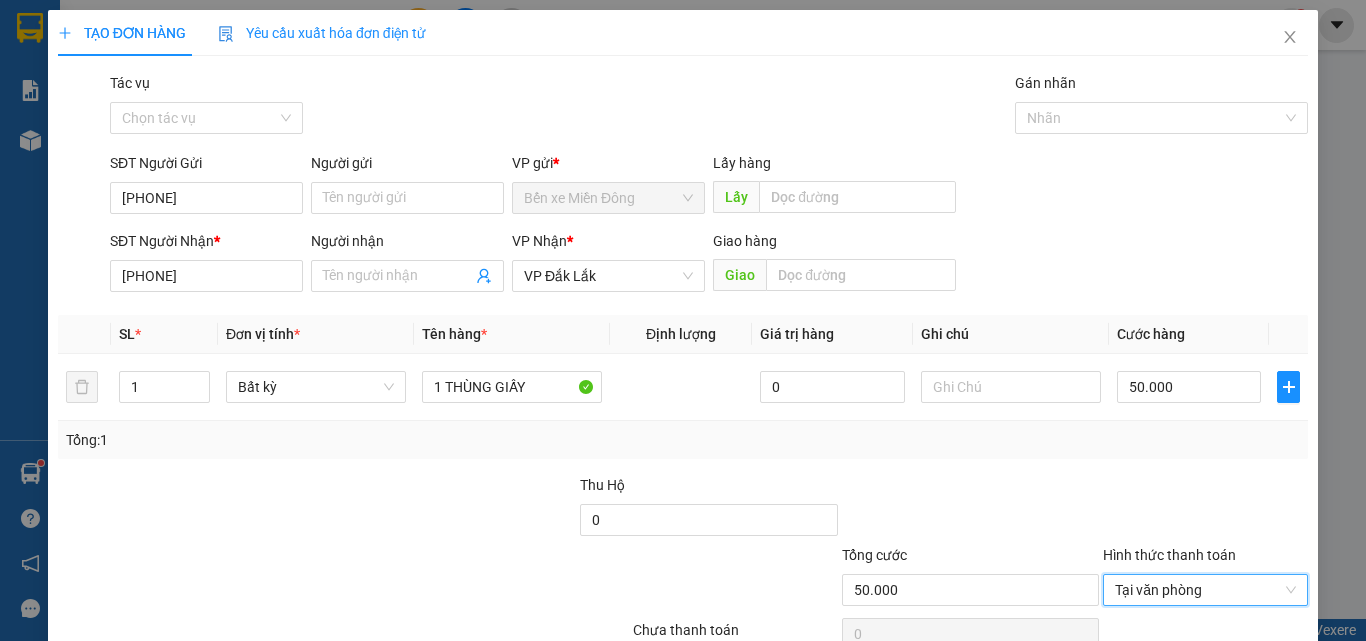 click on "Lưu và In" at bounding box center (1243, 685) 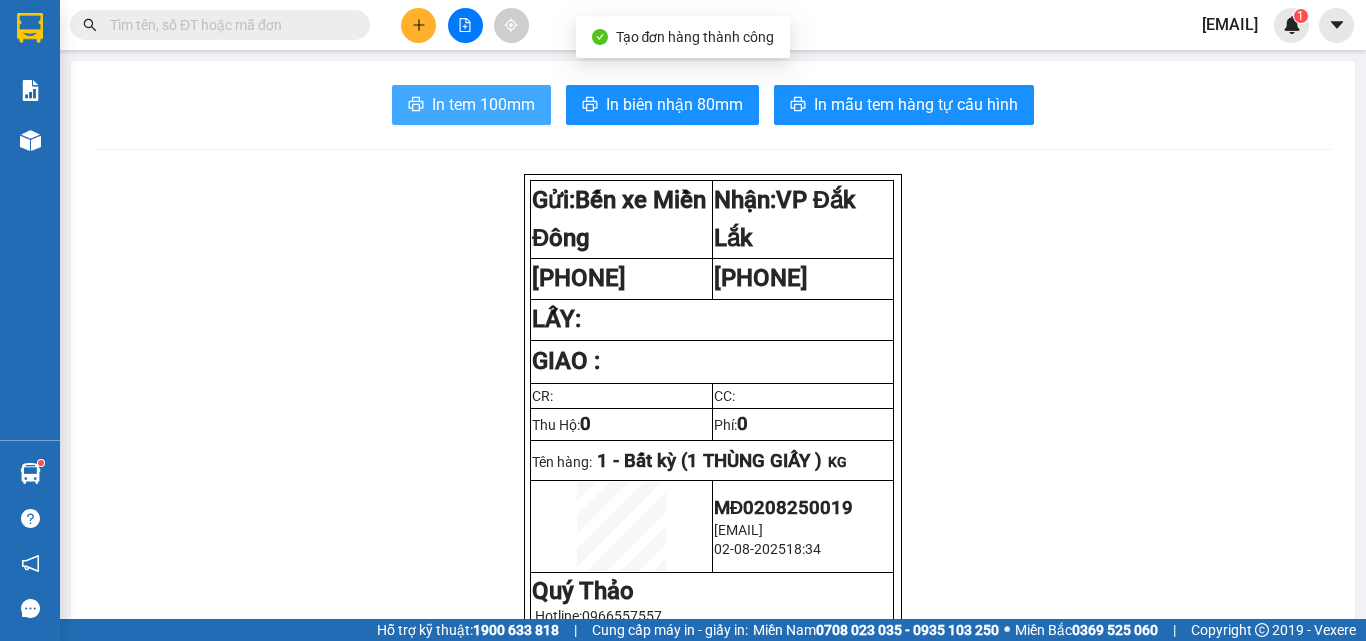 click on "In tem 100mm" at bounding box center (471, 105) 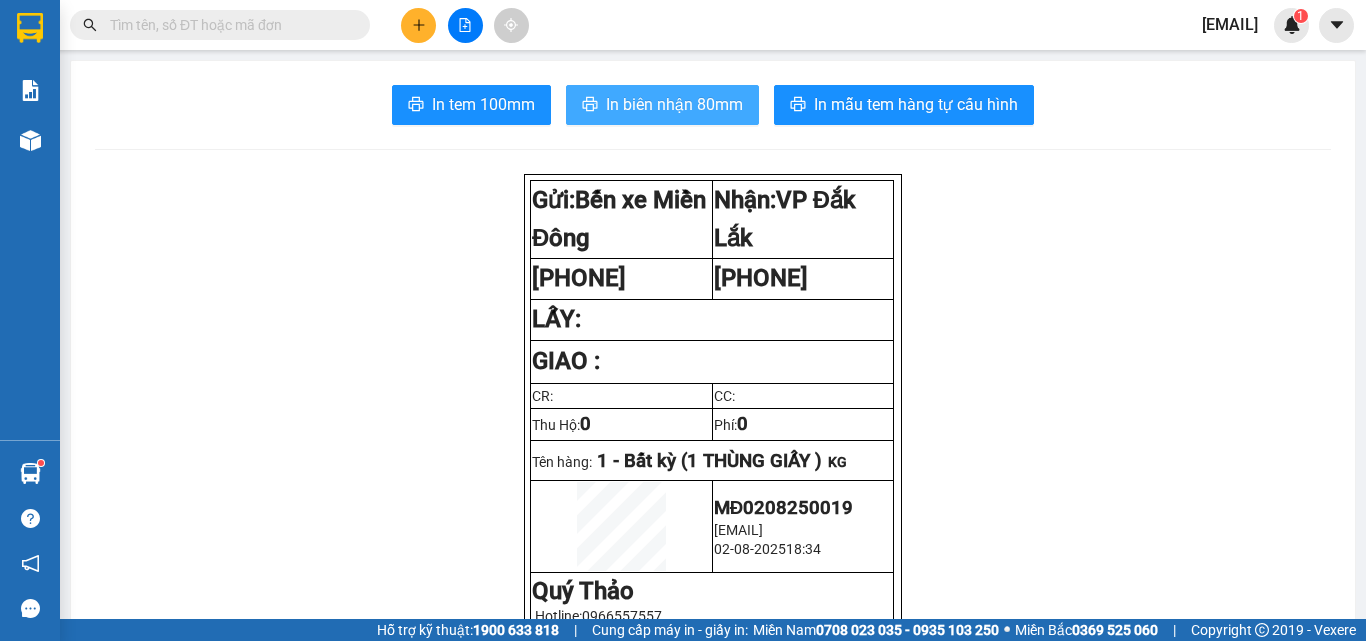 click on "In biên nhận 80mm" at bounding box center (674, 104) 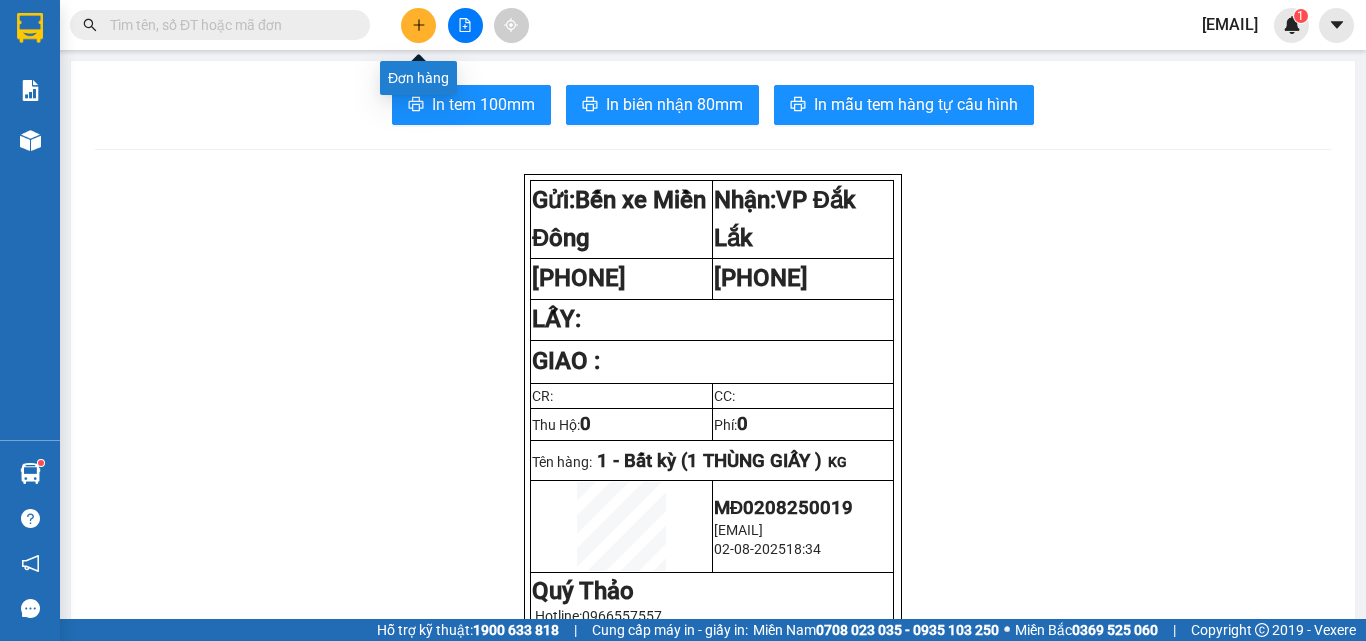 click 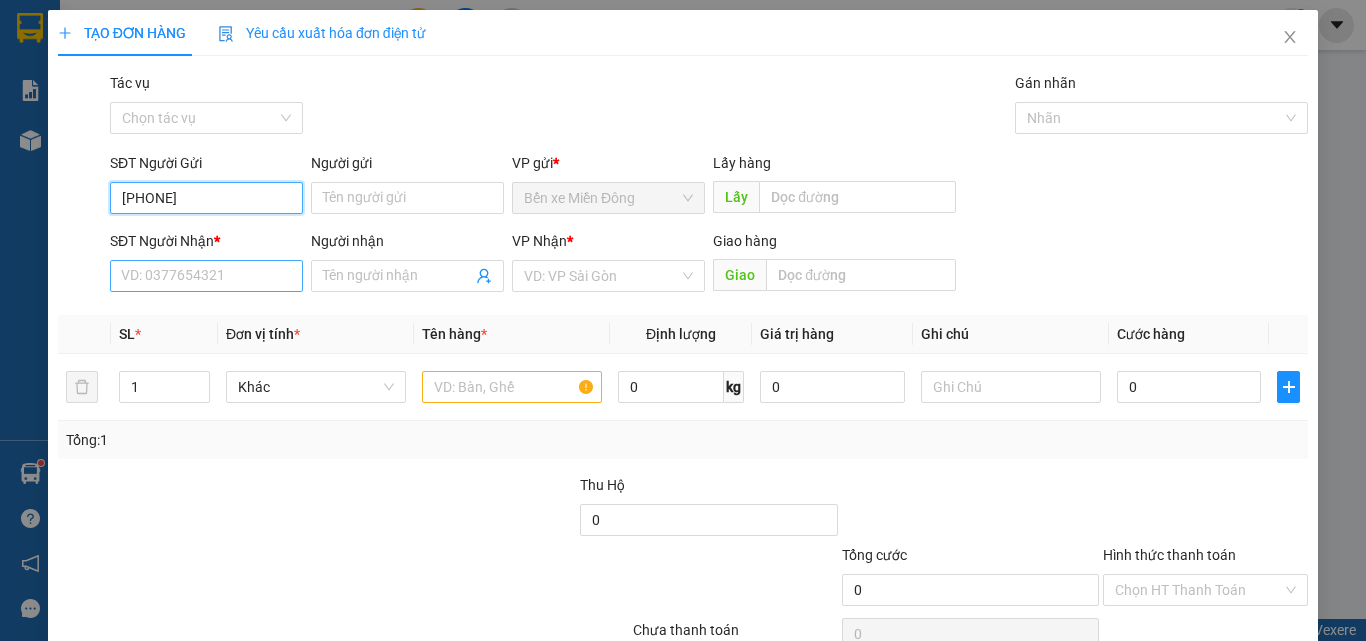 type on "[PHONE]" 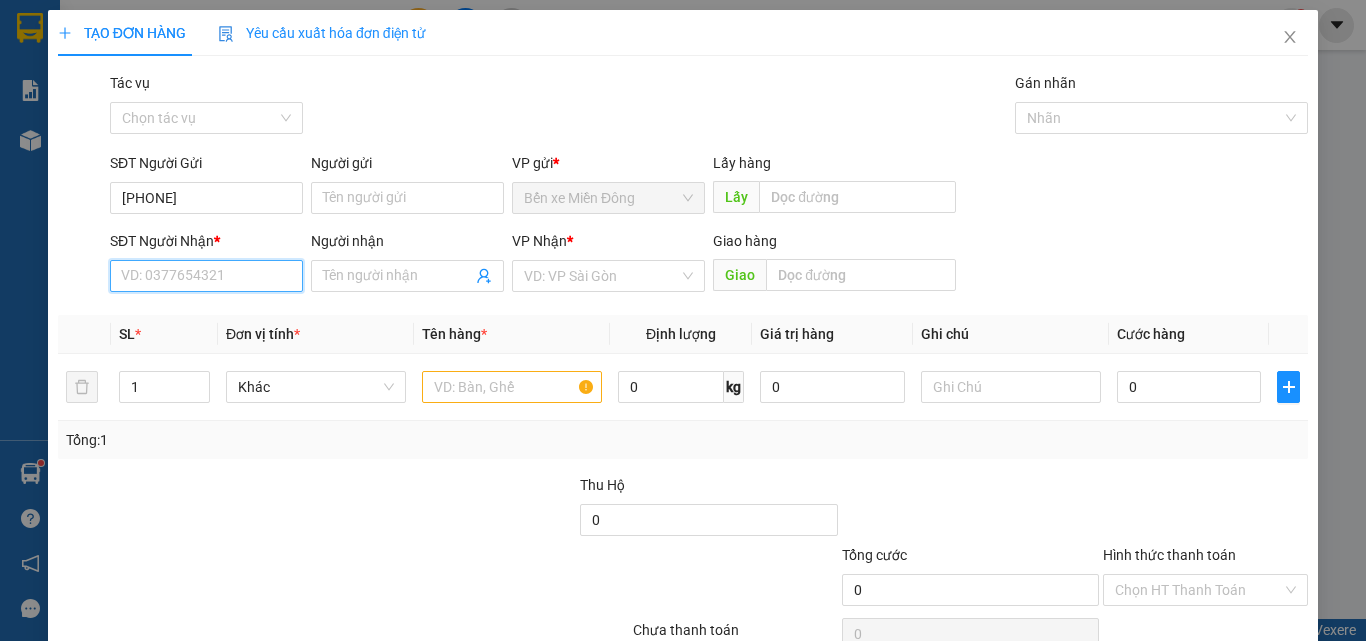 click on "SĐT Người Nhận  *" at bounding box center [206, 276] 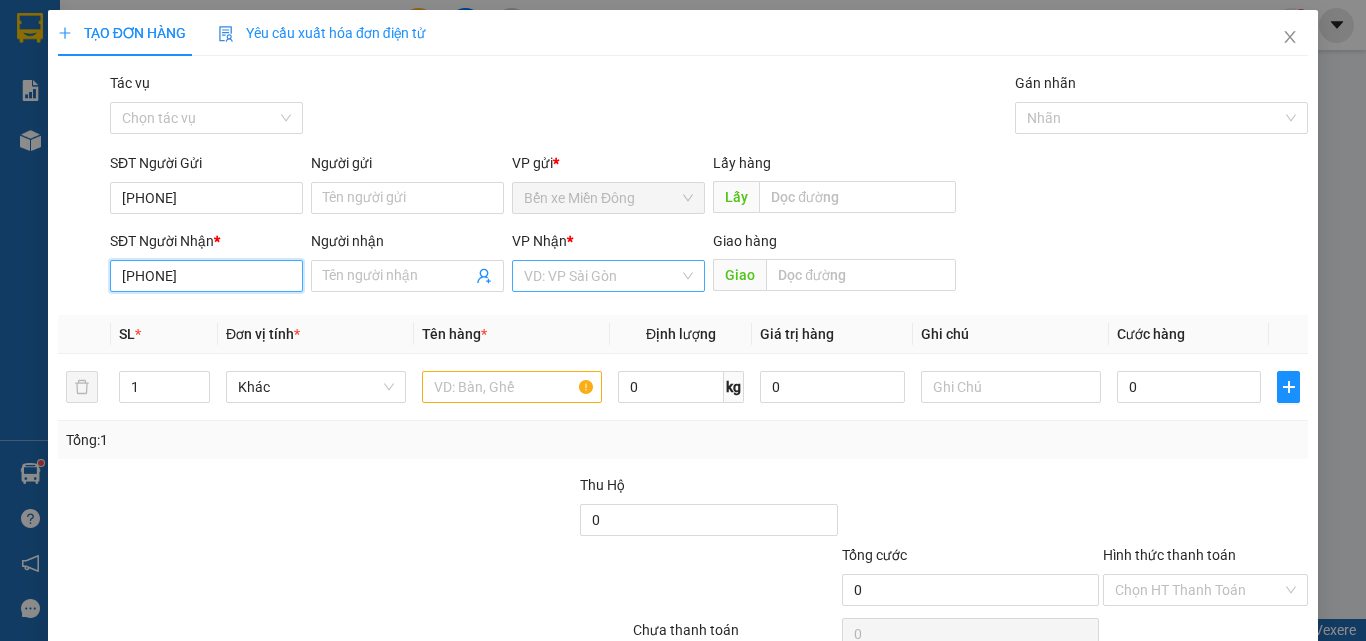 type on "[PHONE]" 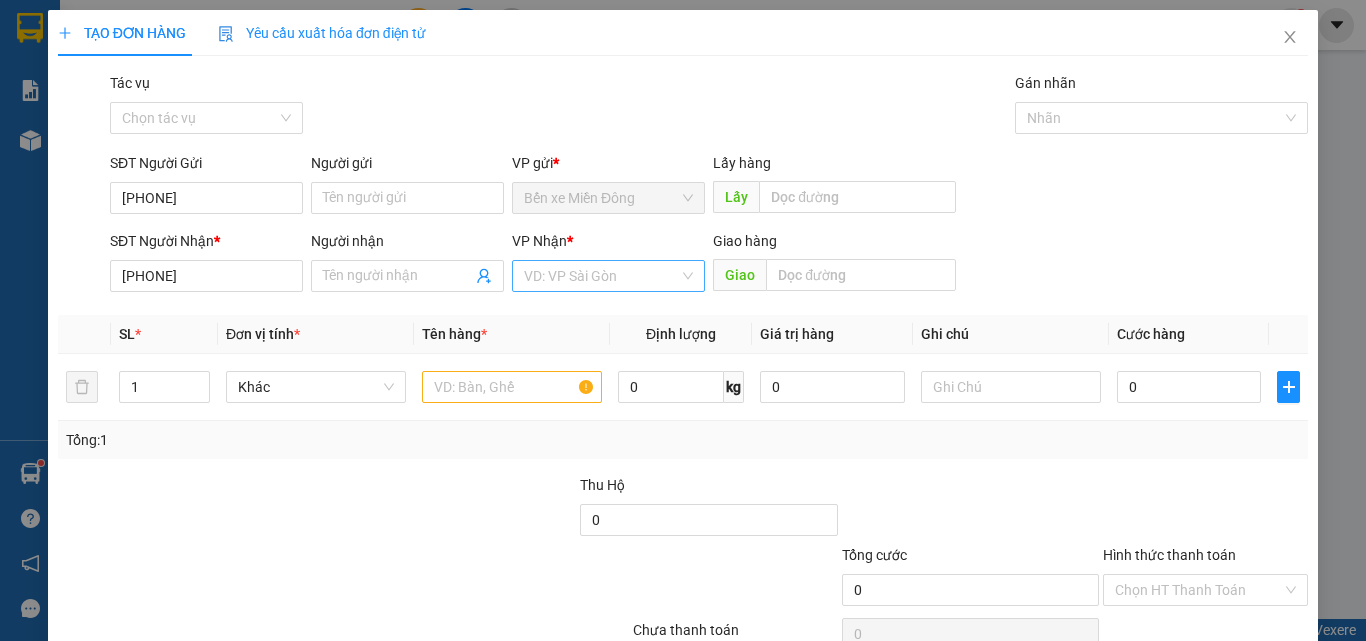click at bounding box center [601, 276] 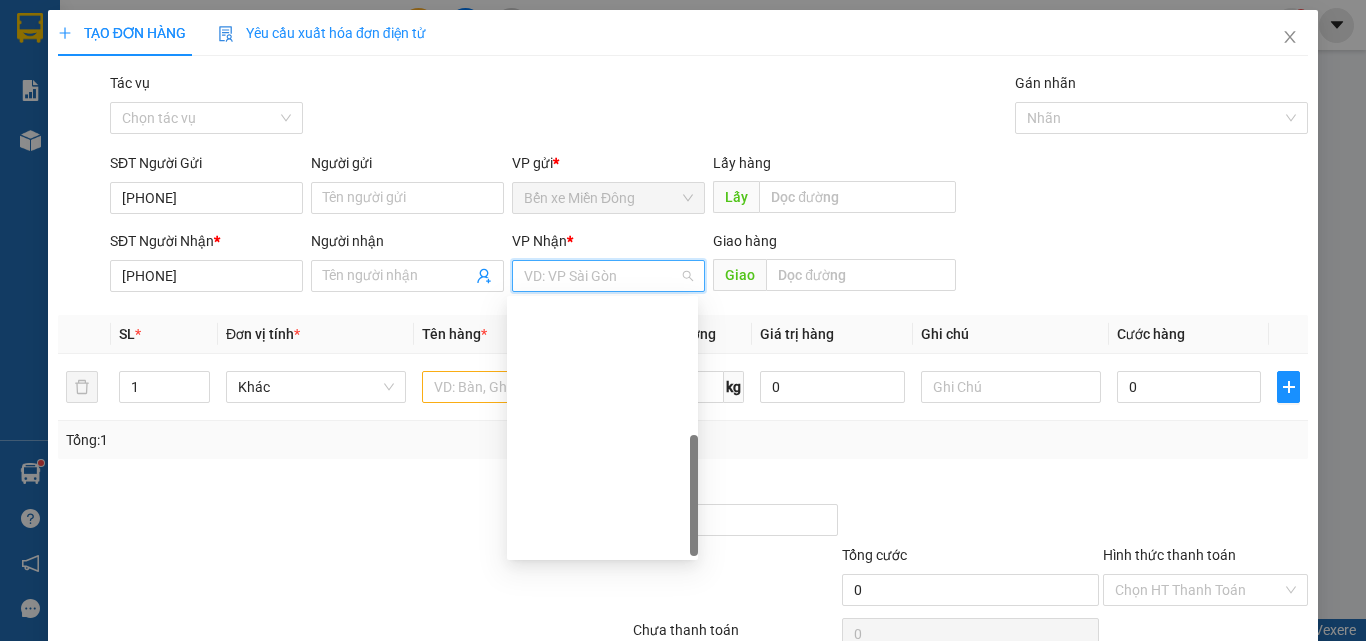 click on "Sông Hinh" at bounding box center [602, 860] 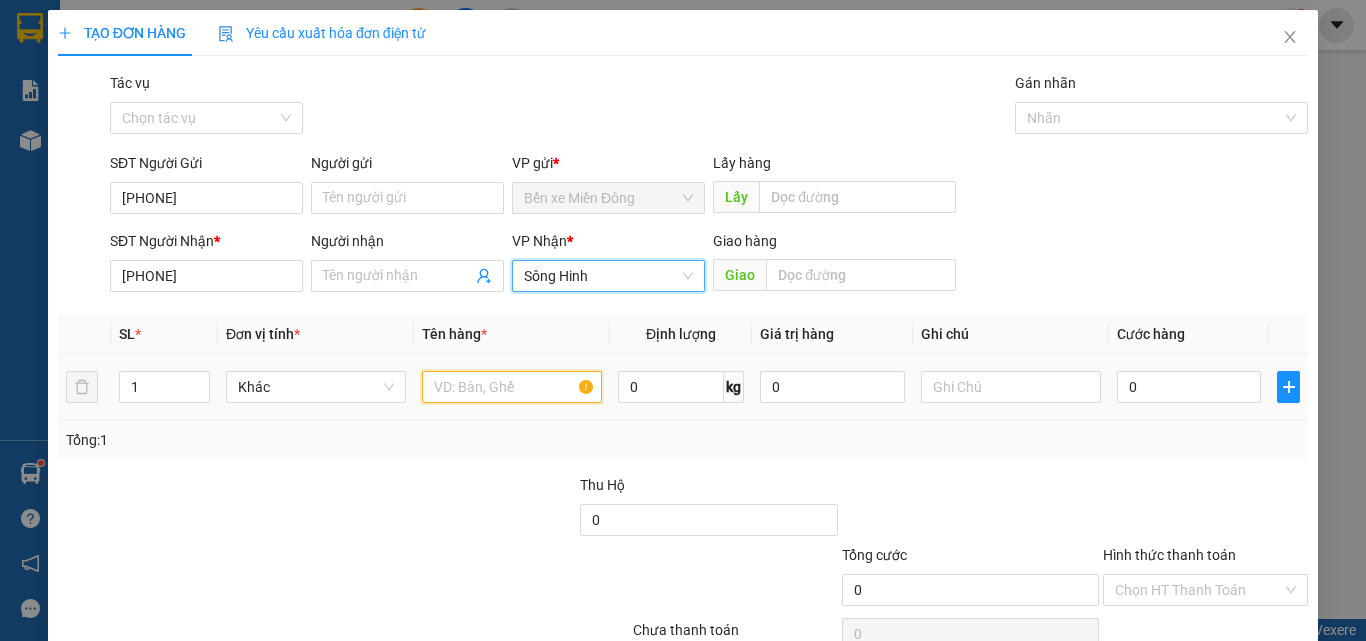 click at bounding box center [512, 387] 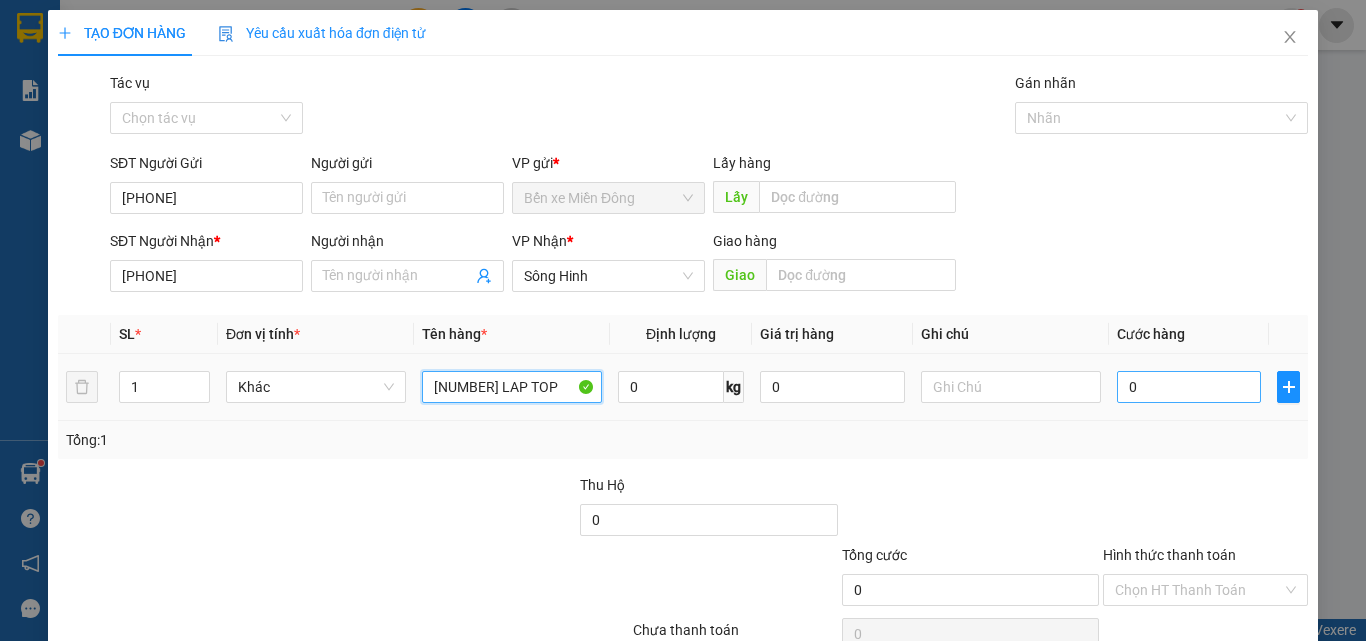 type on "[NUMBER] LAP TOP" 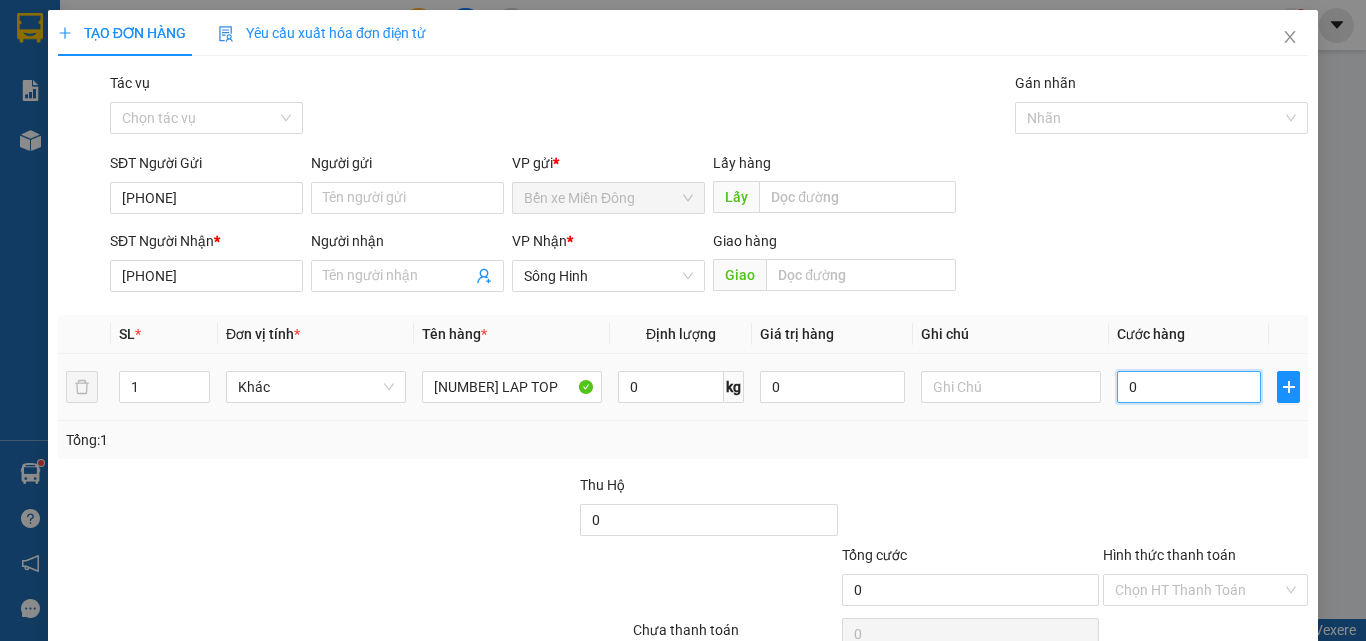 click on "0" at bounding box center [1189, 387] 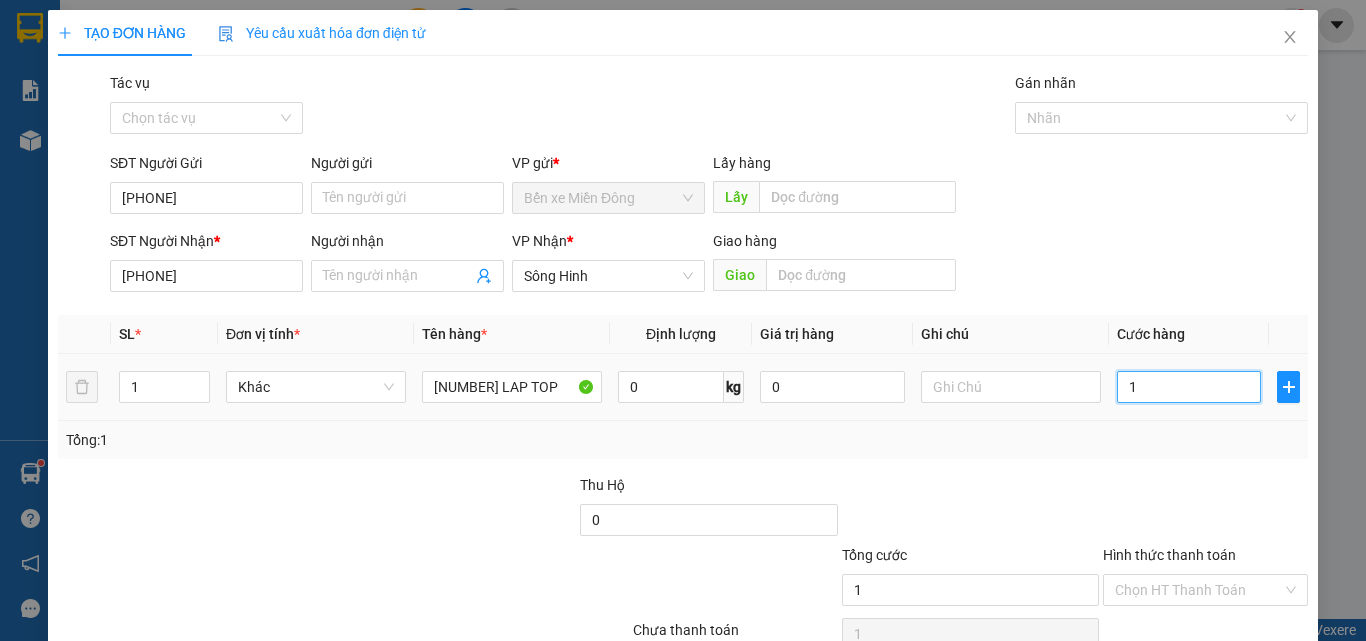 type on "15" 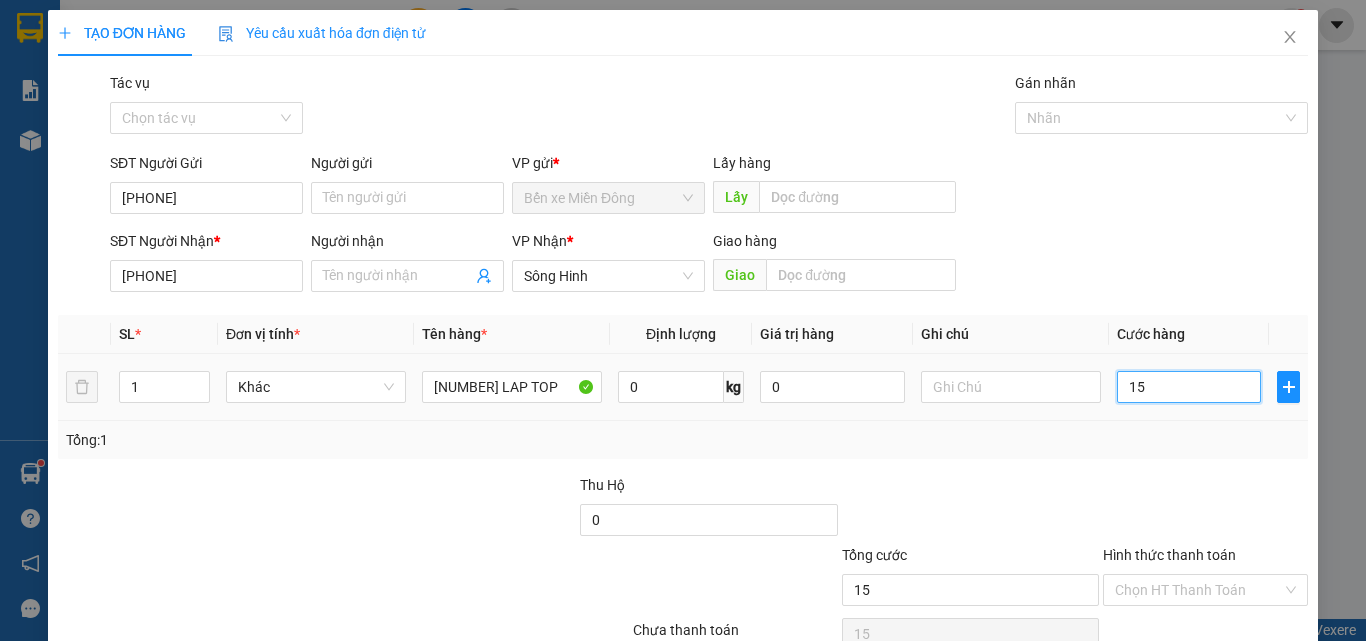 type on "150" 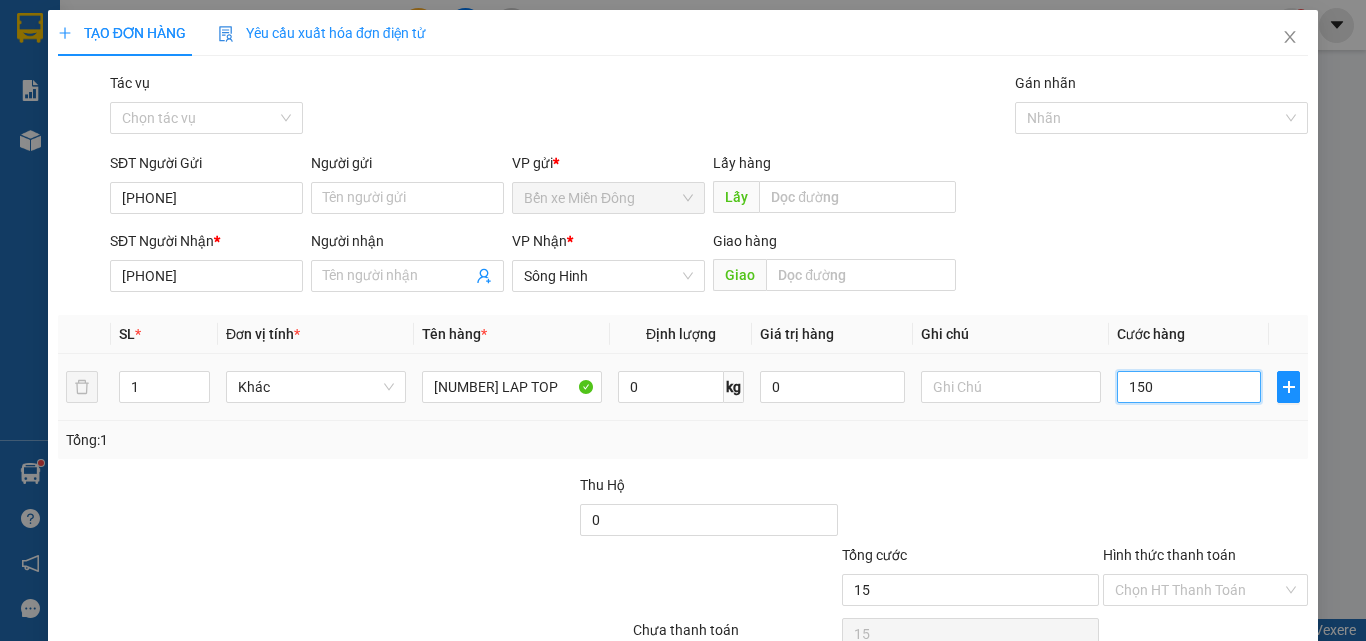 type on "150" 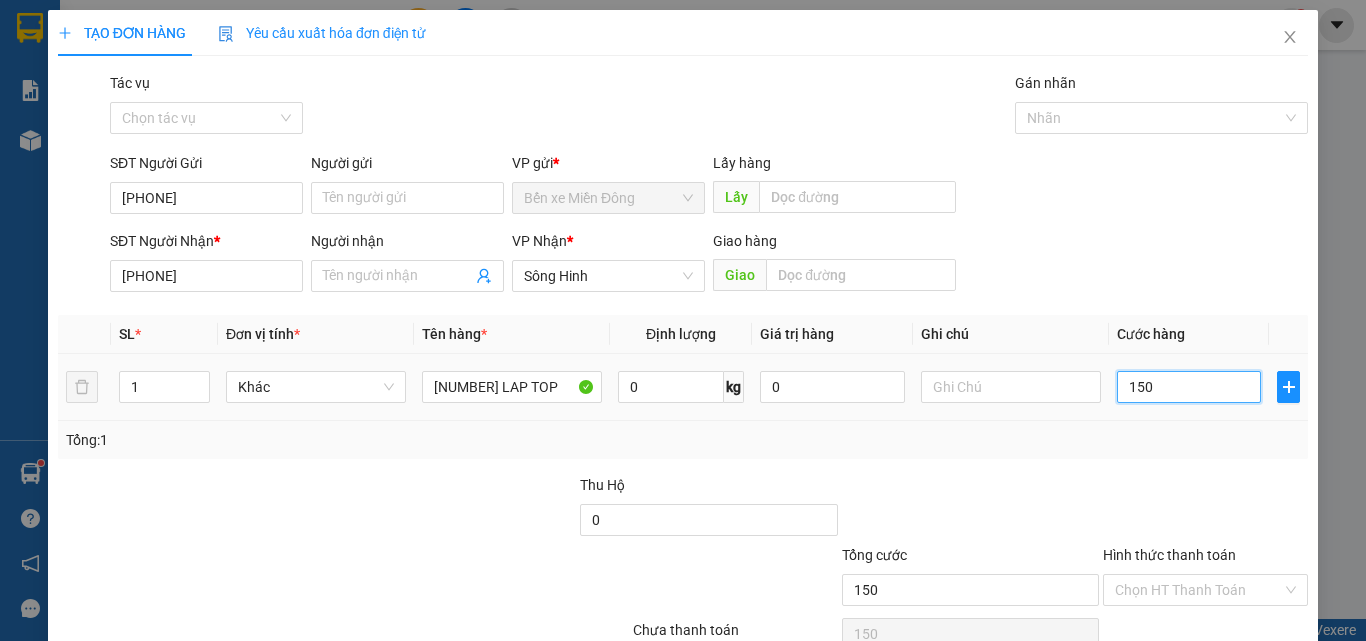 type on "1.500" 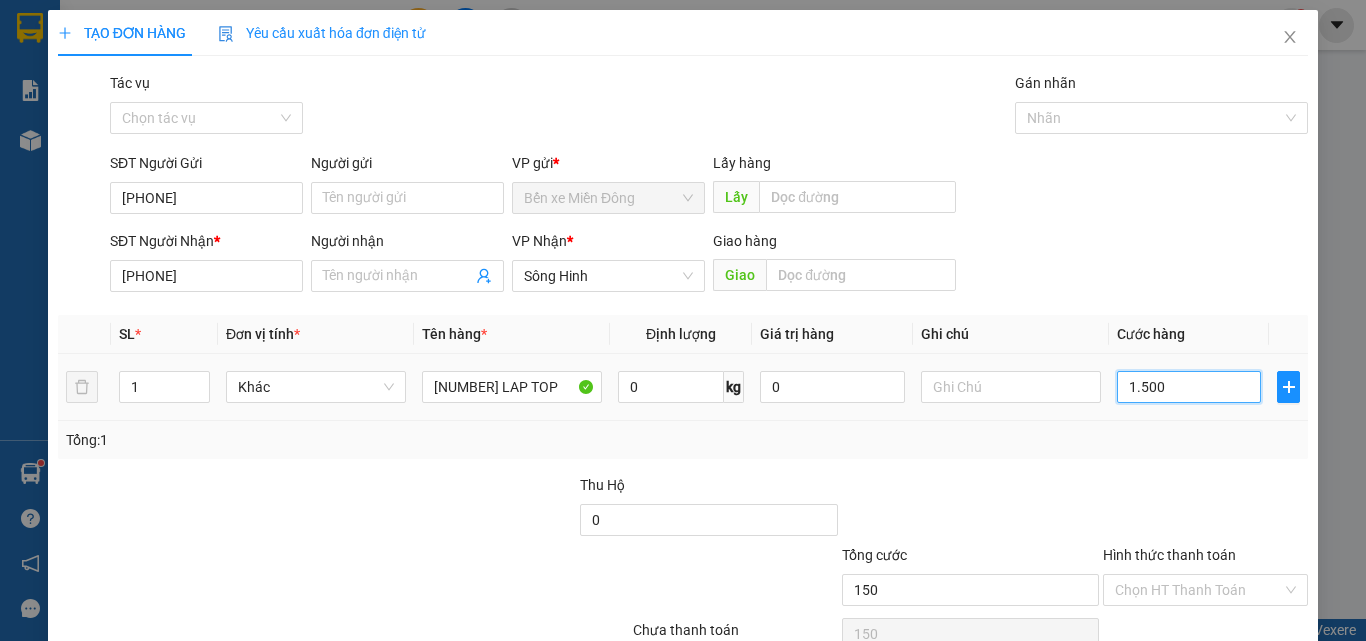 type on "1.500" 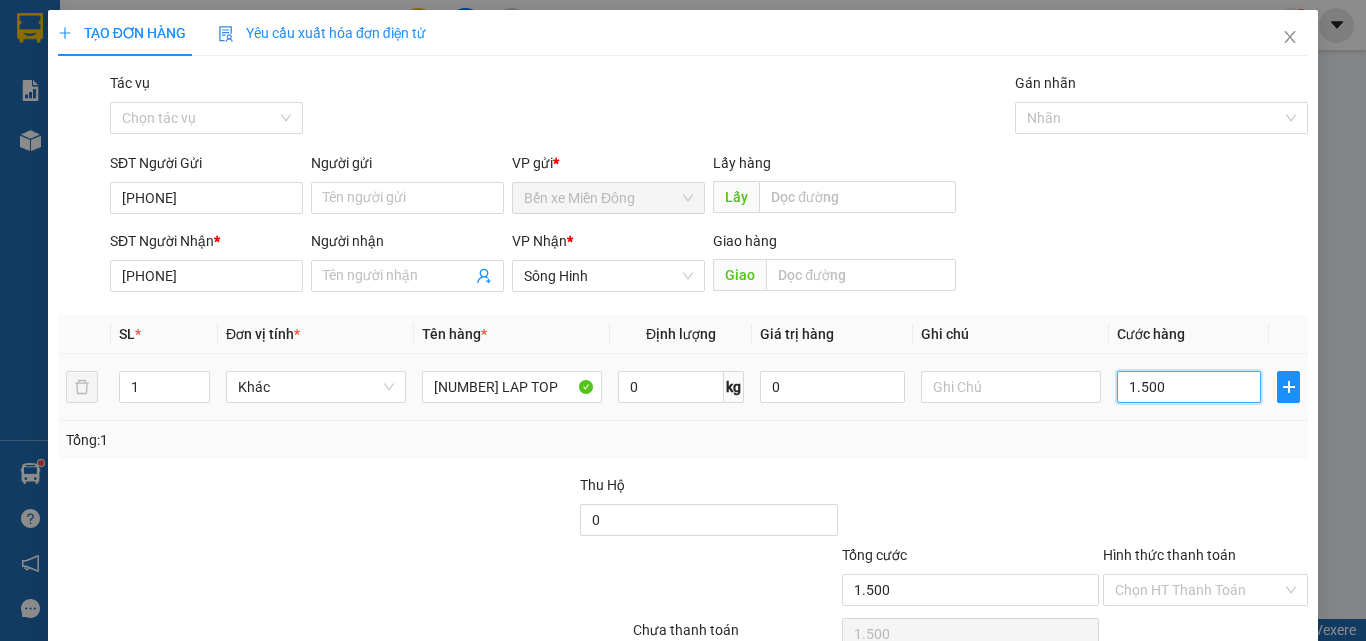 type on "15.000" 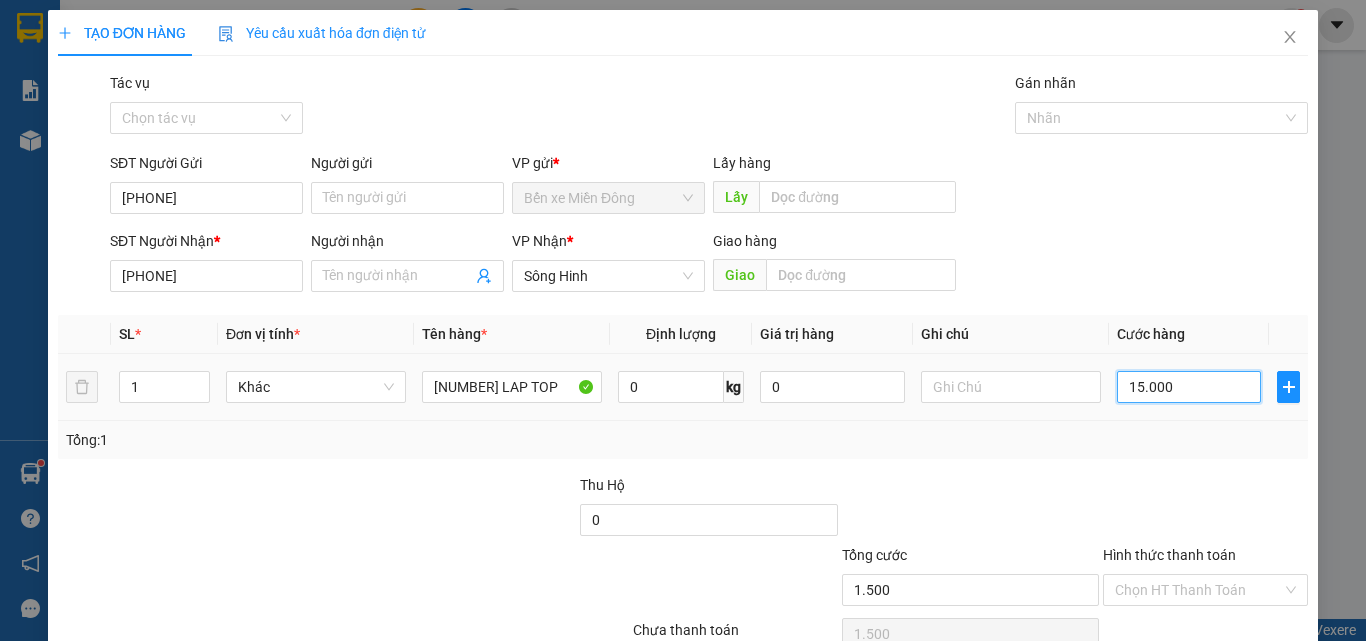 type on "15.000" 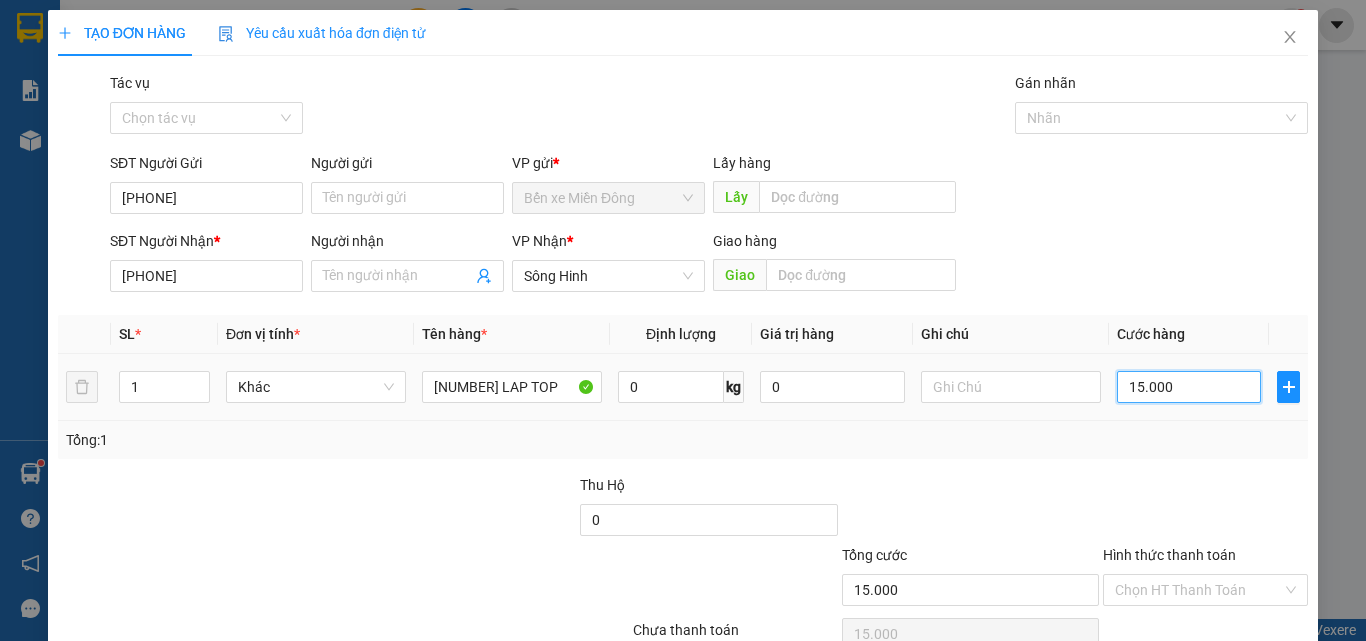 type on "150.000" 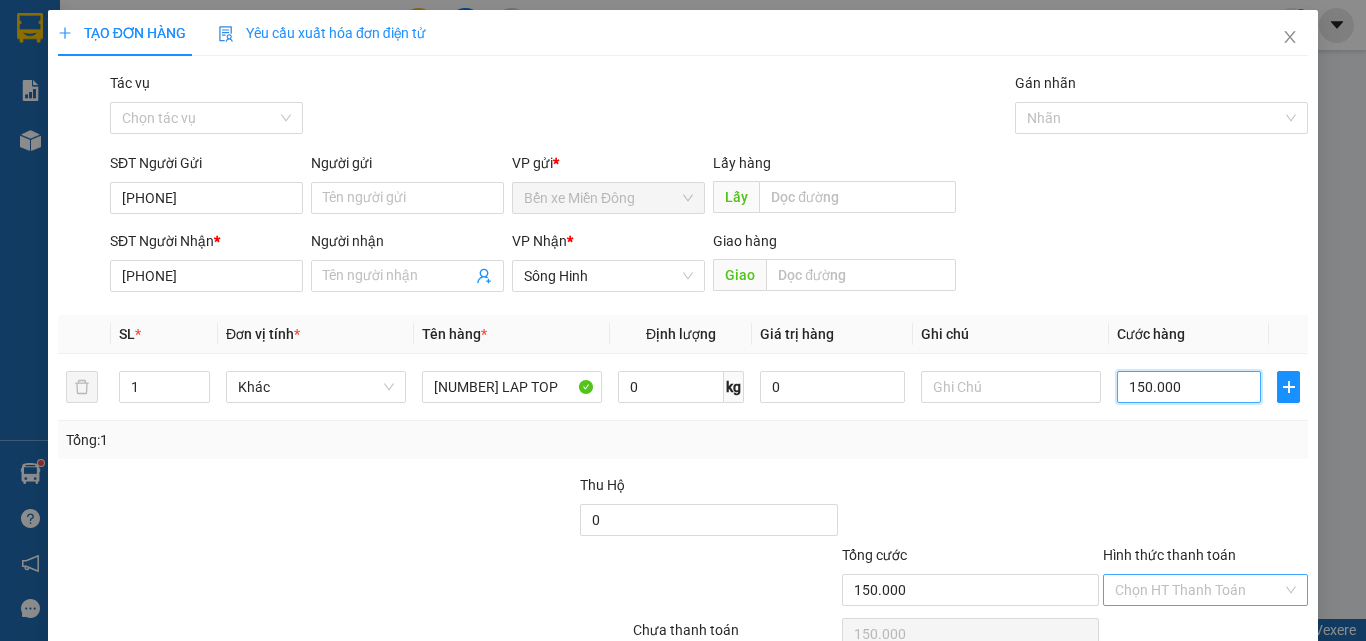 type on "150.000" 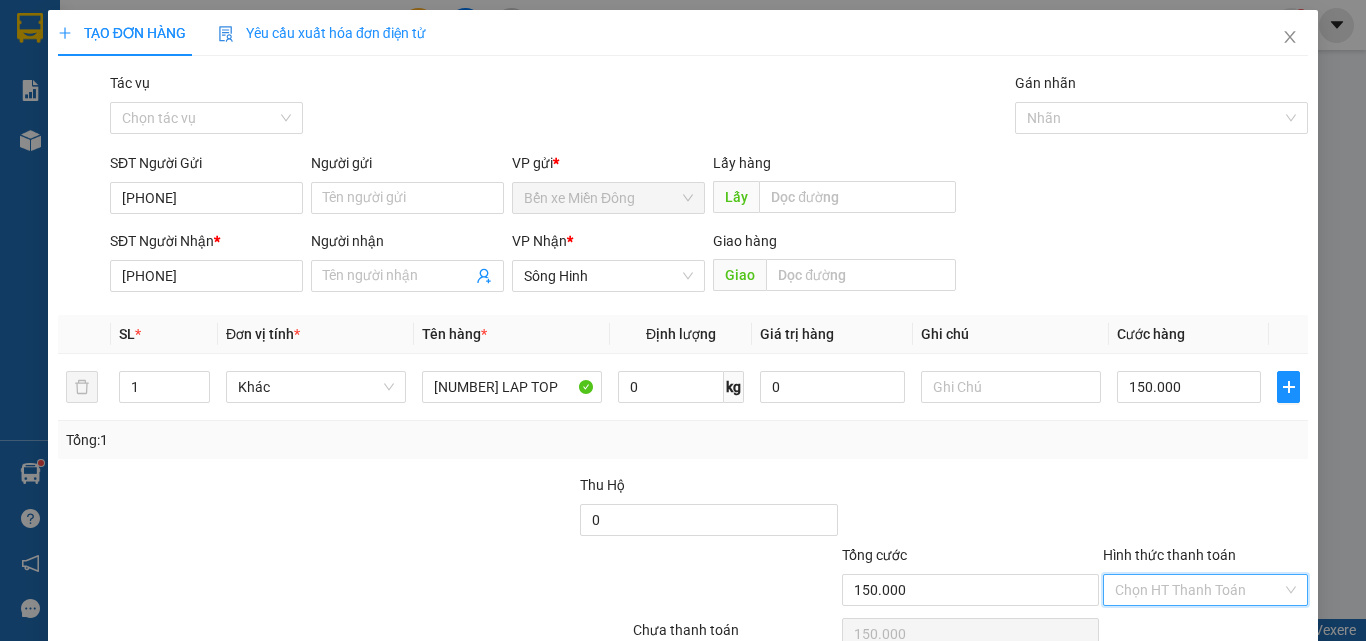 click on "Hình thức thanh toán" at bounding box center [1198, 590] 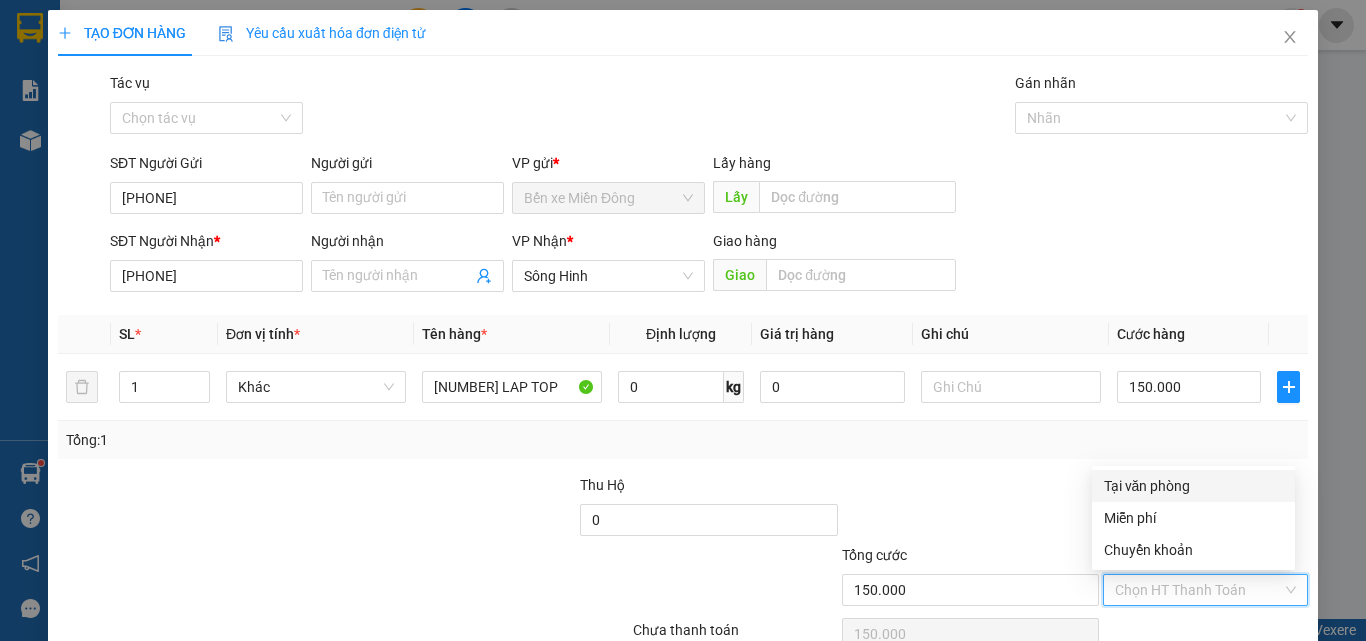 click on "Tại văn phòng" at bounding box center [1193, 486] 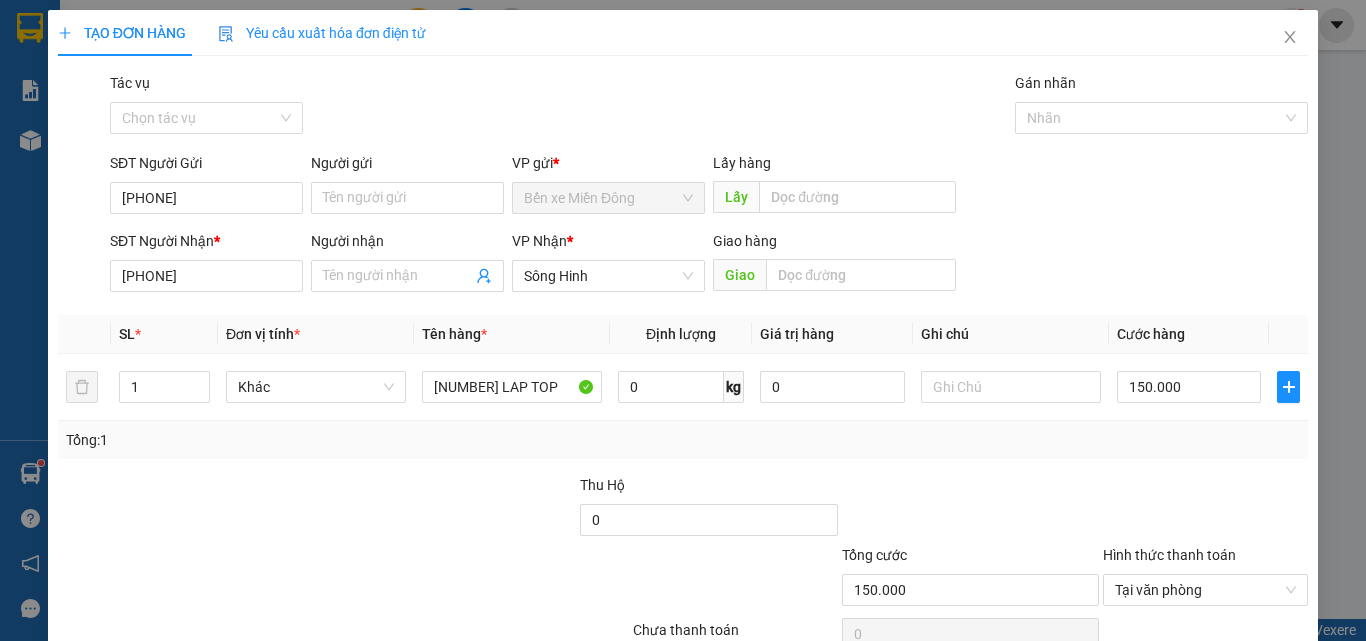 click on "Lưu và In" at bounding box center [1243, 685] 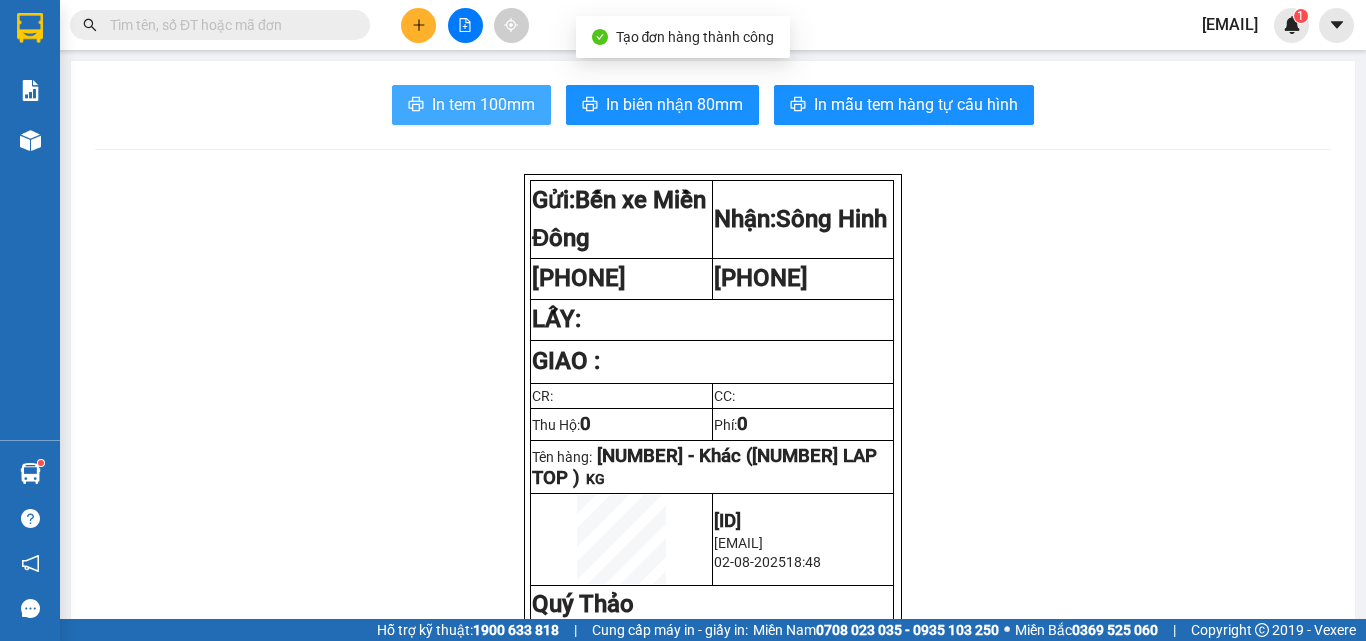click on "In tem 100mm" at bounding box center (483, 104) 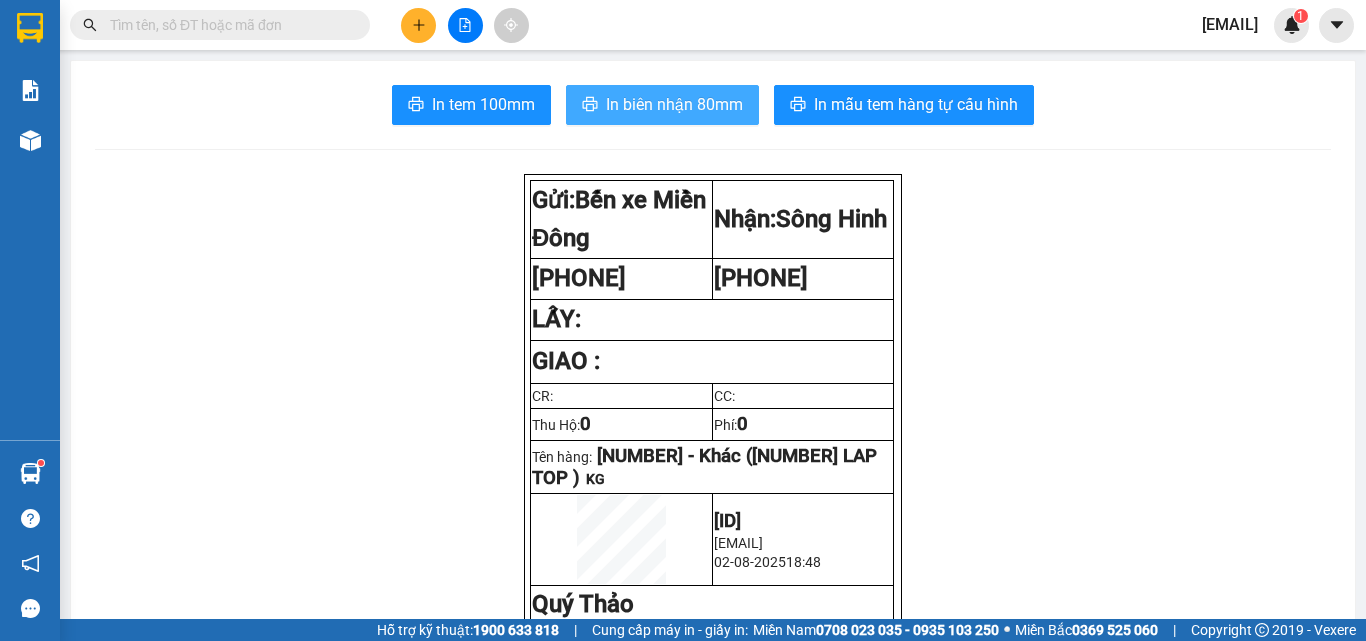 drag, startPoint x: 669, startPoint y: 100, endPoint x: 671, endPoint y: 89, distance: 11.18034 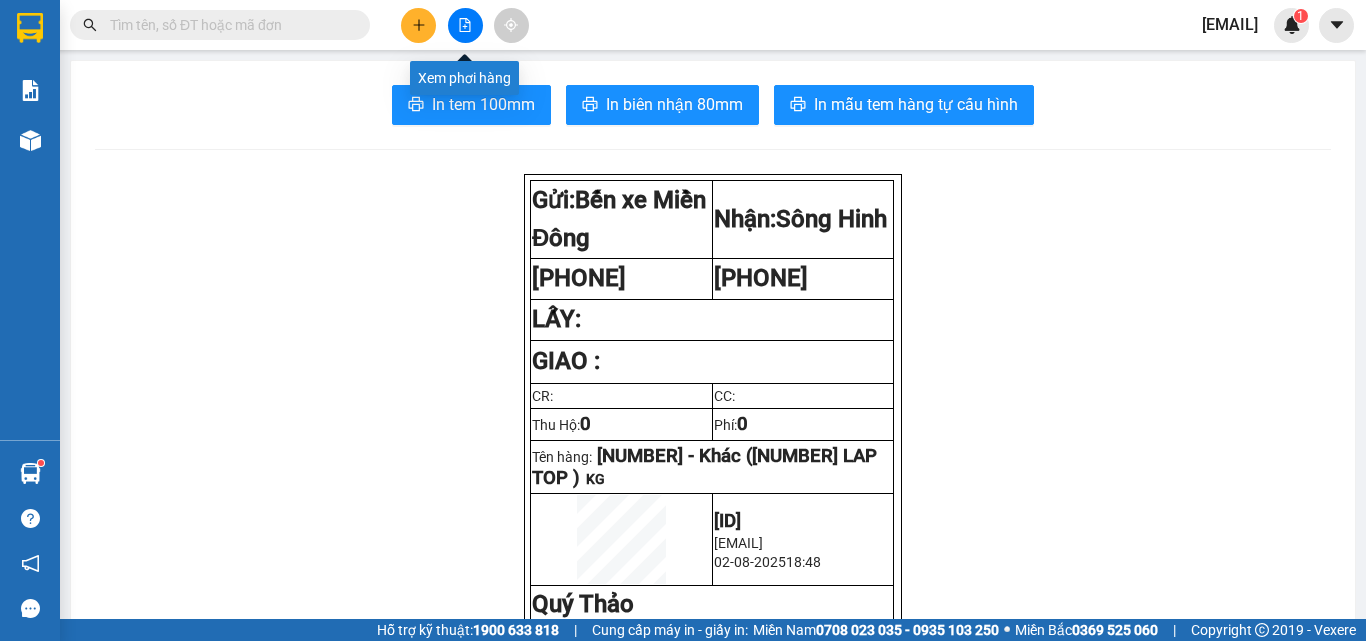 click 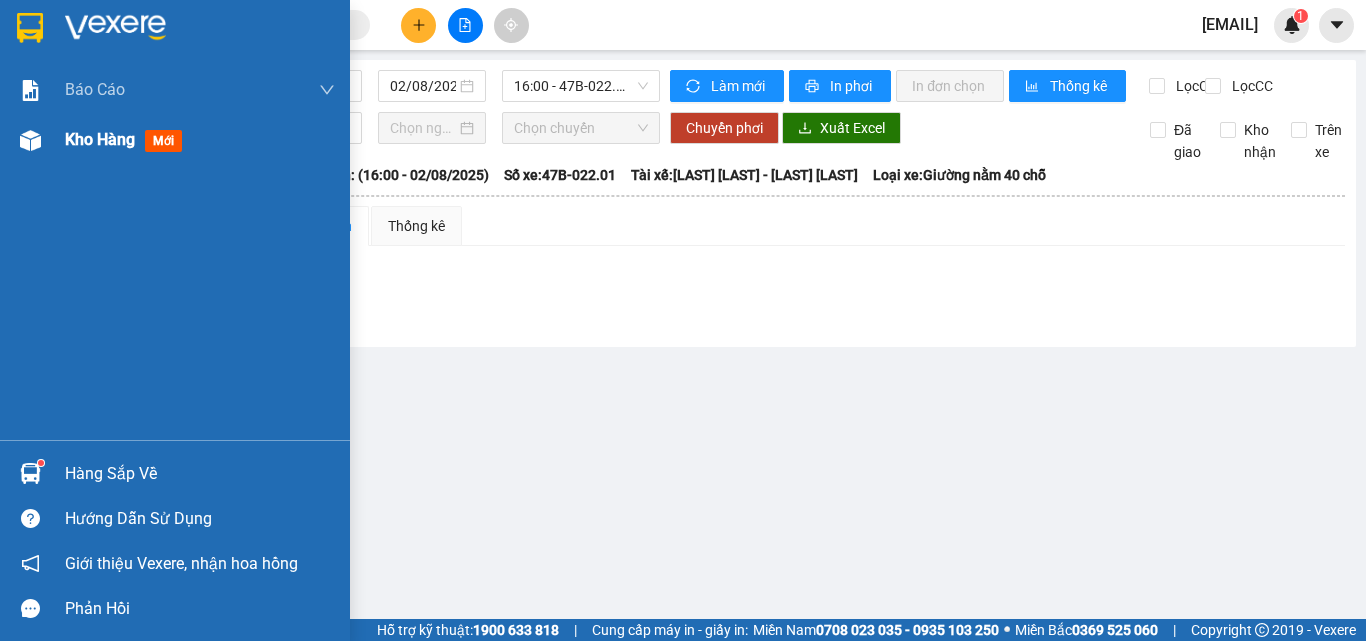 click on "Kho hàng" at bounding box center (100, 139) 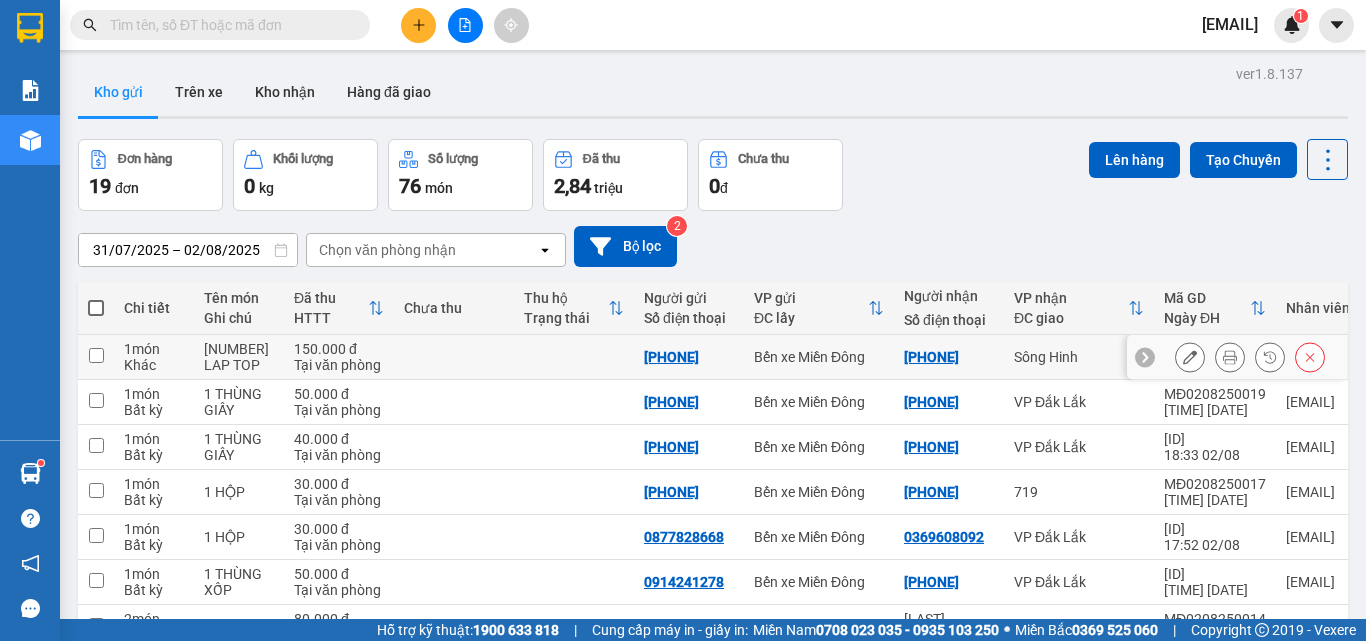 drag, startPoint x: 1009, startPoint y: 355, endPoint x: 1008, endPoint y: 393, distance: 38.013157 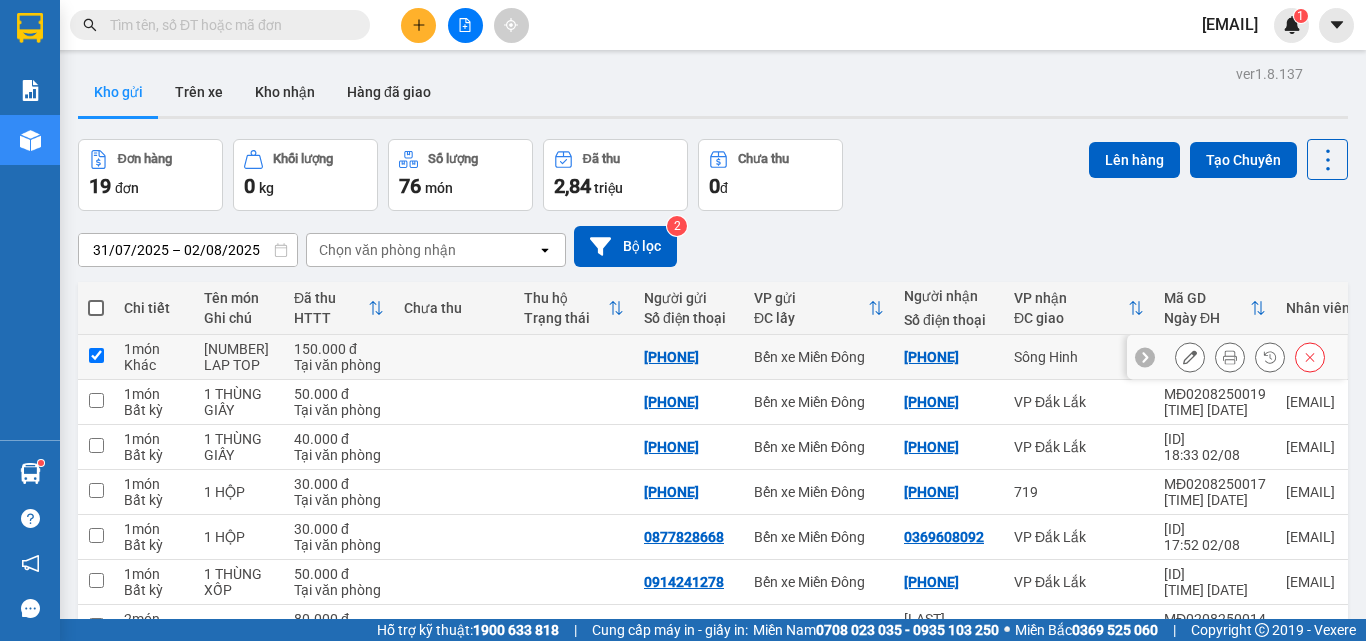 checkbox on "true" 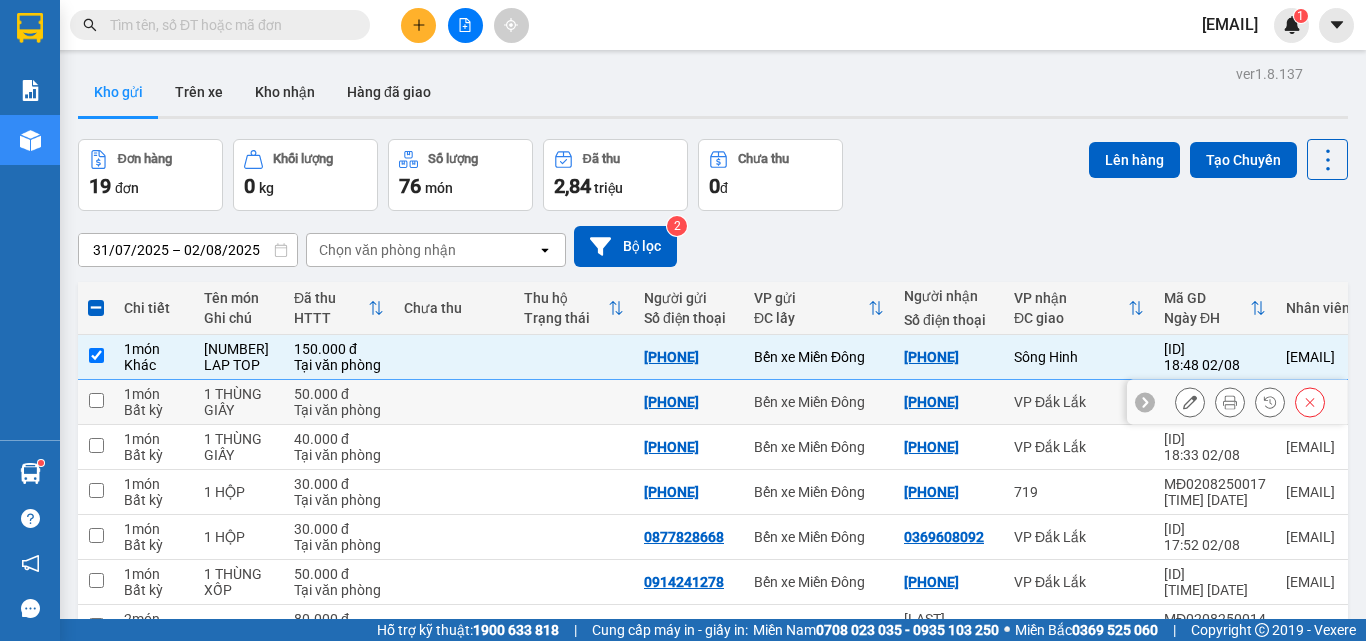 drag, startPoint x: 1011, startPoint y: 404, endPoint x: 1026, endPoint y: 413, distance: 17.492855 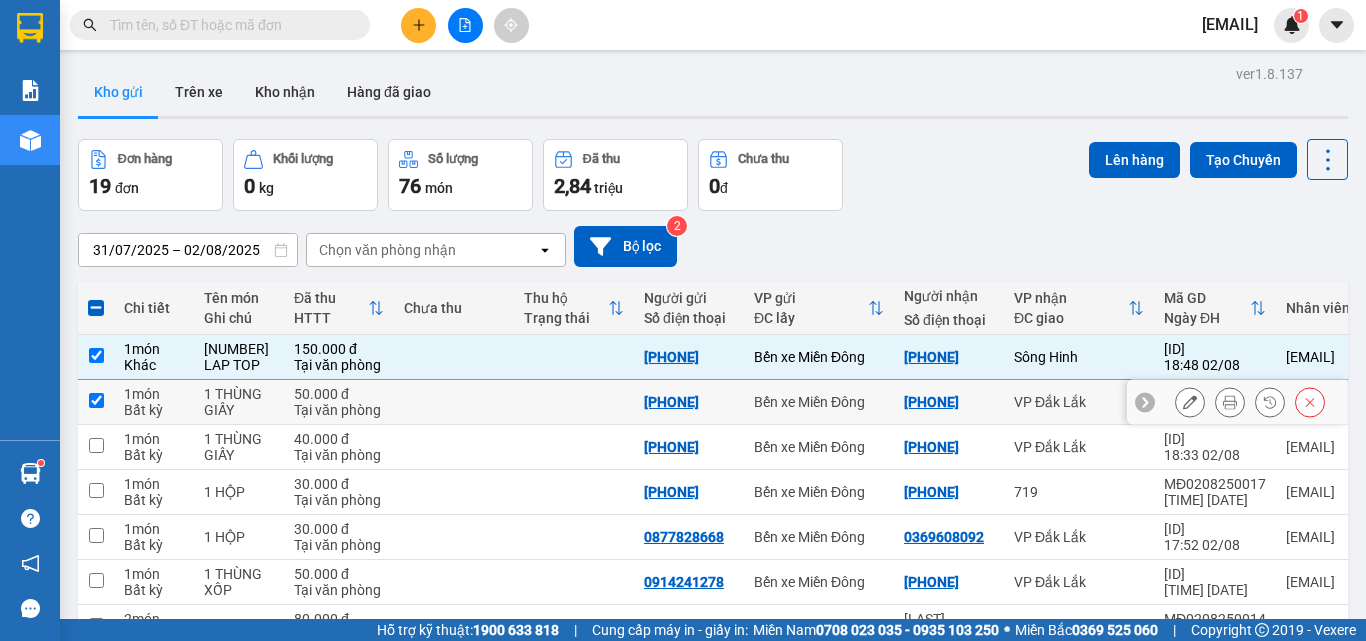 checkbox on "true" 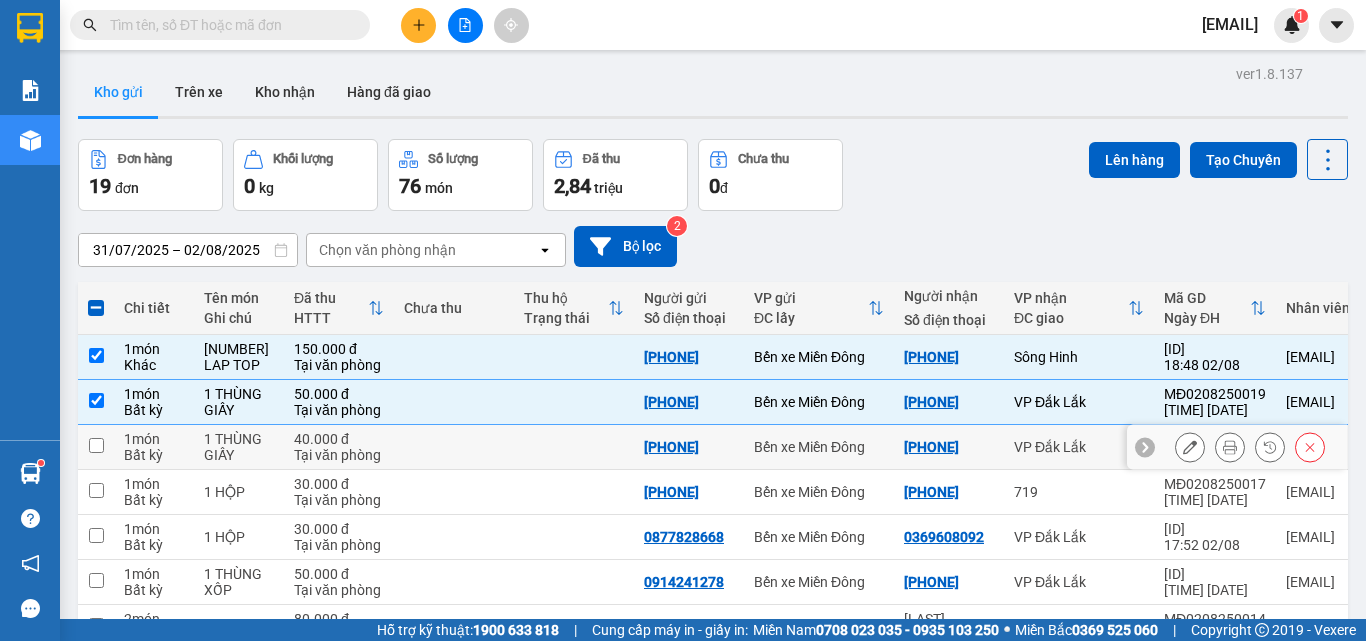 click on "VP Đắk Lắk" at bounding box center [1079, 447] 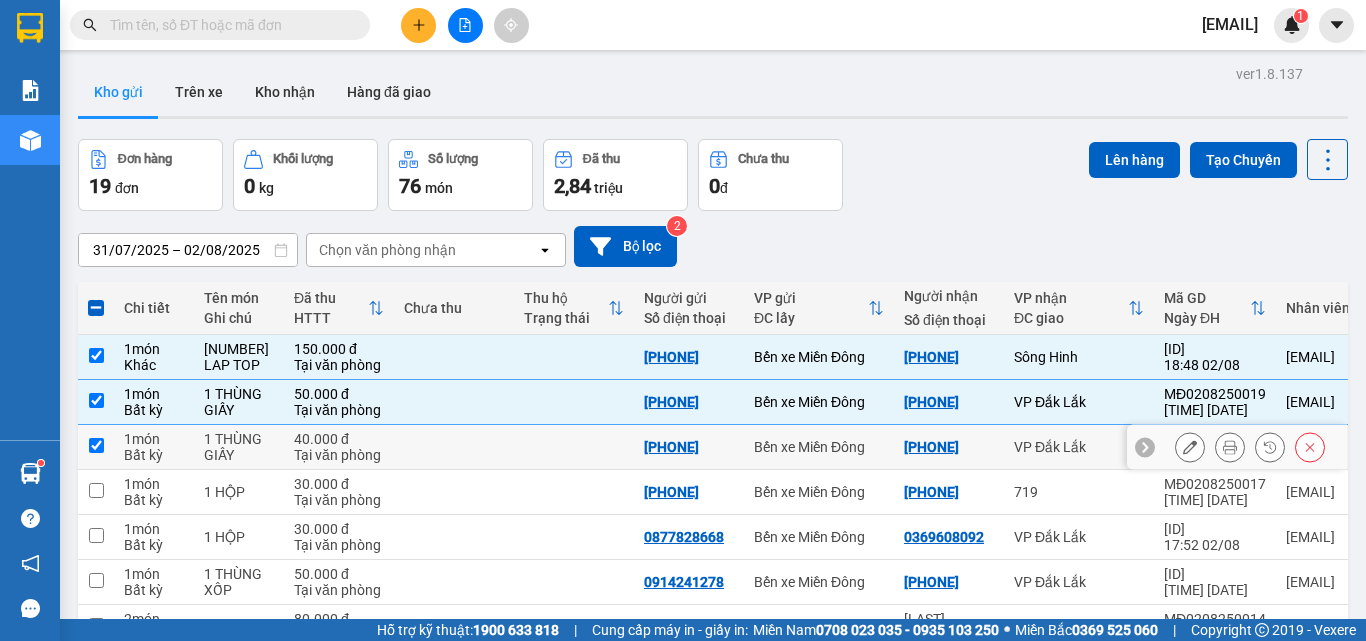 checkbox on "true" 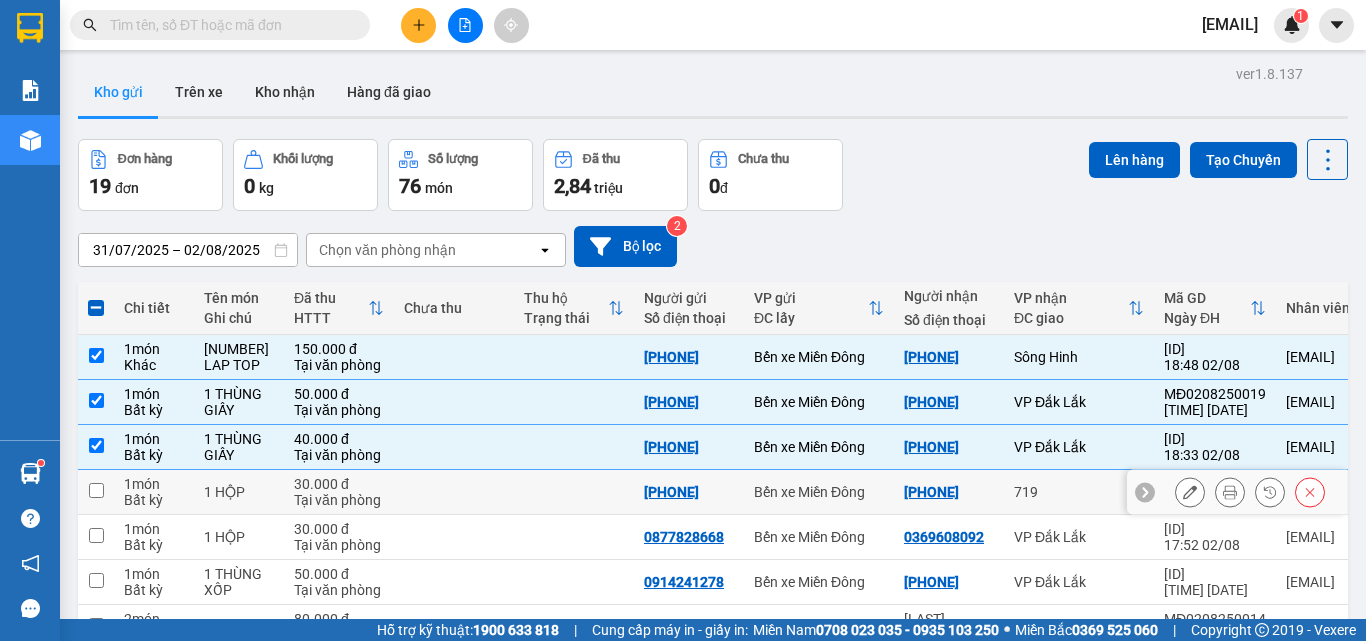 click on "719" at bounding box center (1079, 492) 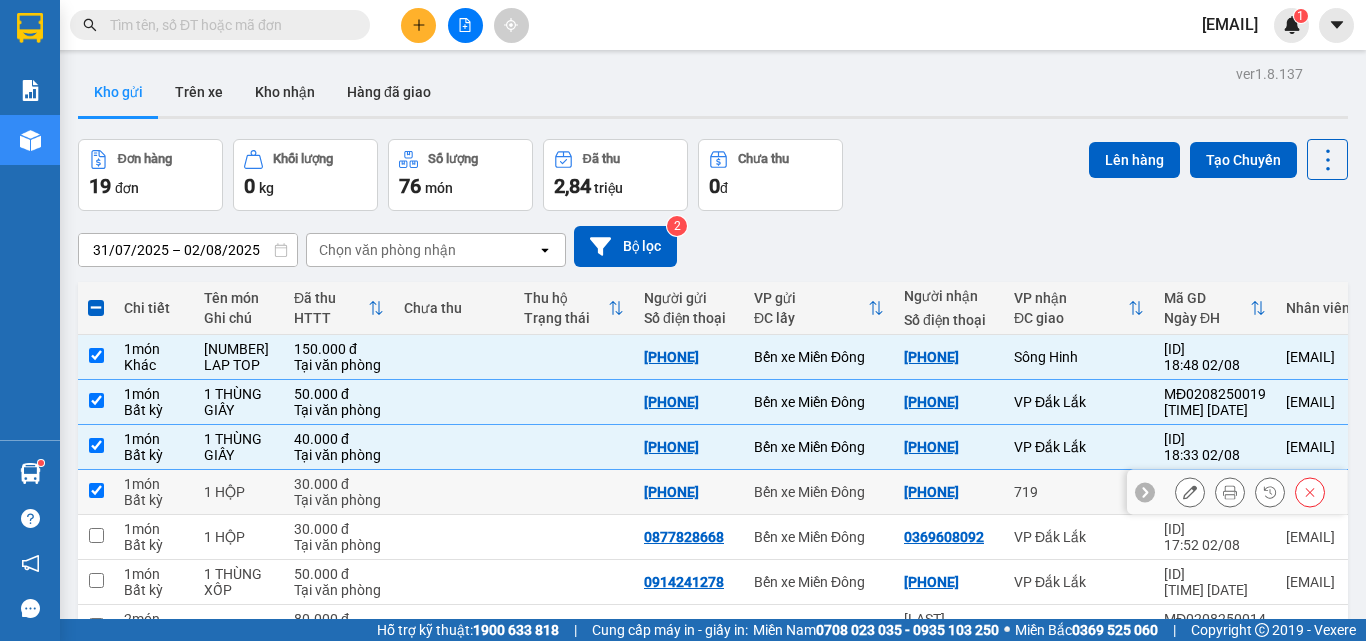 checkbox on "true" 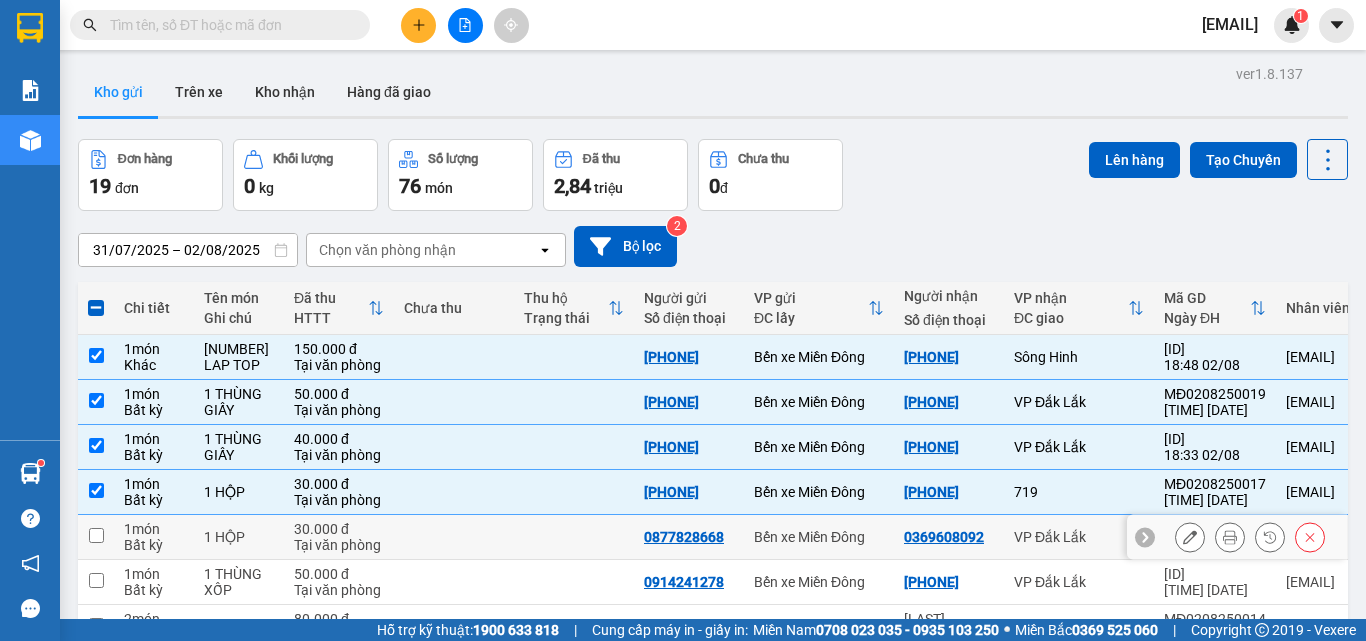 click on "VP Đắk Lắk" at bounding box center (1079, 537) 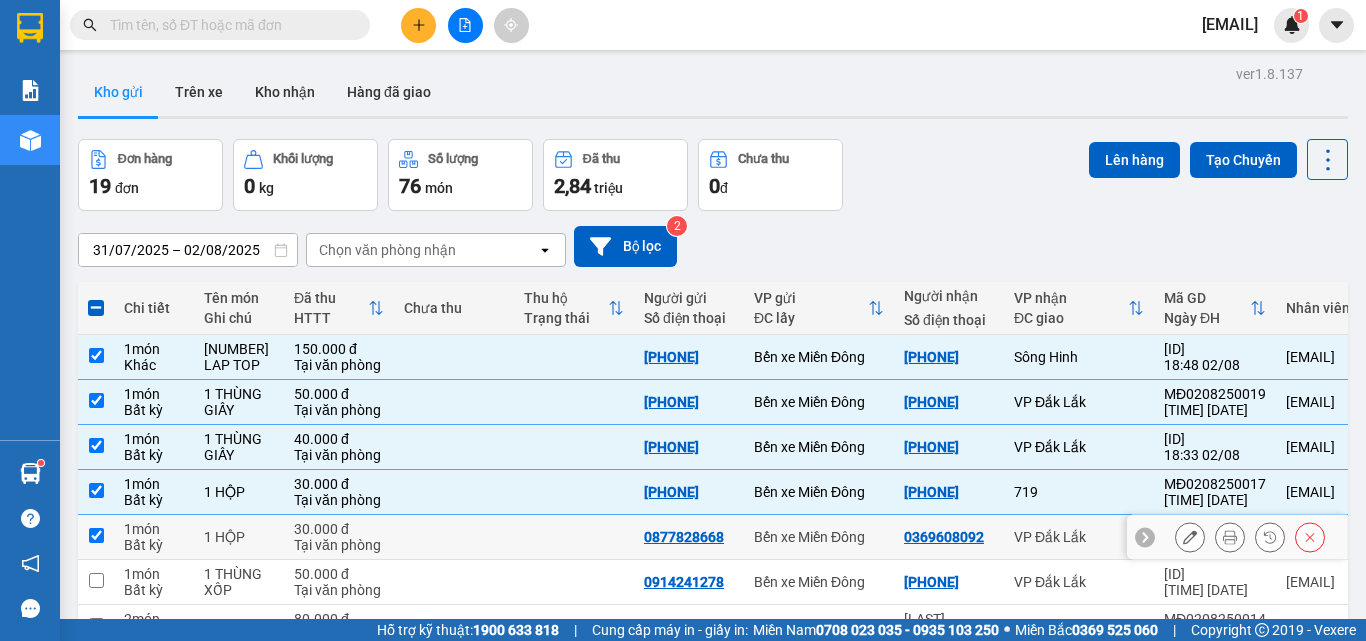 checkbox on "true" 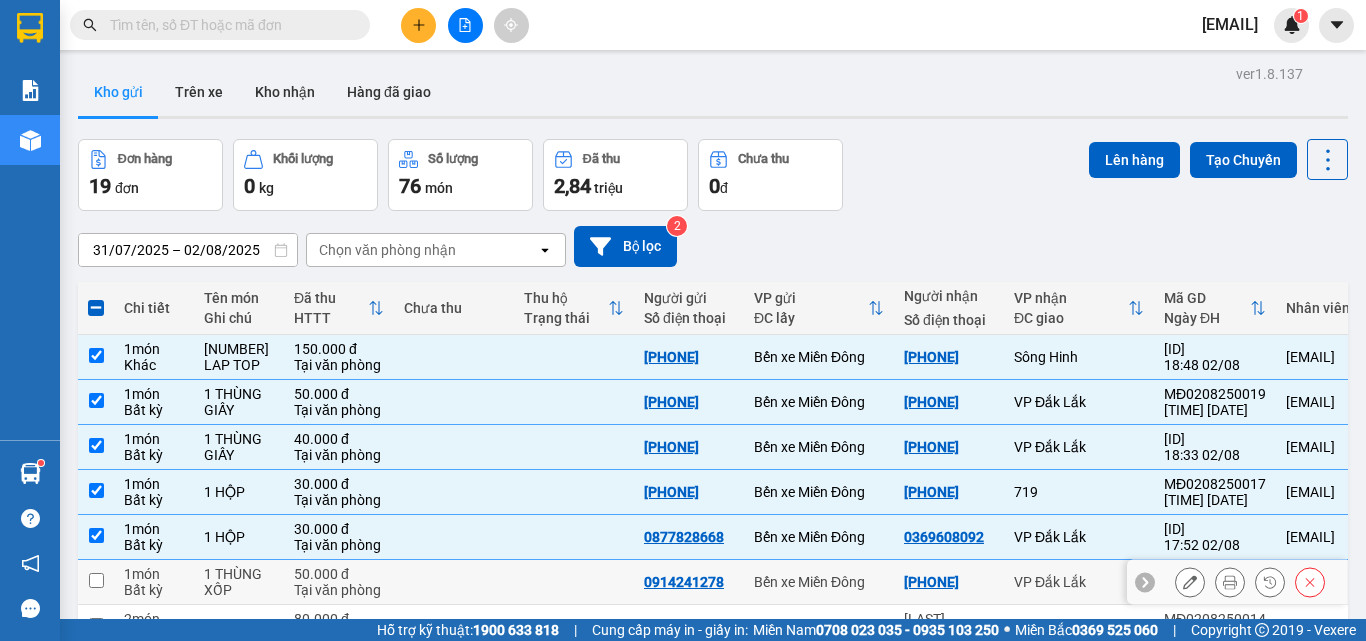 click on "VP Đắk Lắk" at bounding box center (1079, 582) 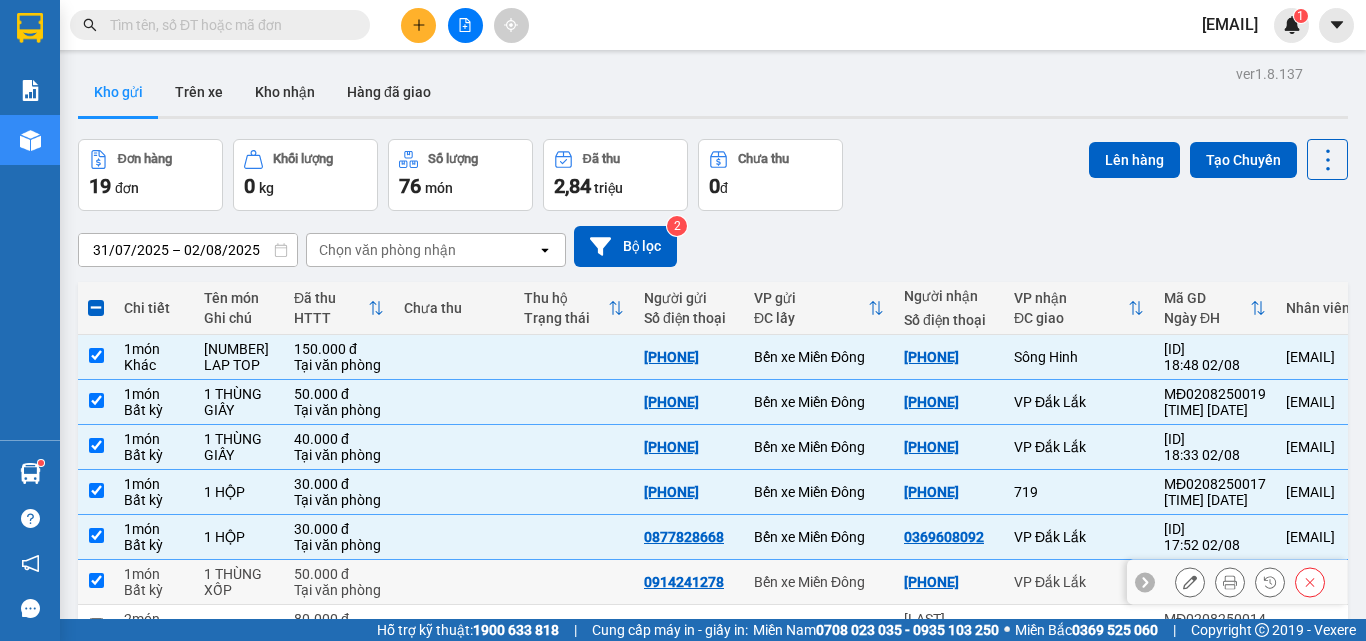 checkbox on "true" 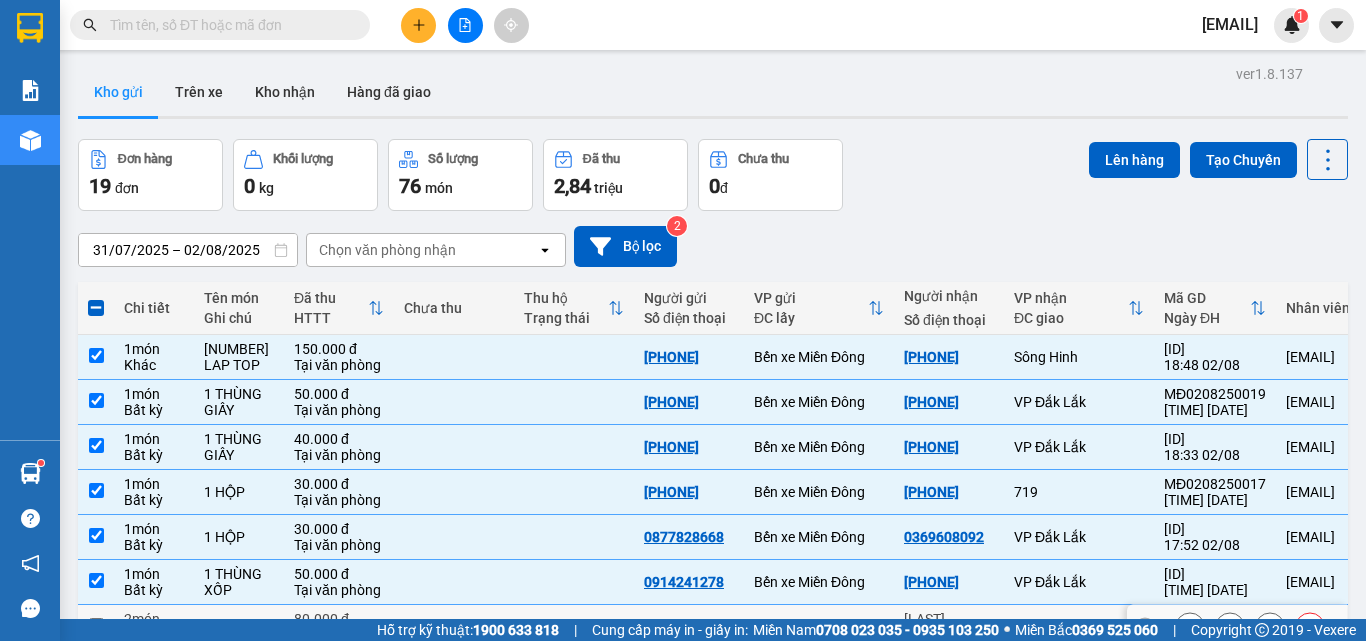 drag, startPoint x: 1020, startPoint y: 360, endPoint x: 1030, endPoint y: 372, distance: 15.6205 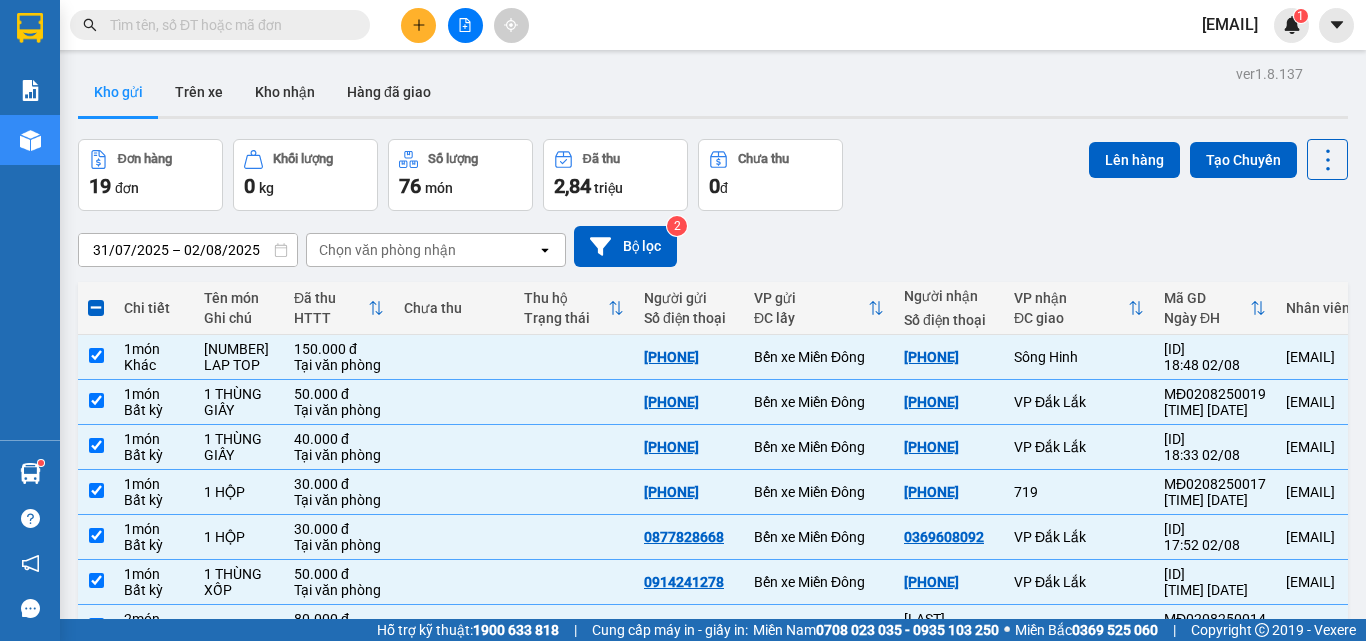 drag, startPoint x: 1050, startPoint y: 412, endPoint x: 1054, endPoint y: 443, distance: 31.257 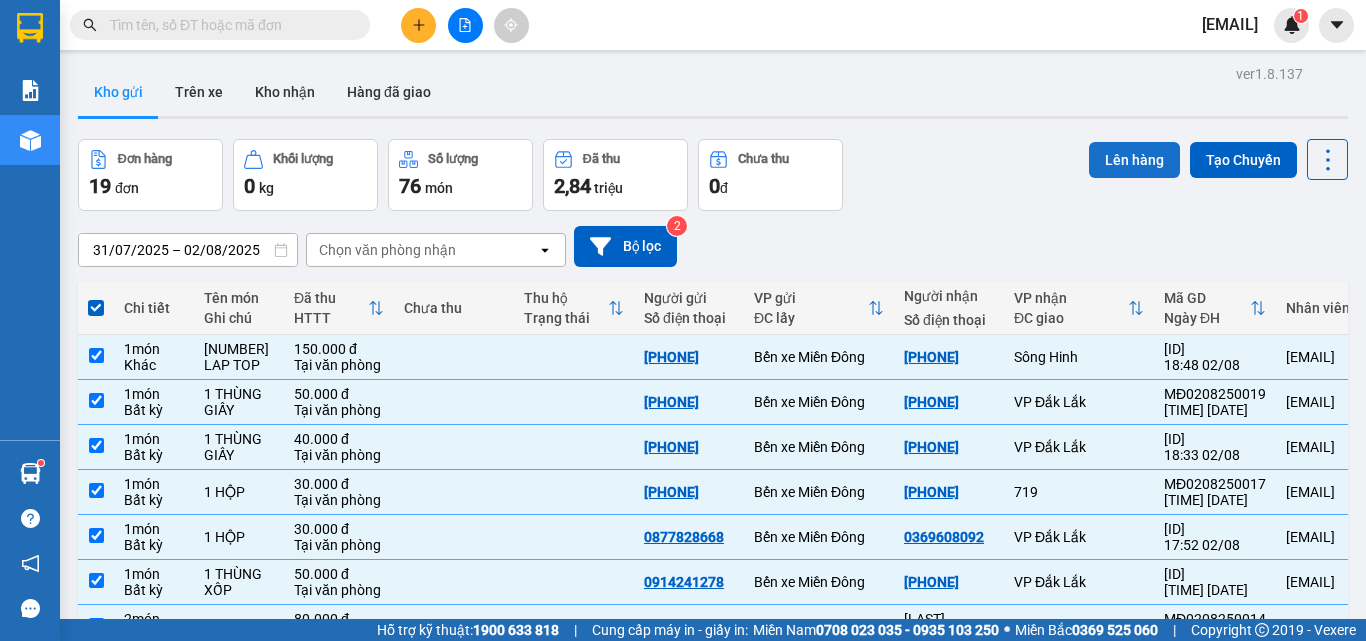 click on "Lên hàng" at bounding box center (1134, 160) 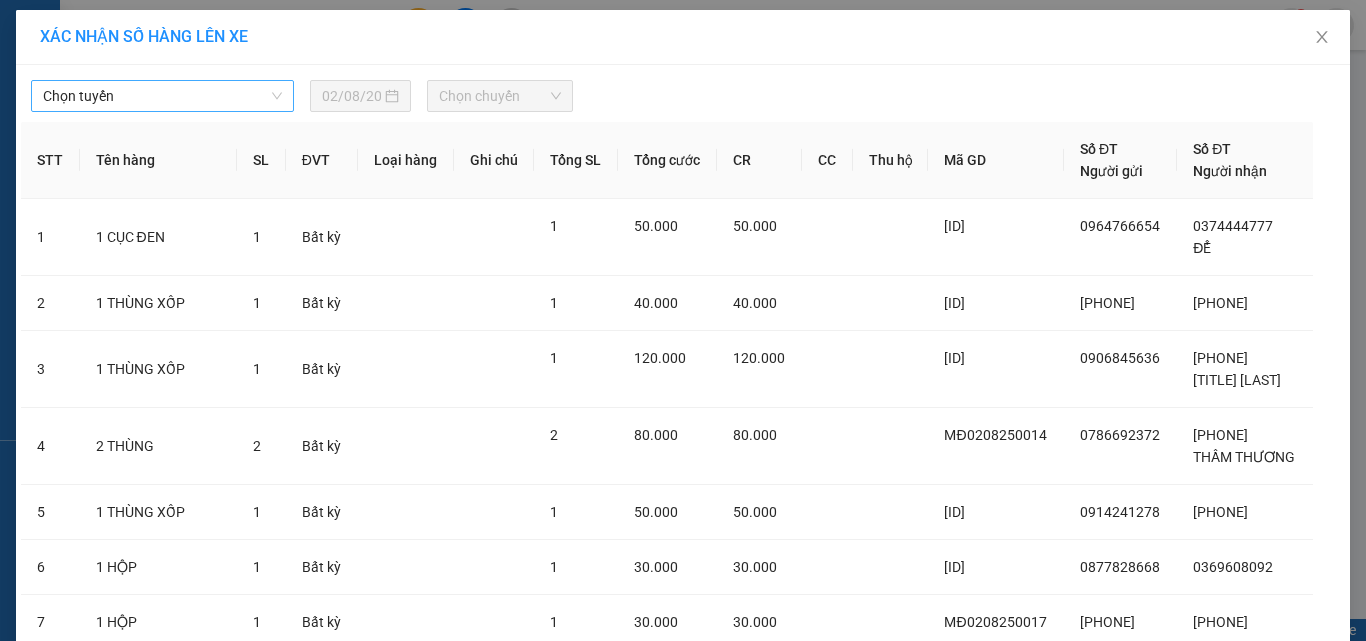 click on "Chọn tuyến" at bounding box center [162, 96] 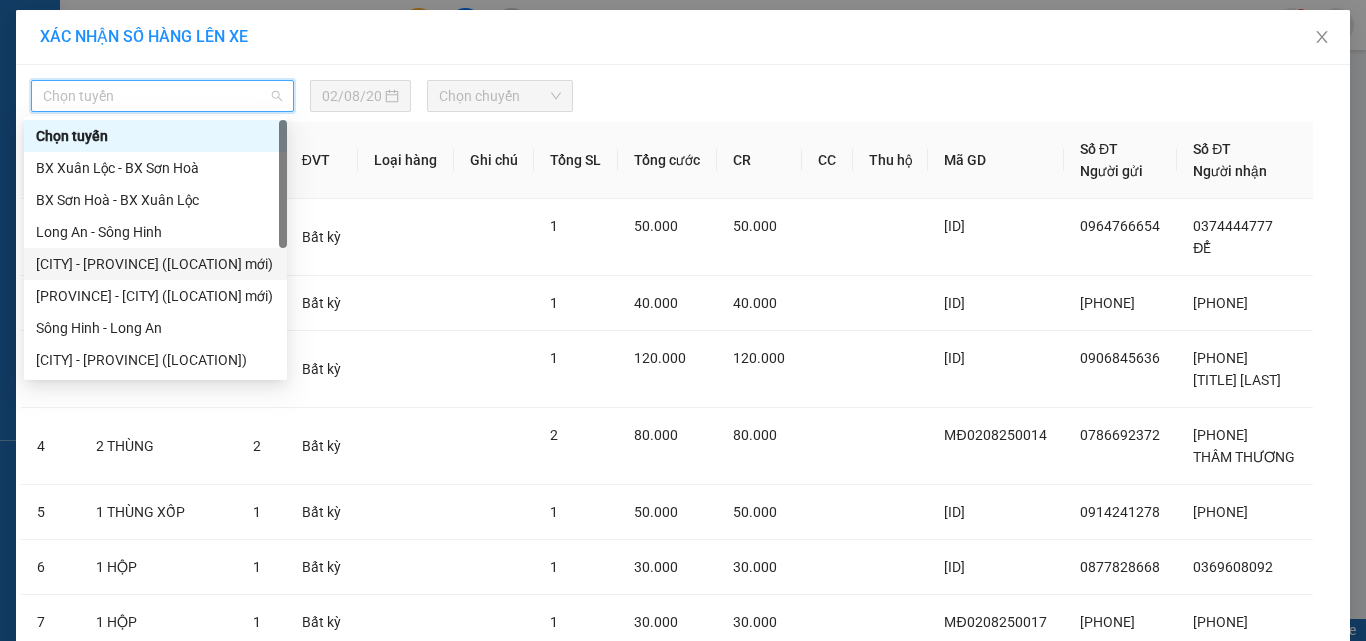 click on "[CITY] - [PROVINCE] ([LOCATION] mới)" at bounding box center [155, 264] 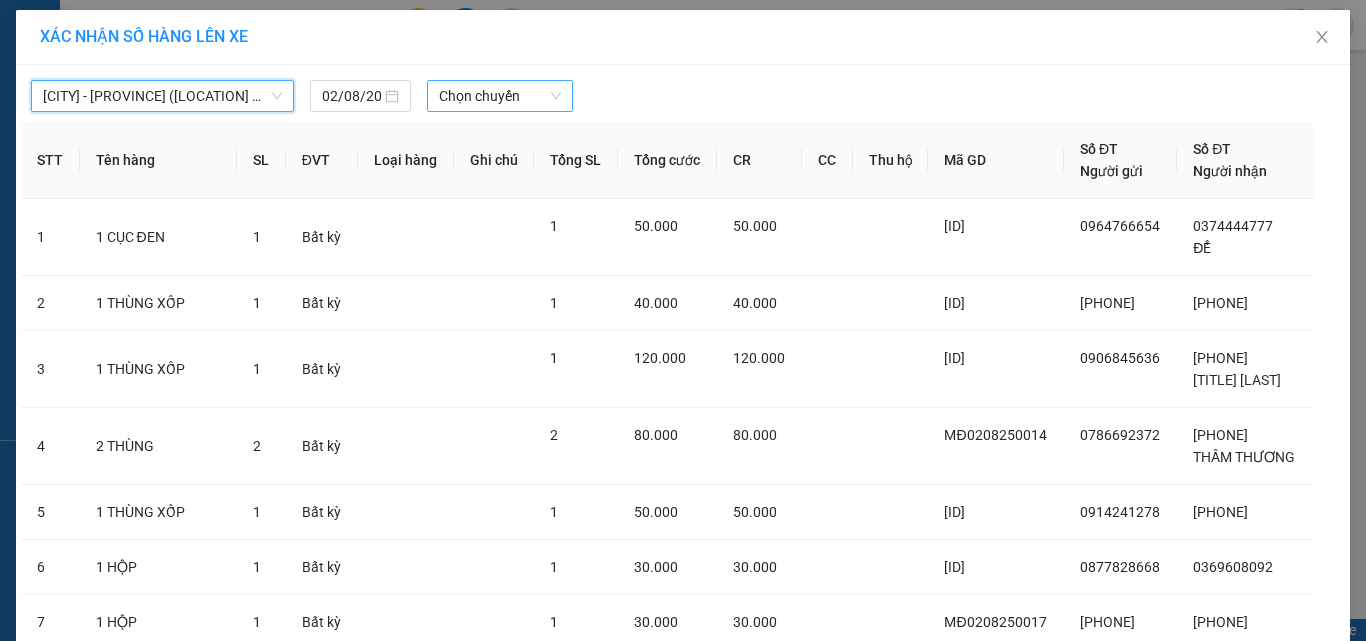 click on "Chọn chuyến" at bounding box center [500, 96] 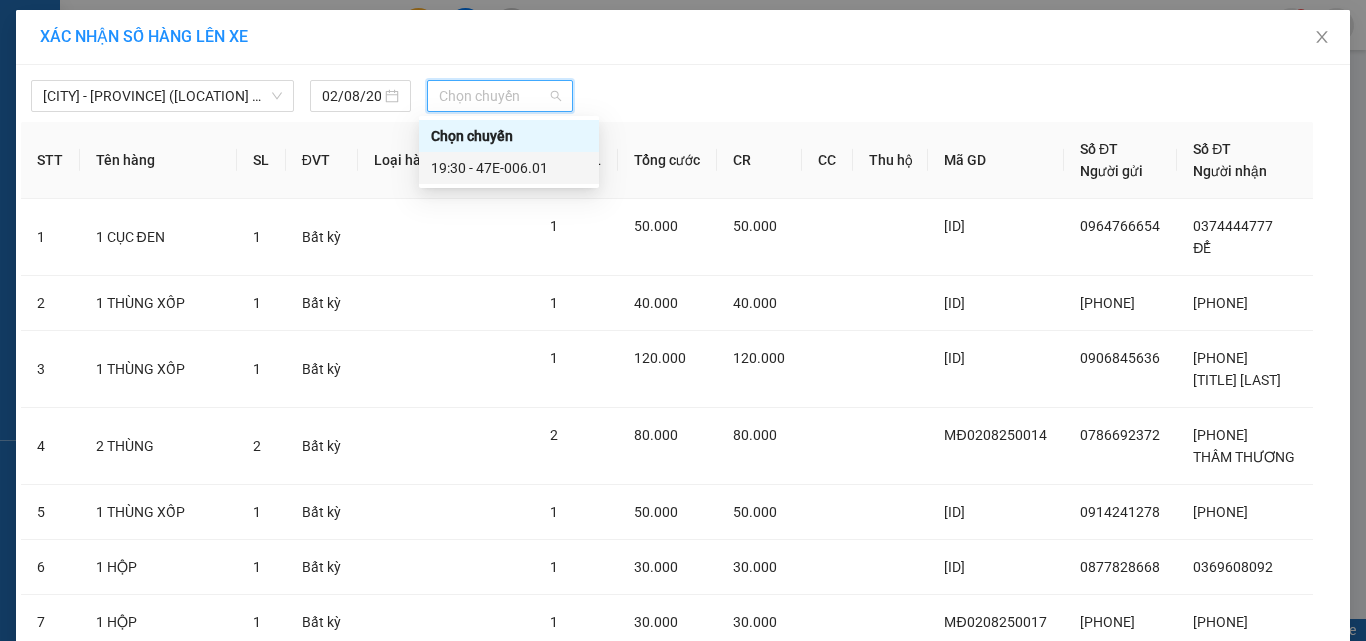 drag, startPoint x: 517, startPoint y: 167, endPoint x: 520, endPoint y: 180, distance: 13.341664 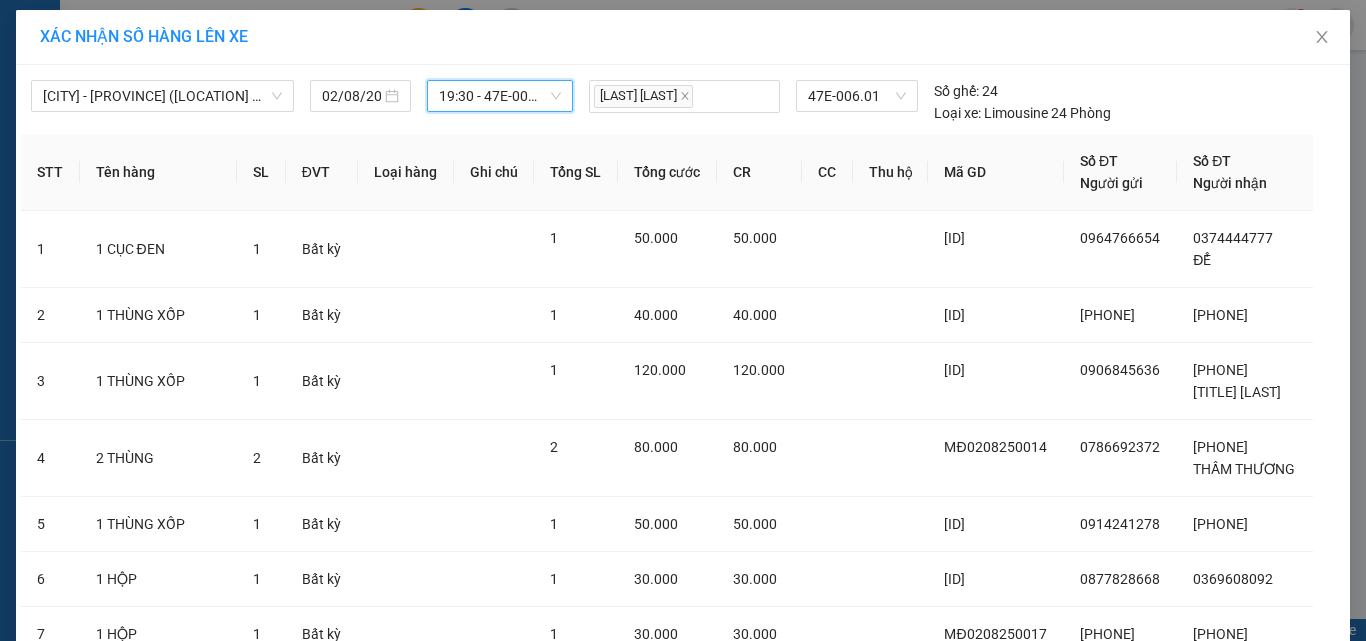 click on "Lên hàng" at bounding box center [756, 918] 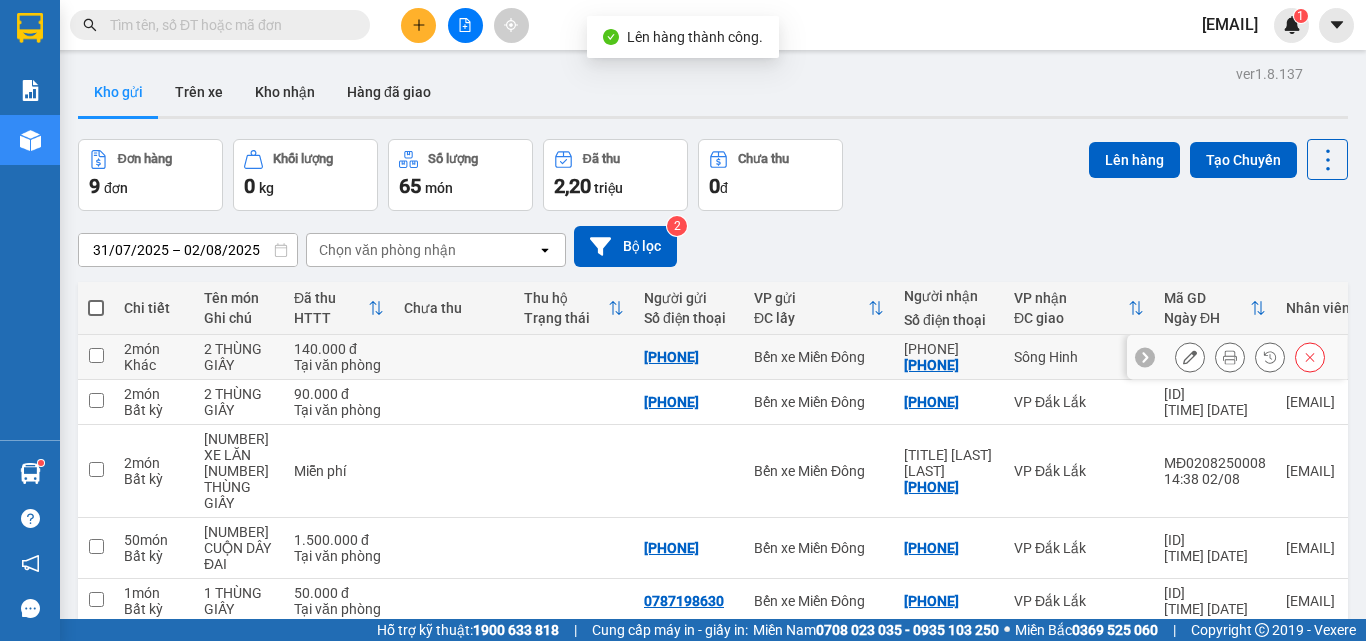 drag, startPoint x: 1093, startPoint y: 367, endPoint x: 1086, endPoint y: 392, distance: 25.96151 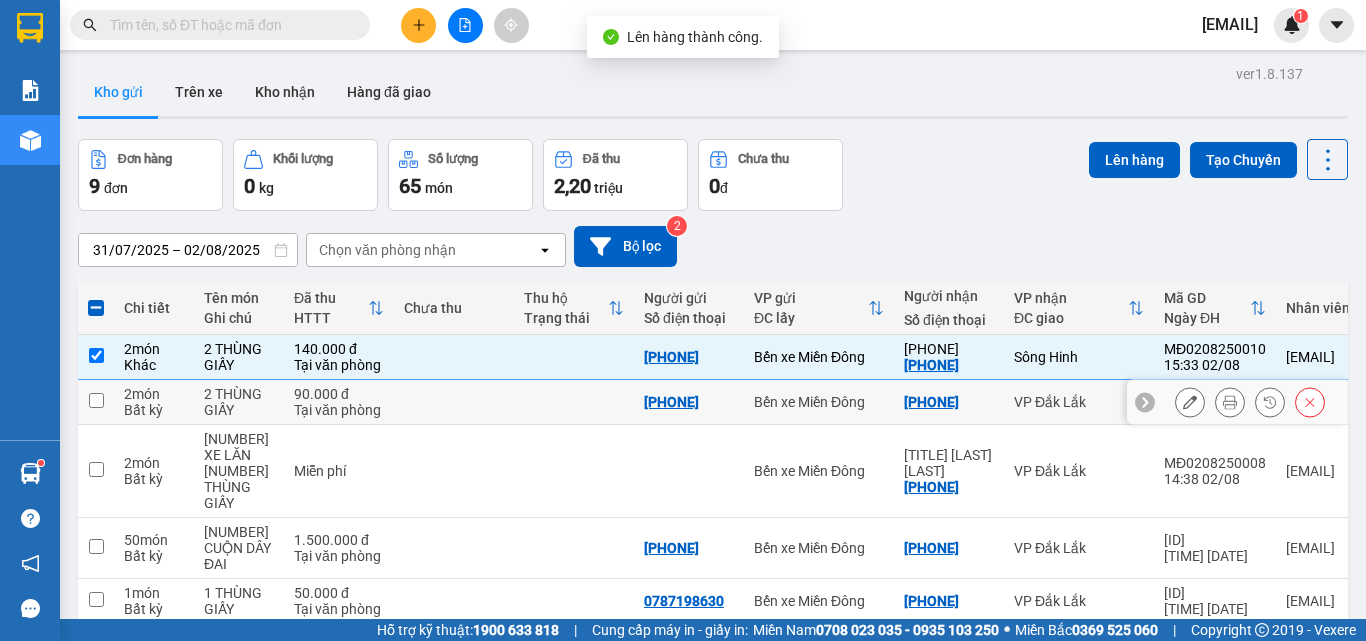 drag, startPoint x: 1065, startPoint y: 408, endPoint x: 1063, endPoint y: 435, distance: 27.073973 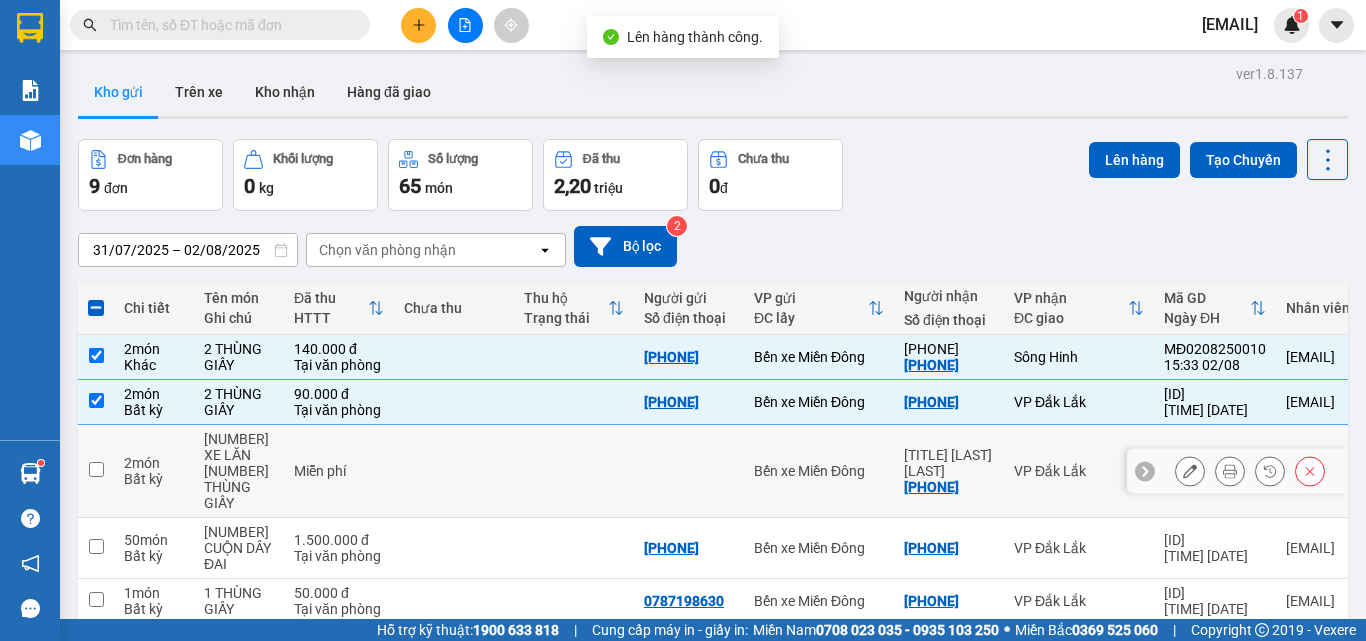 drag, startPoint x: 1059, startPoint y: 456, endPoint x: 1046, endPoint y: 489, distance: 35.468296 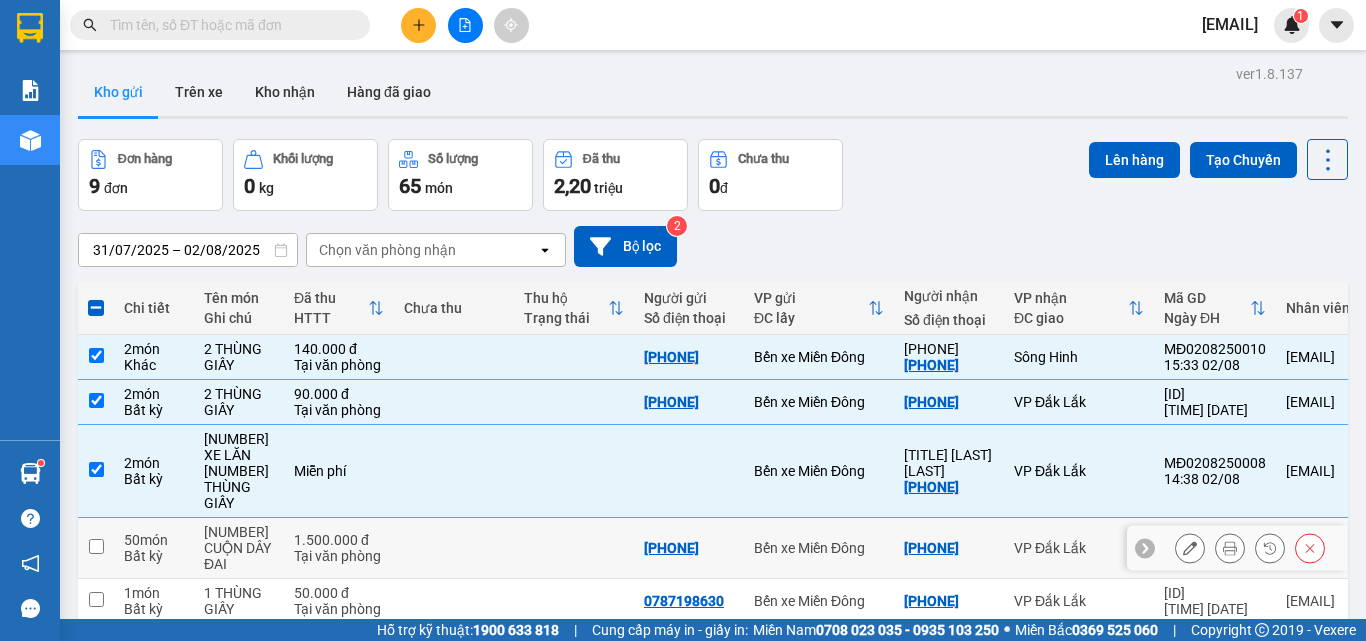 click on "VP Đắk Lắk" at bounding box center [1079, 548] 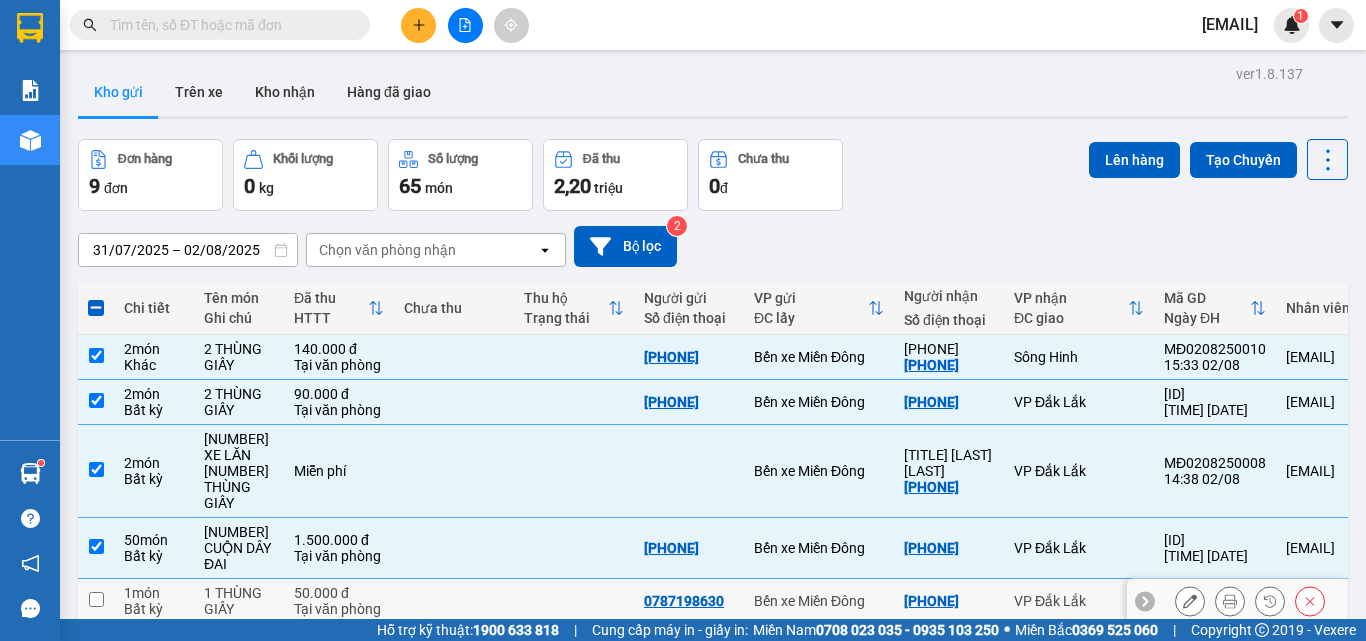 drag, startPoint x: 1029, startPoint y: 350, endPoint x: 1028, endPoint y: 393, distance: 43.011627 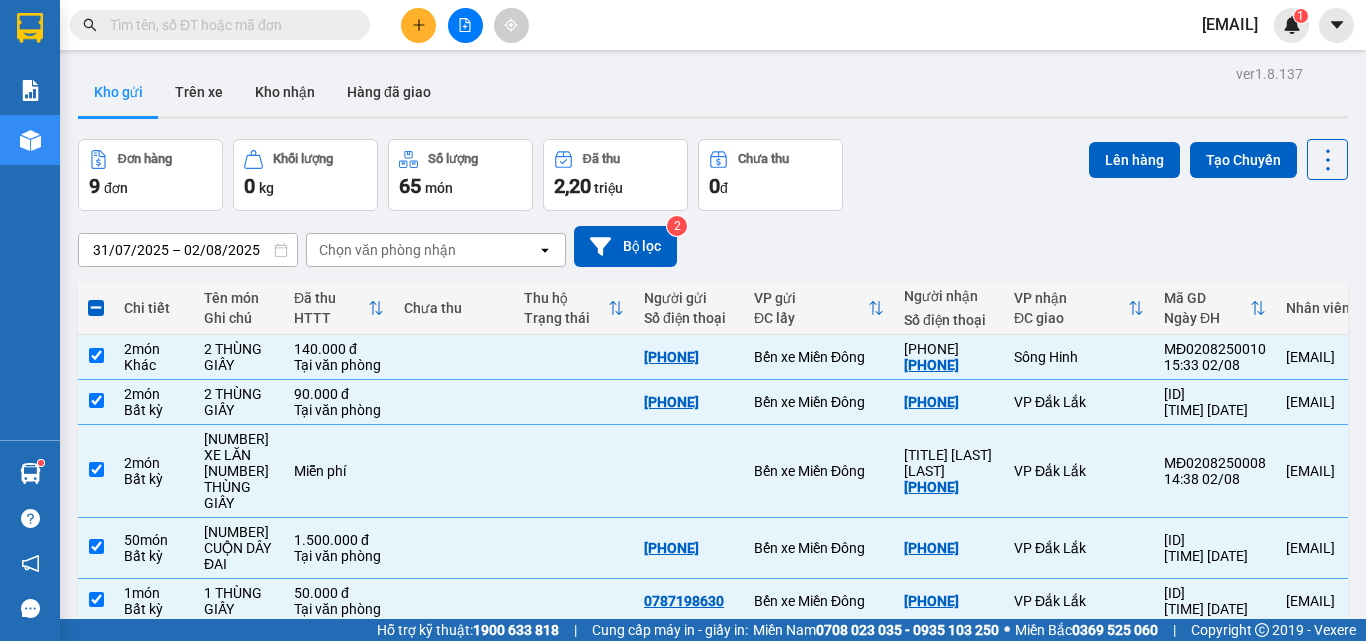 click on "VP Đắk Lắk" at bounding box center [1079, 646] 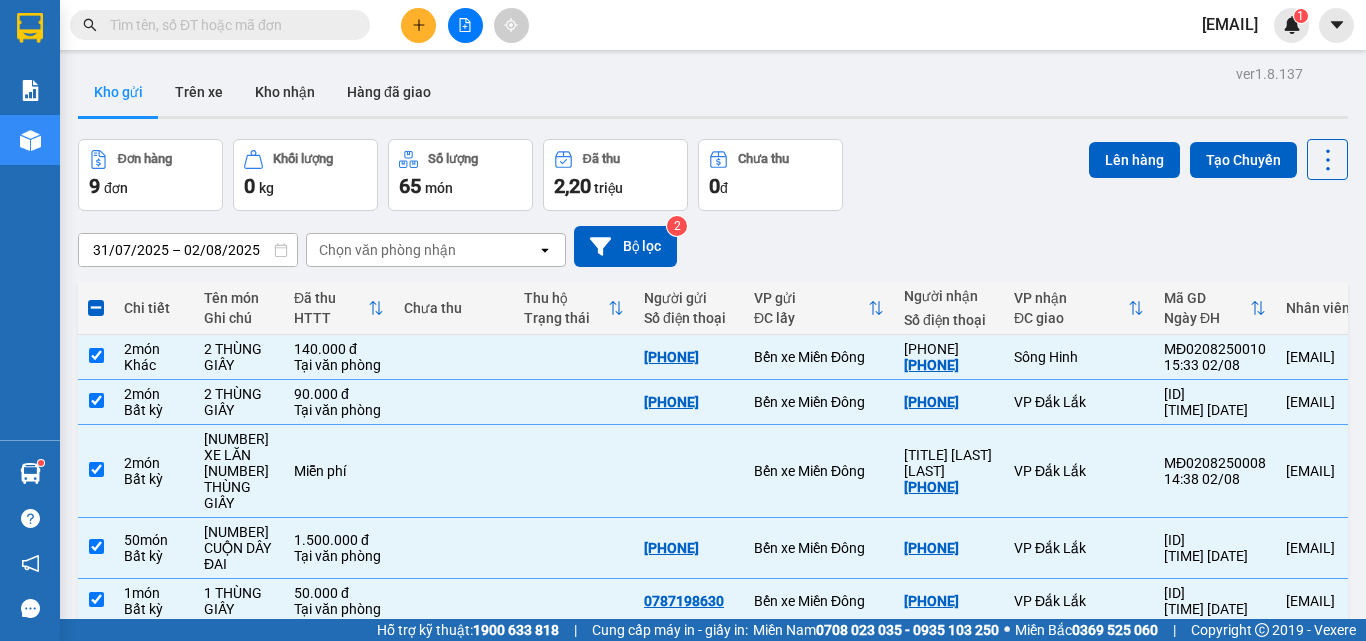 drag, startPoint x: 1040, startPoint y: 442, endPoint x: 1041, endPoint y: 455, distance: 13.038404 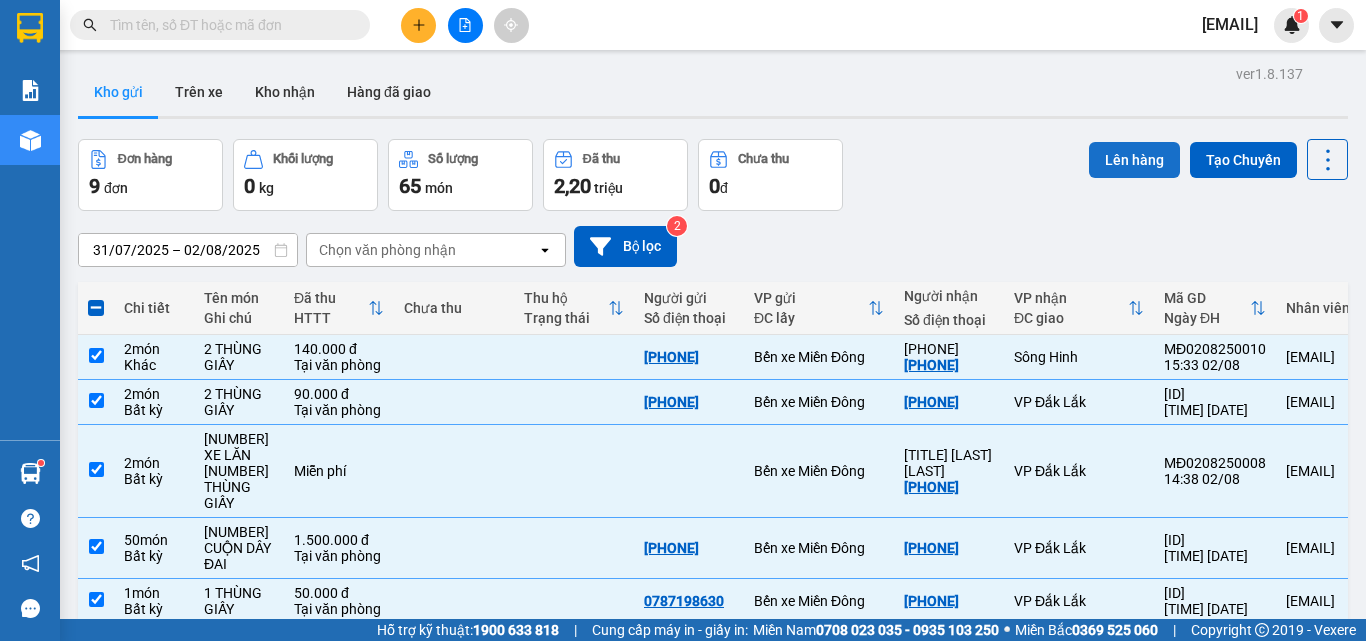 click on "Lên hàng" at bounding box center [1134, 160] 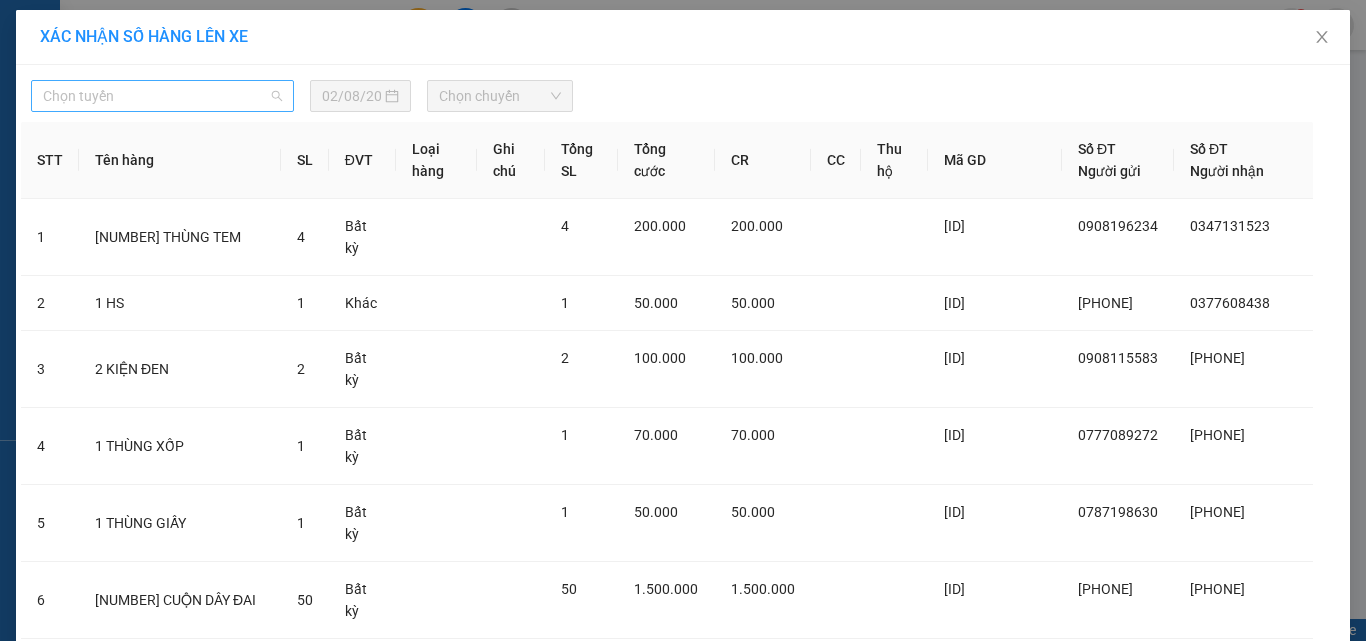 click on "Chọn tuyến" at bounding box center (162, 96) 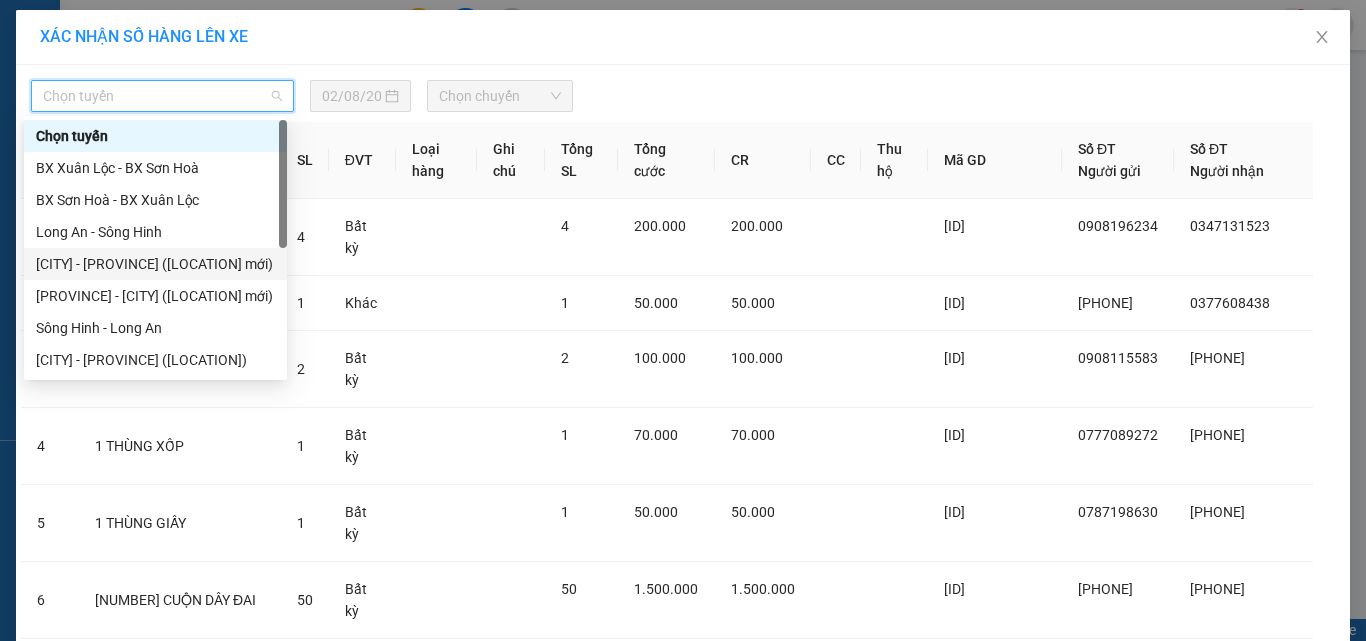 click on "[CITY] - [PROVINCE] ([LOCATION] mới)" at bounding box center [155, 264] 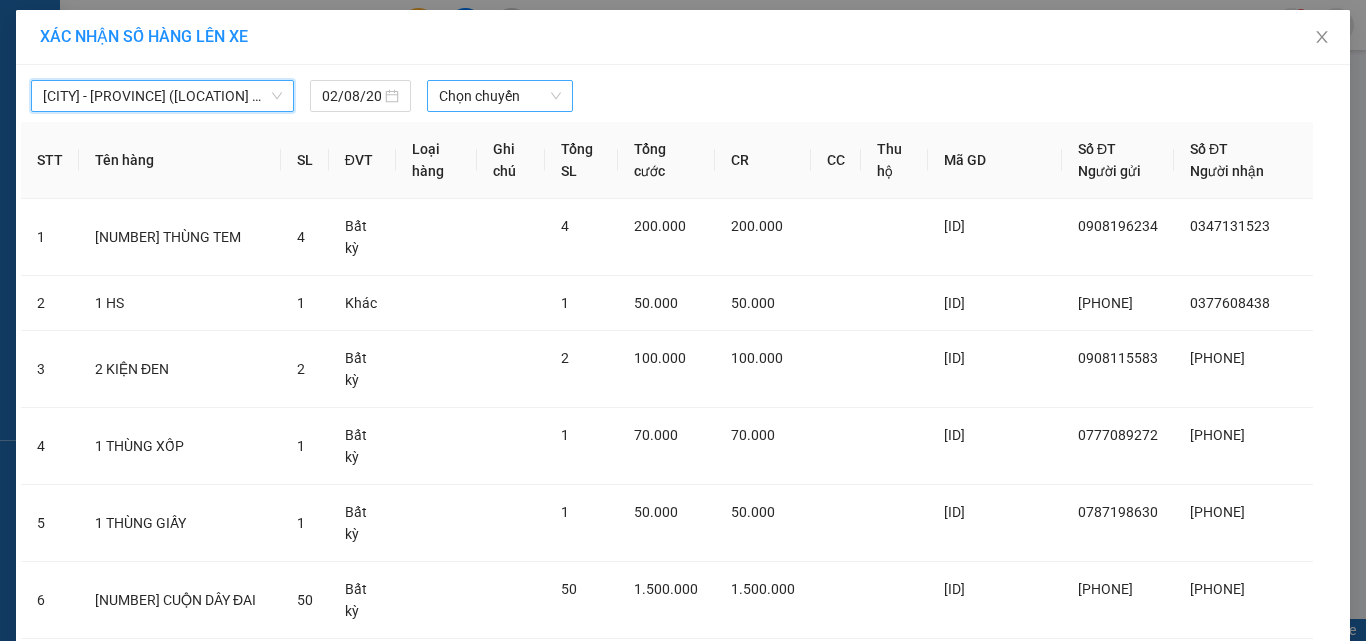 click on "Chọn chuyến" at bounding box center [500, 96] 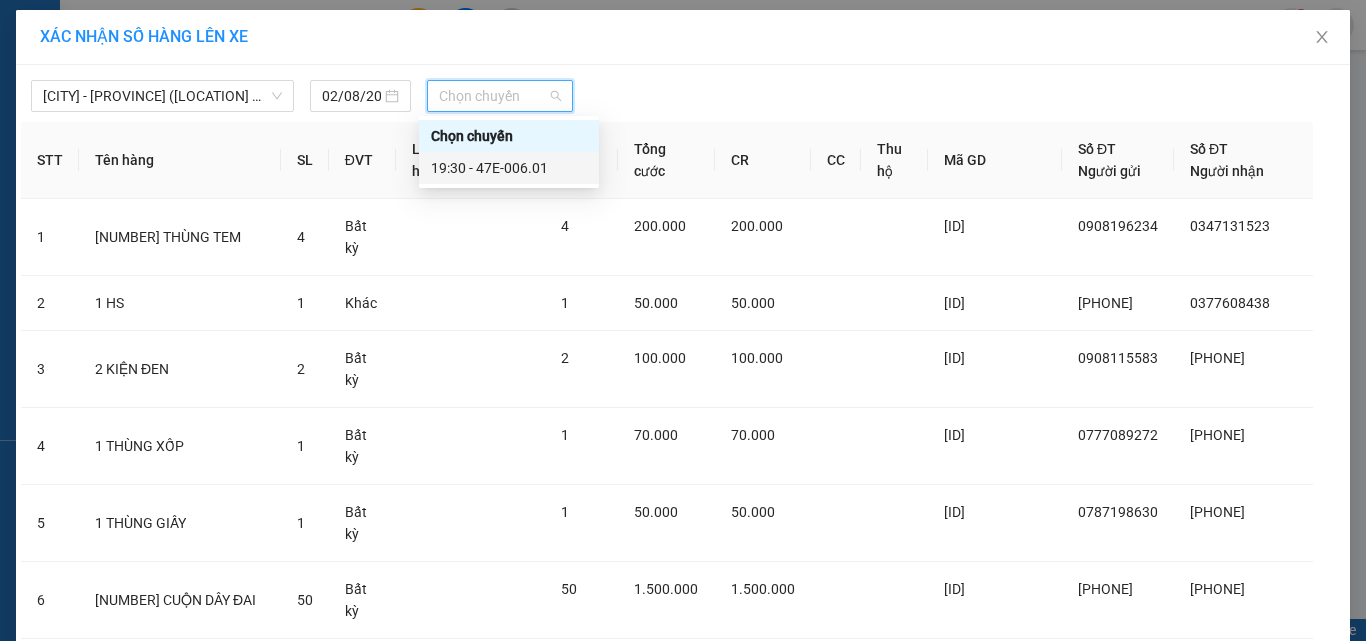 drag, startPoint x: 515, startPoint y: 159, endPoint x: 545, endPoint y: 209, distance: 58.30952 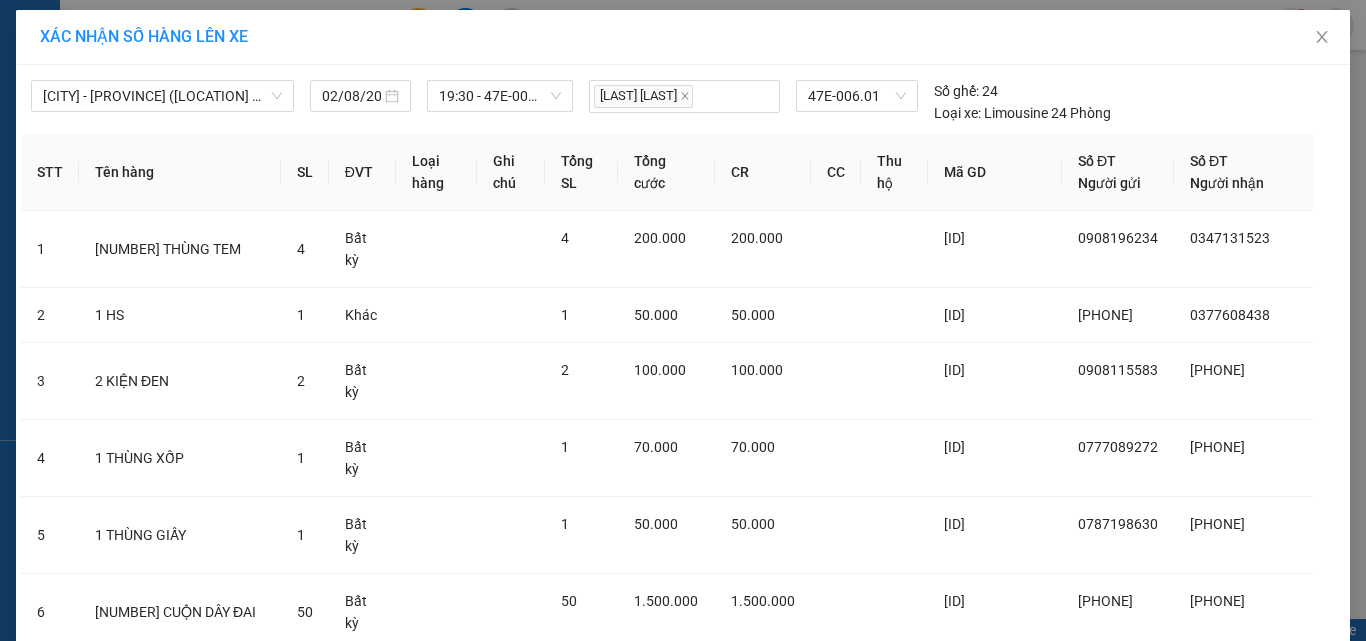 drag, startPoint x: 746, startPoint y: 582, endPoint x: 768, endPoint y: 577, distance: 22.561028 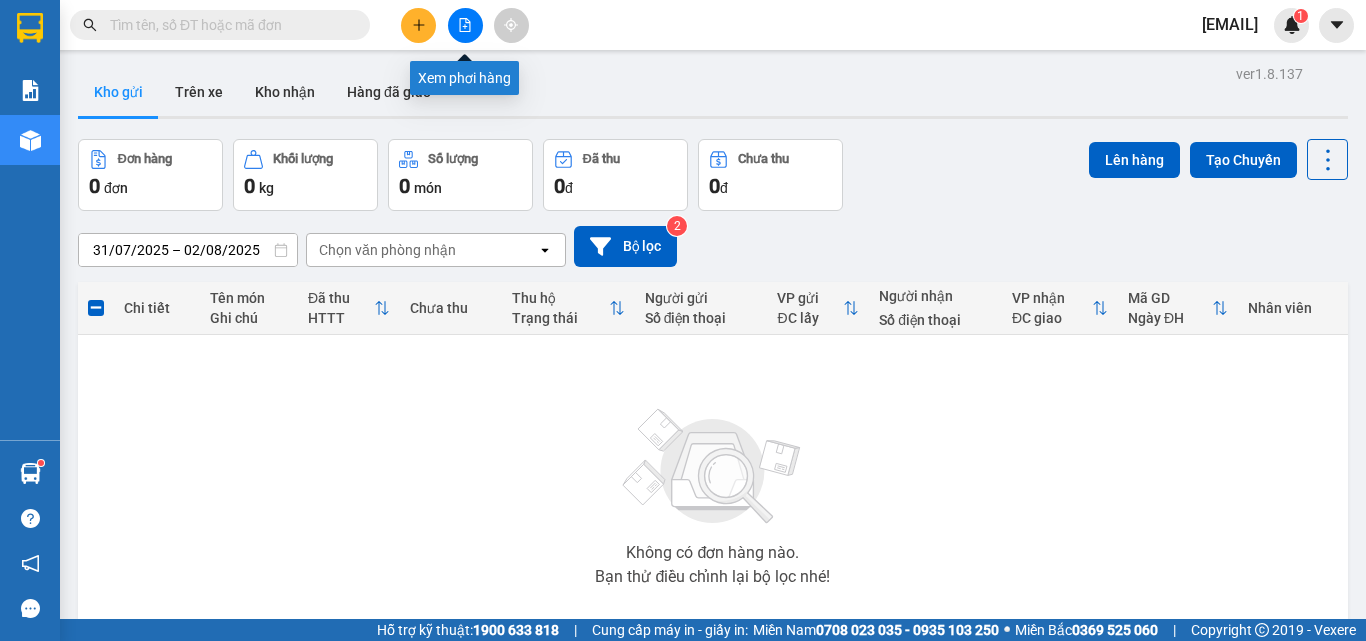 click 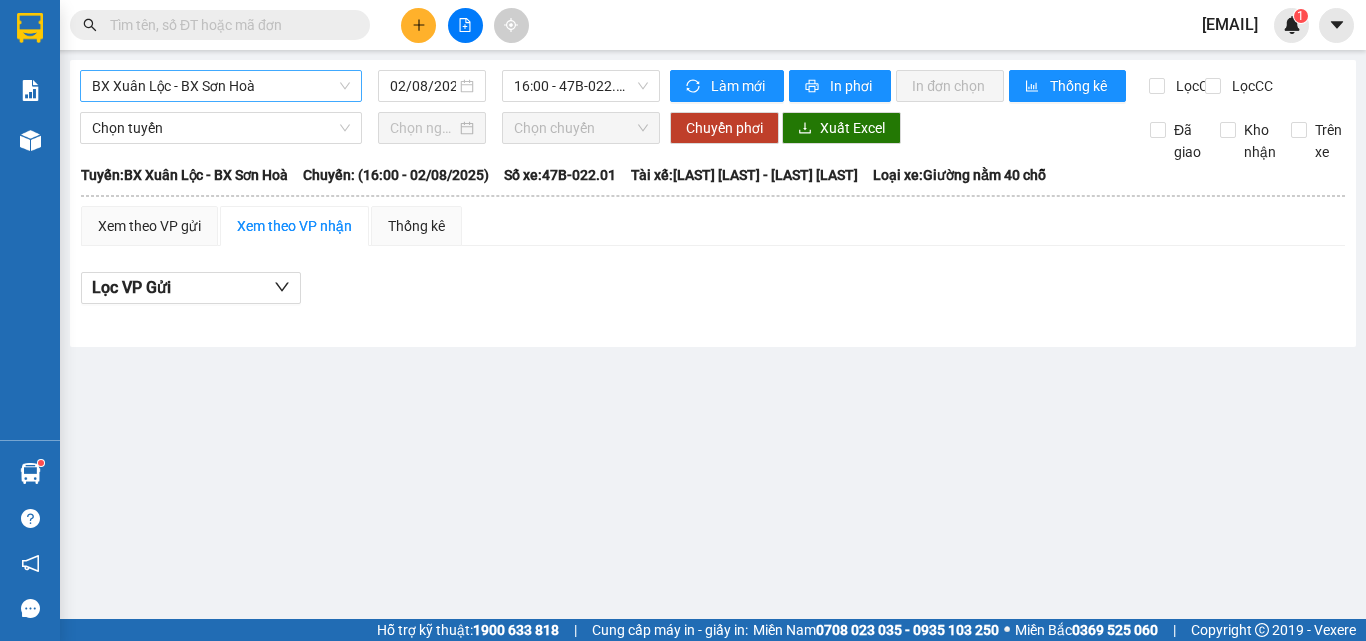 click on "BX Xuân Lộc - BX Sơn Hoà" at bounding box center [221, 86] 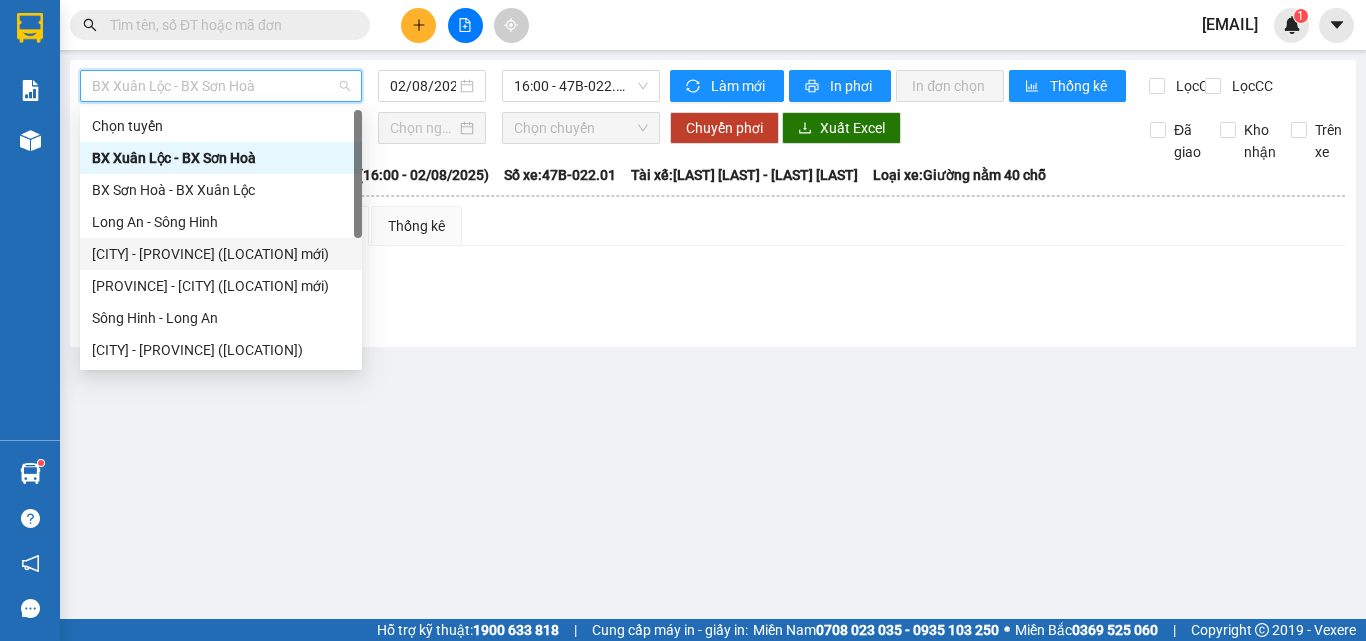 click on "[CITY] - [PROVINCE] ([LOCATION] mới)" at bounding box center [221, 254] 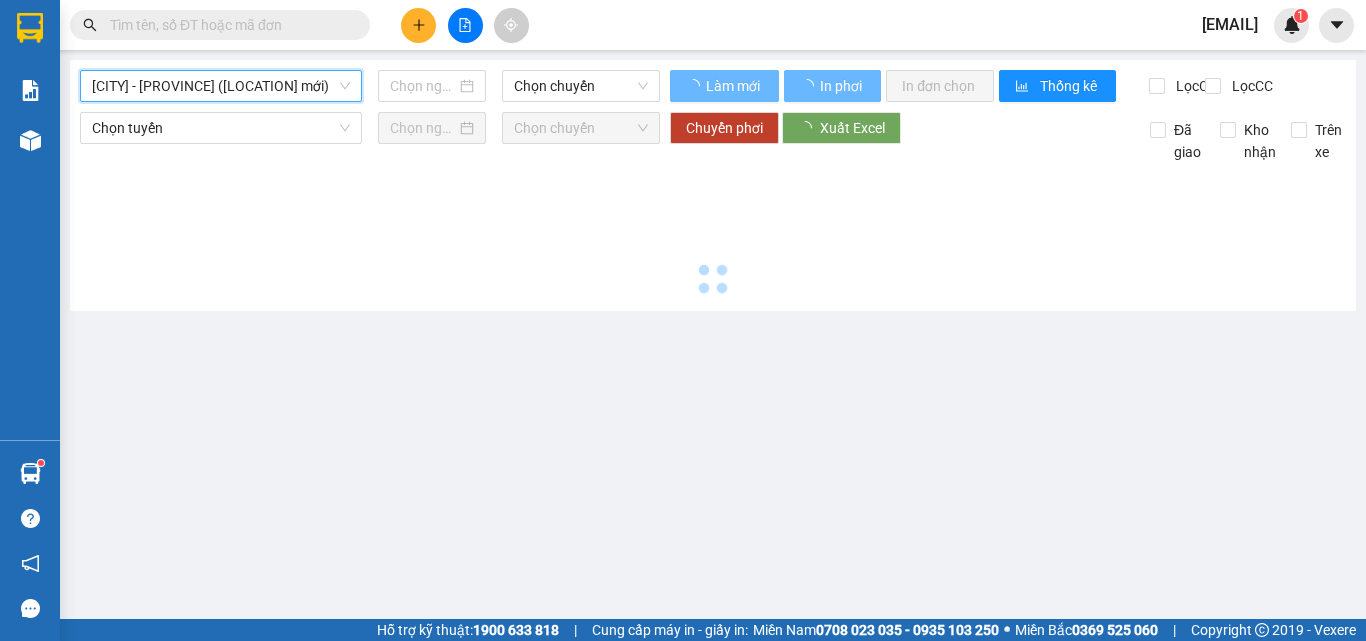 type on "02/08/2025" 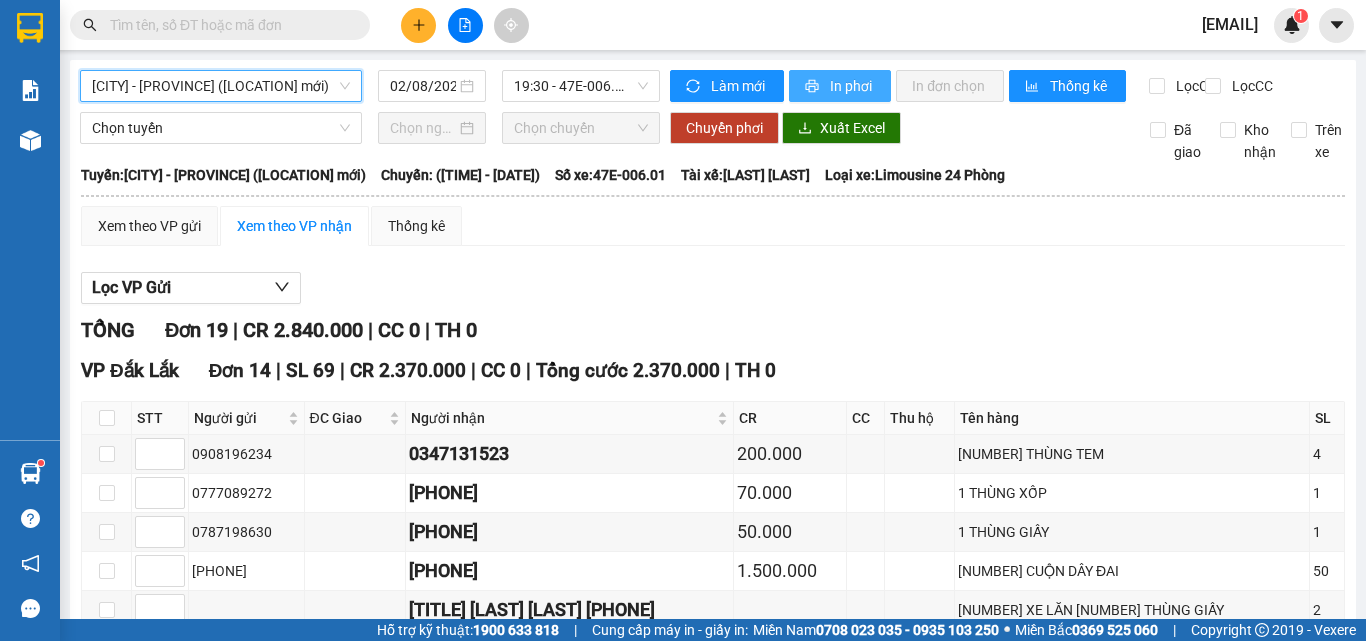 click on "In phơi" at bounding box center [852, 86] 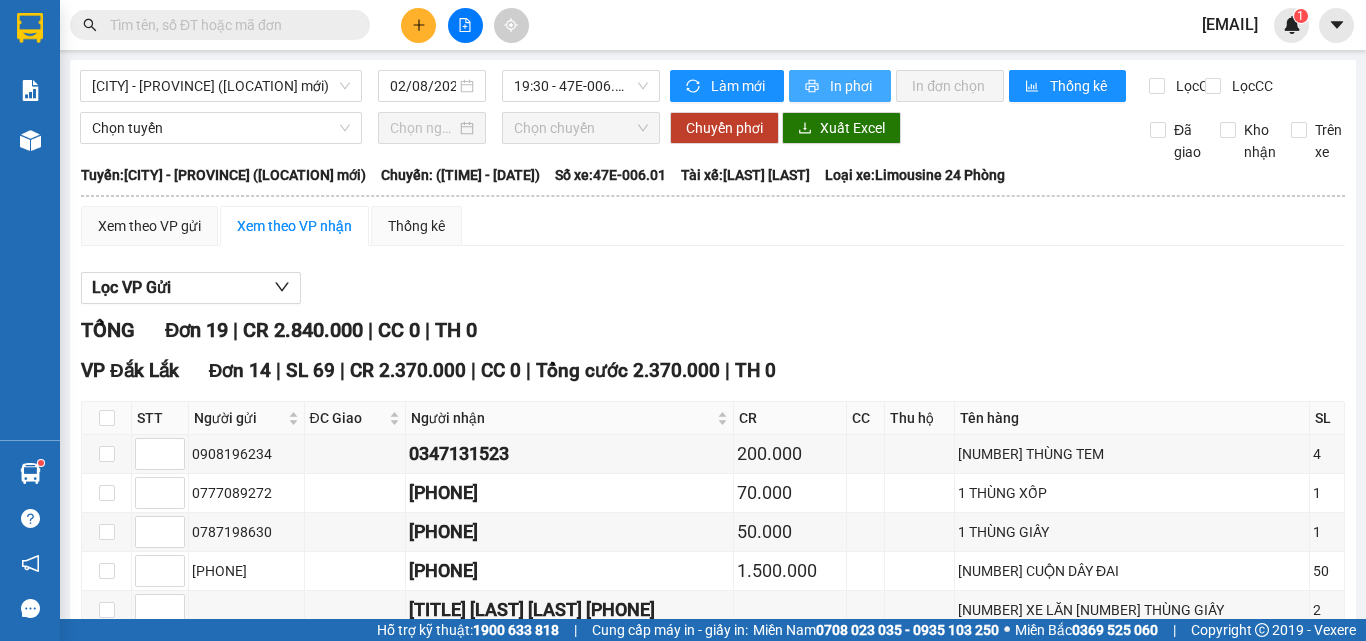 drag, startPoint x: 833, startPoint y: 81, endPoint x: 847, endPoint y: 81, distance: 14 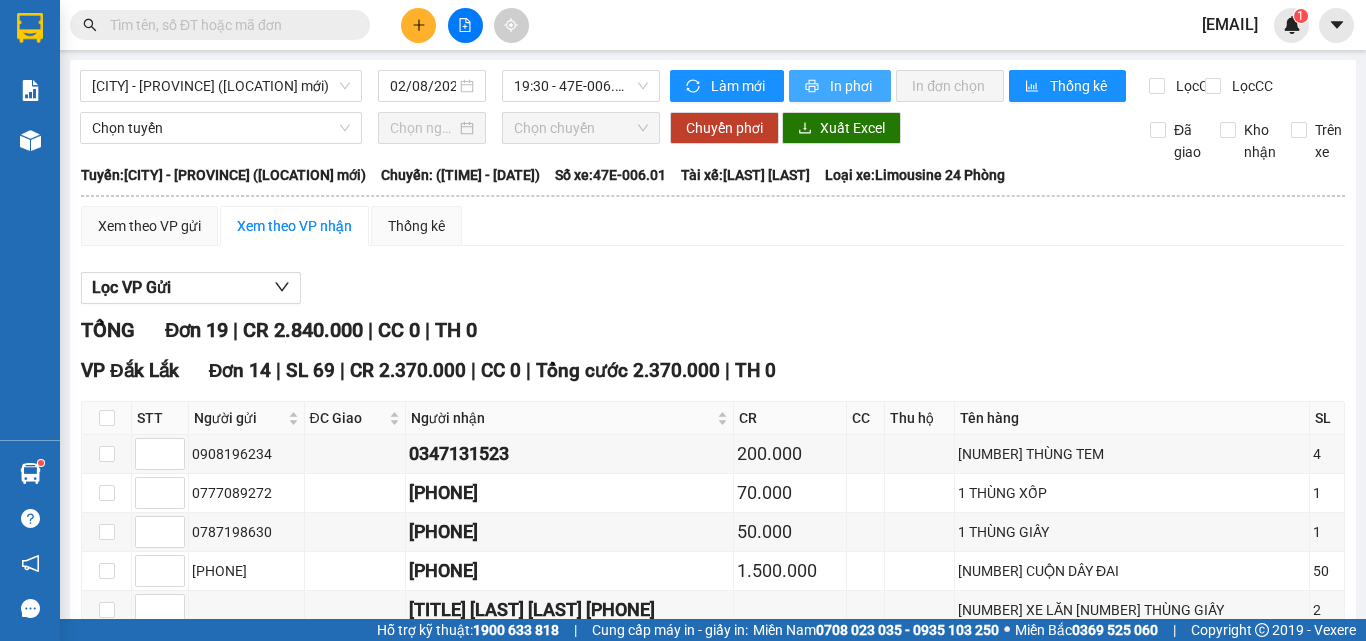 click on "In phơi" at bounding box center [852, 86] 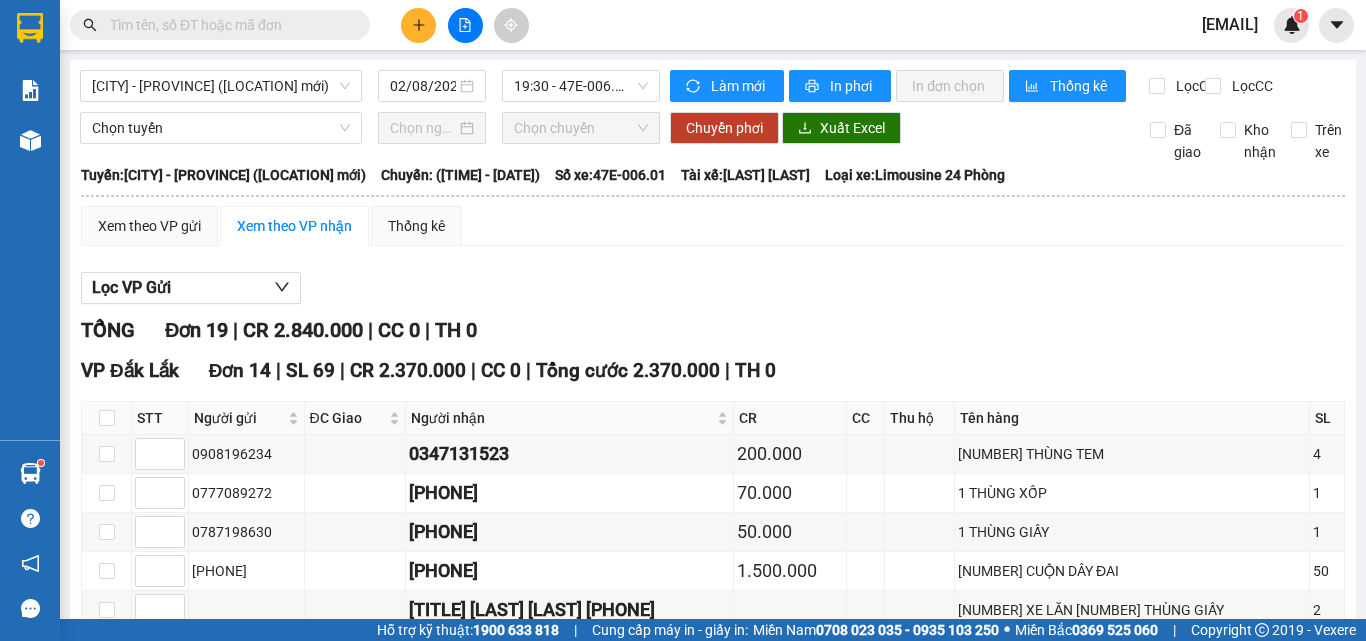 click at bounding box center (107, 922) 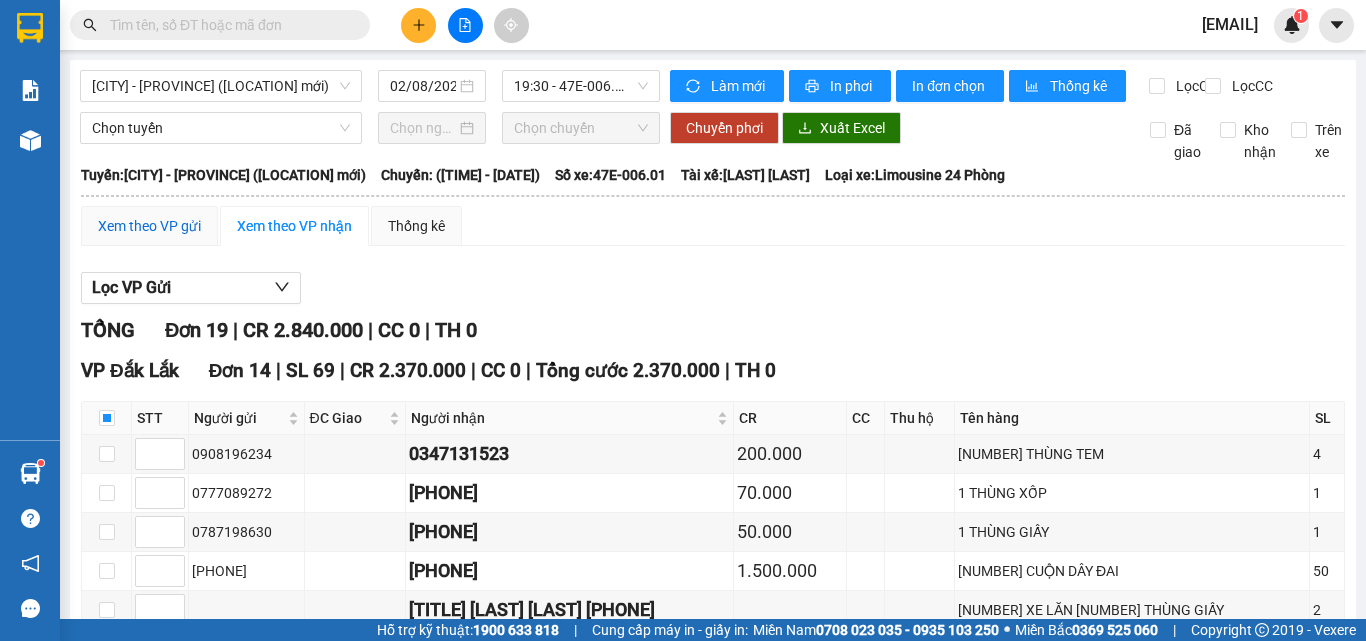 click on "Xem theo VP gửi" at bounding box center (149, 226) 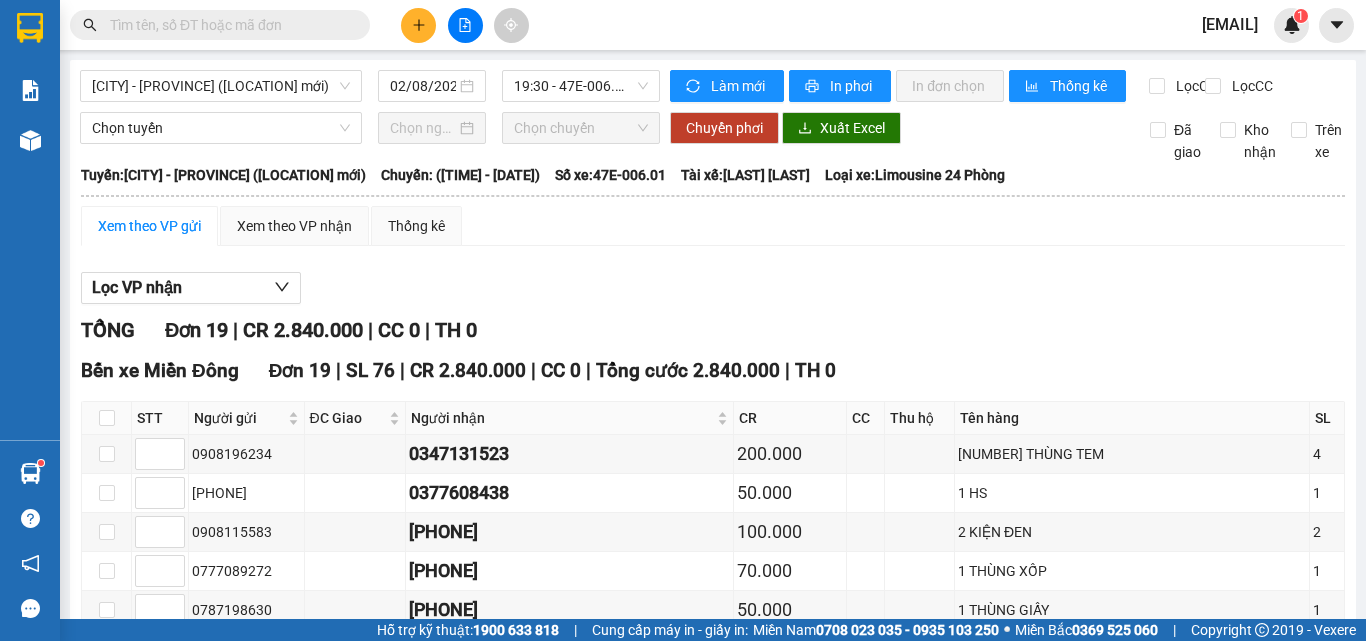 click at bounding box center (107, 1117) 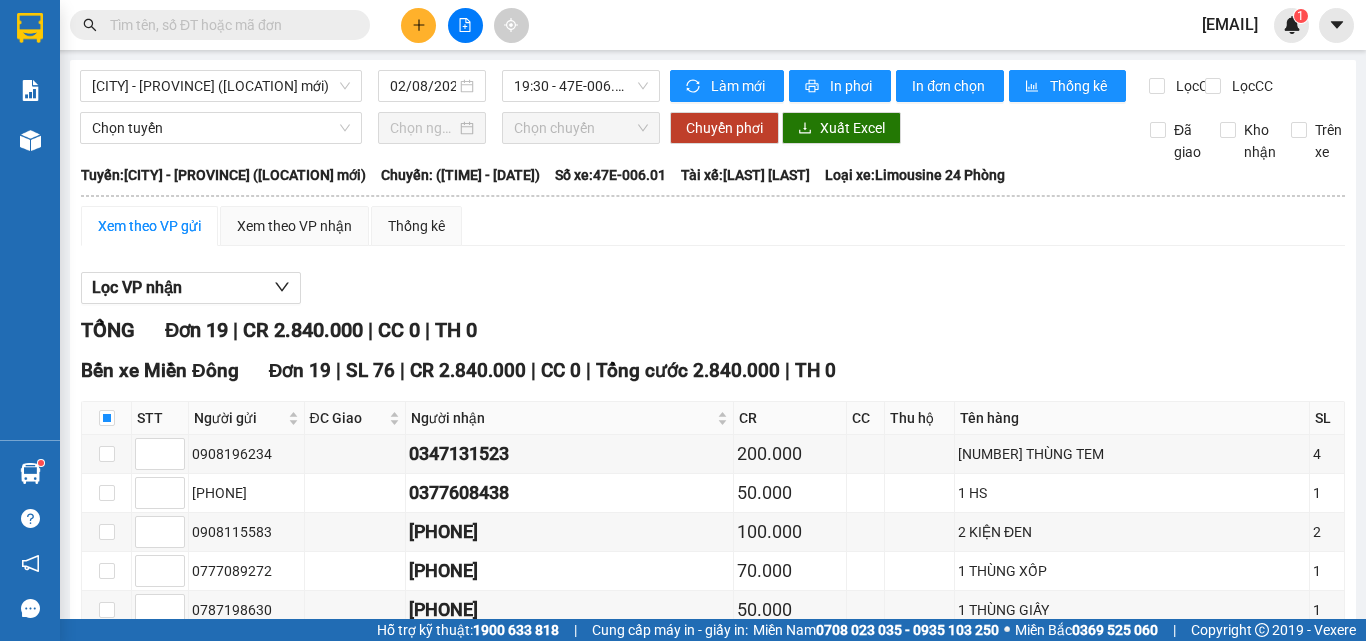 click at bounding box center [107, 1078] 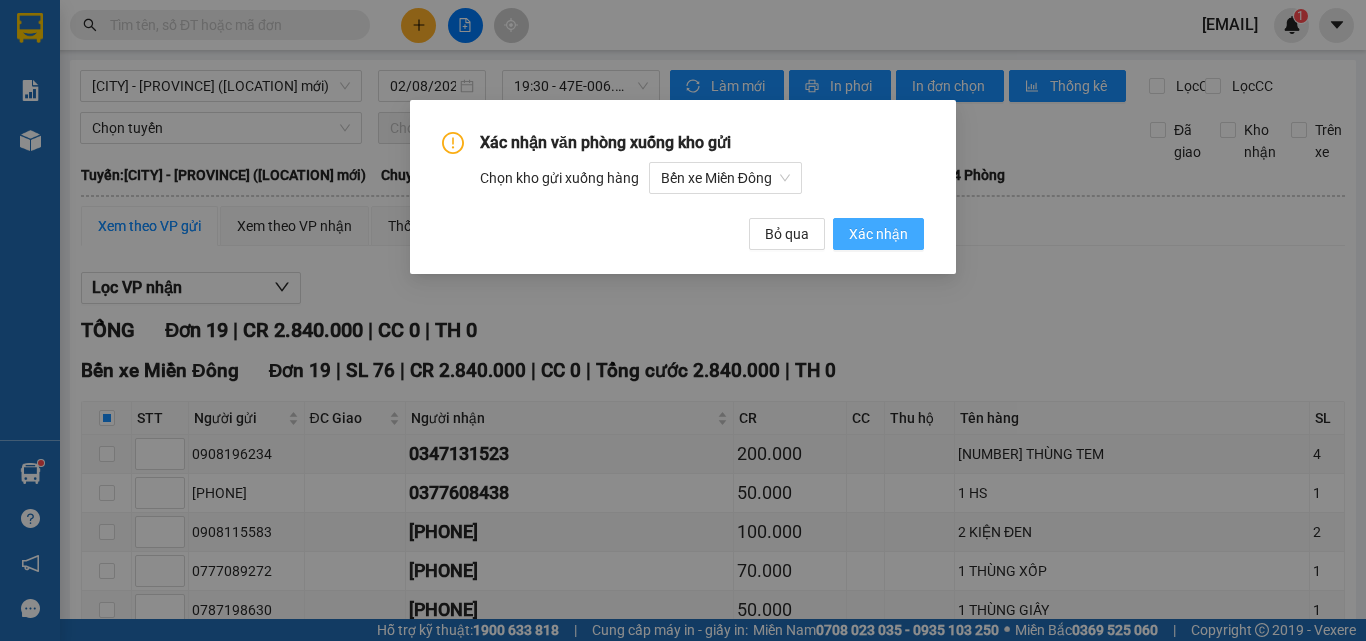 click on "Xác nhận" at bounding box center [878, 234] 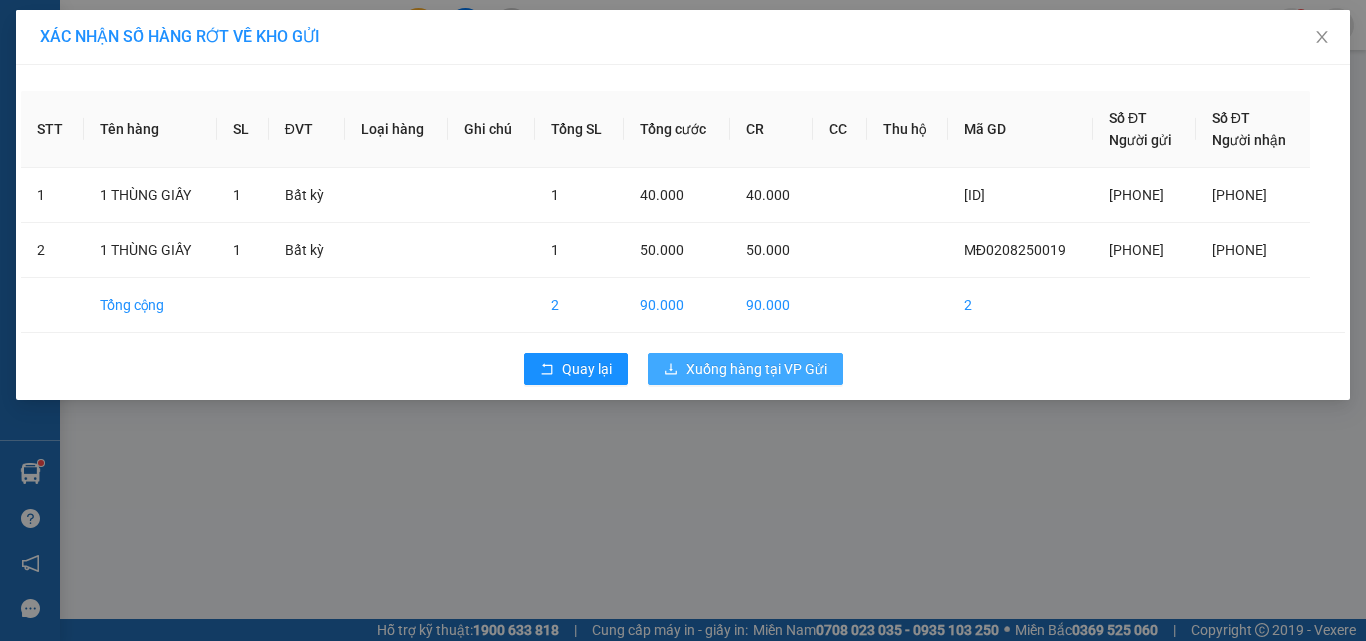 drag, startPoint x: 771, startPoint y: 358, endPoint x: 781, endPoint y: 355, distance: 10.440307 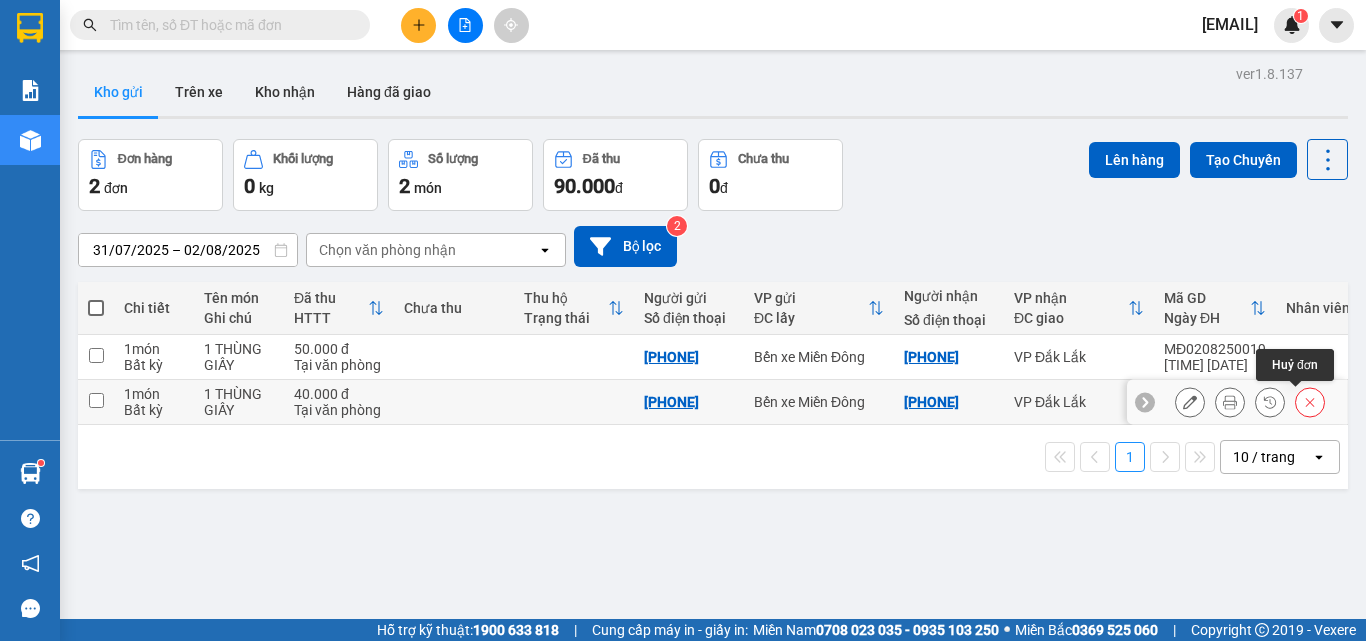 click 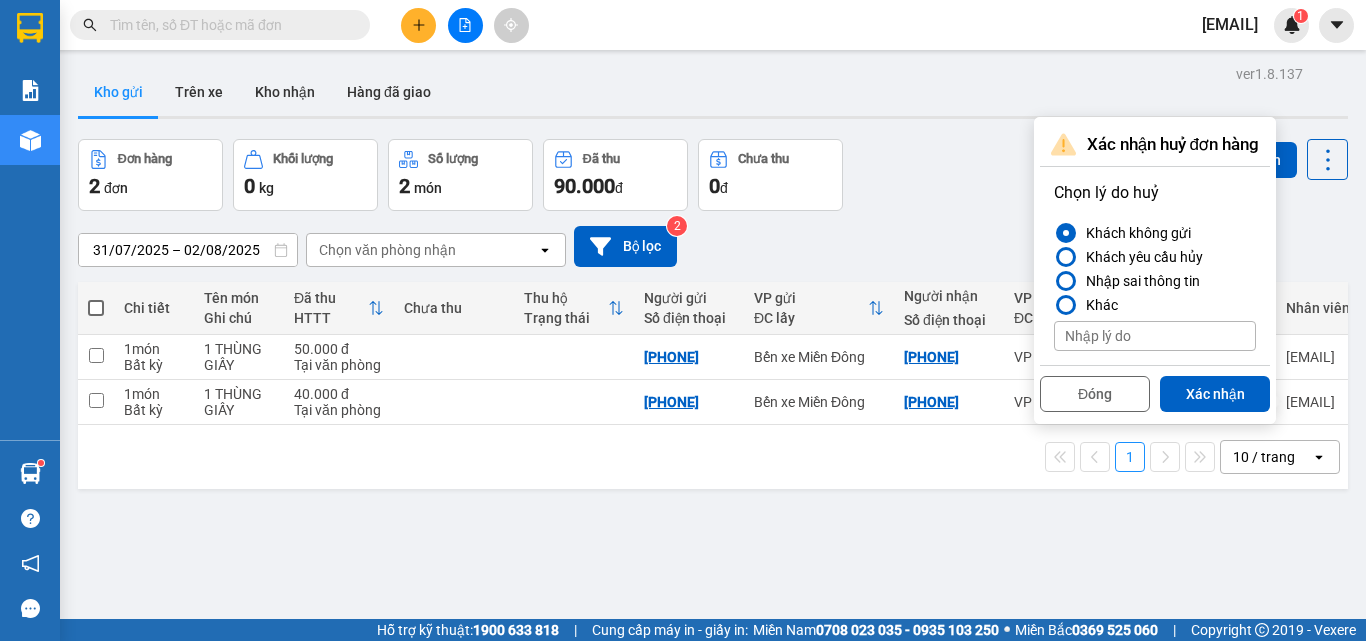 click on "Xác nhận" at bounding box center [1215, 394] 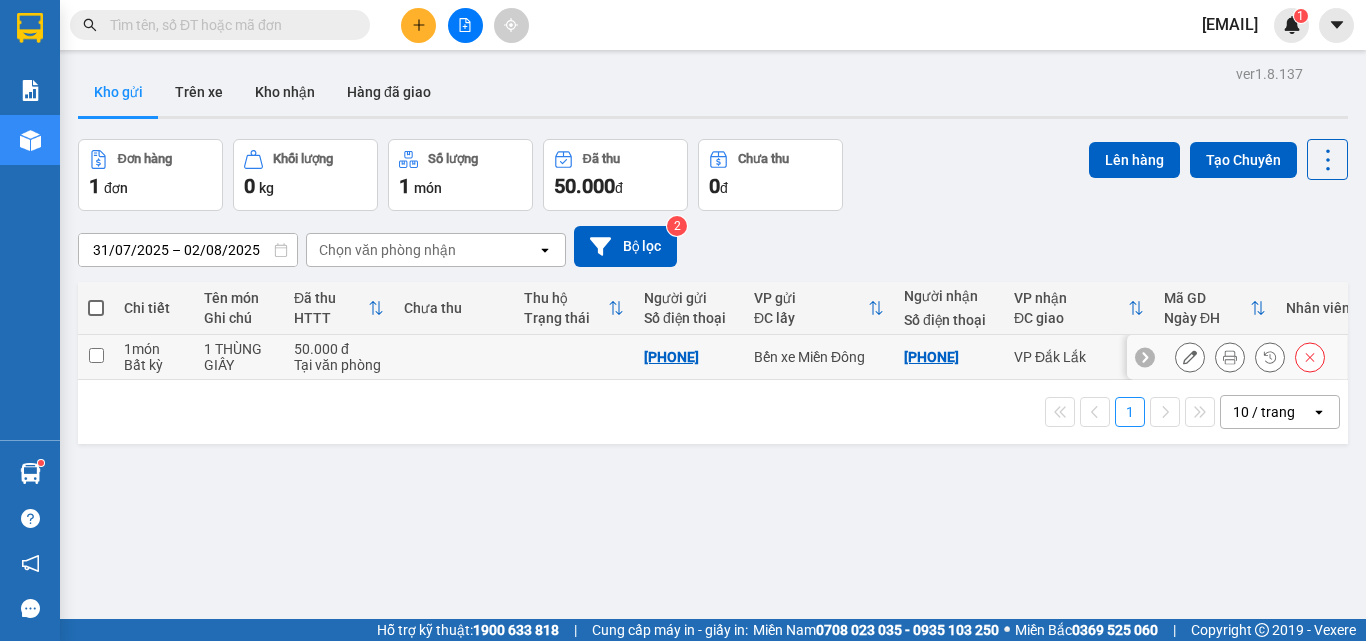 click on "[PHONE]" at bounding box center (949, 357) 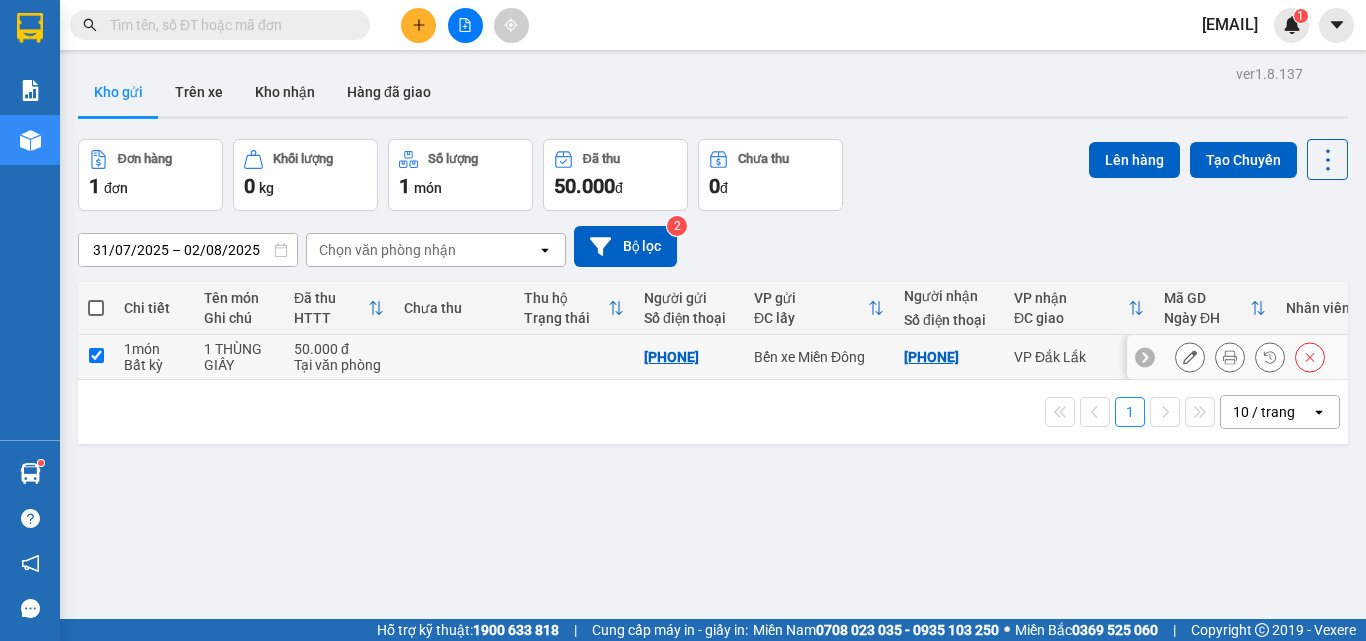 checkbox on "true" 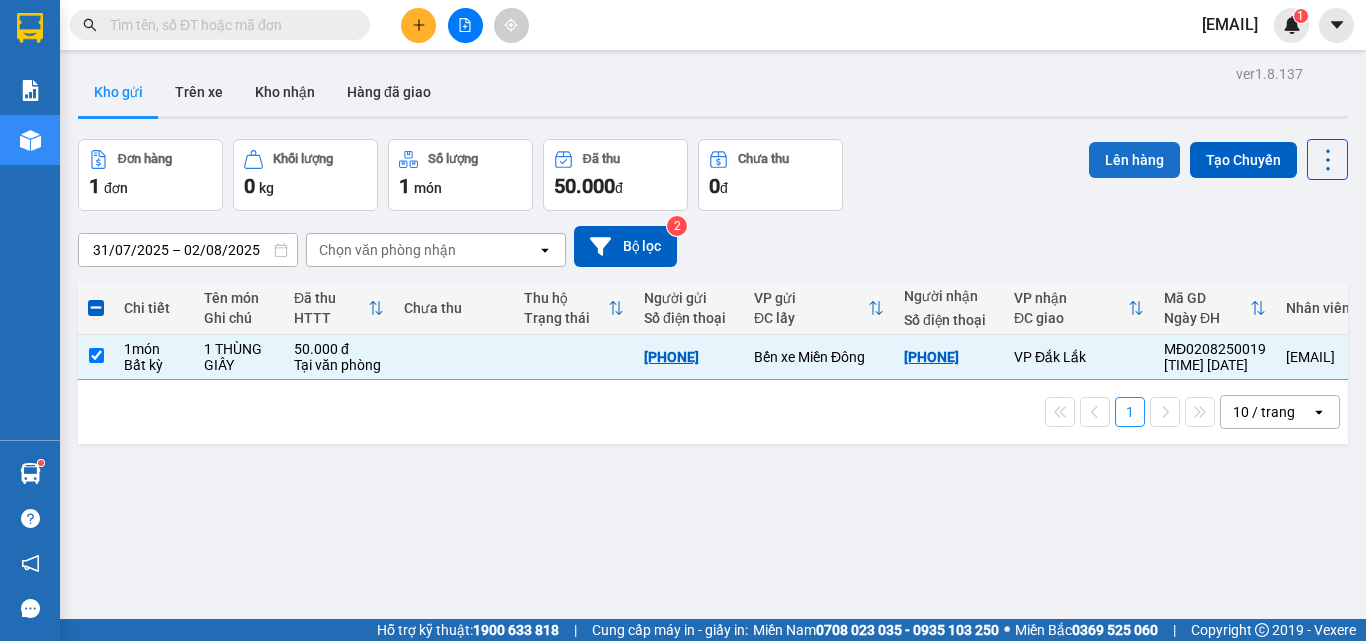 click on "Lên hàng" at bounding box center (1134, 160) 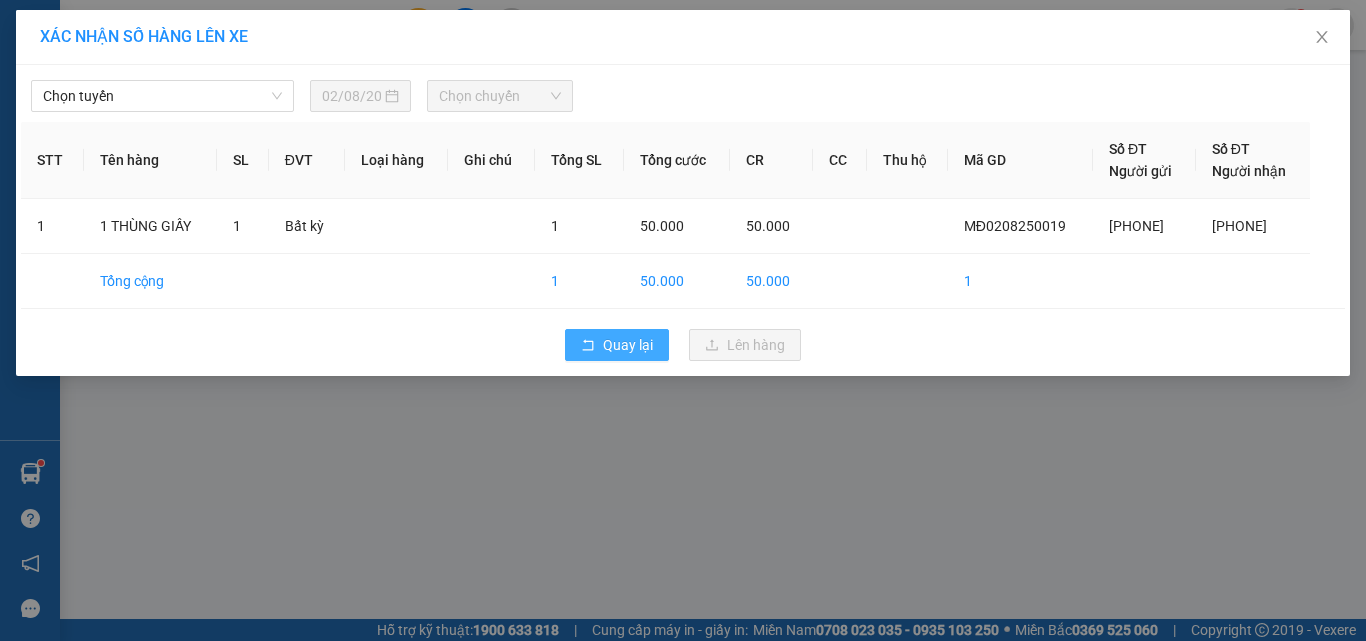 click on "Quay lại" at bounding box center (628, 345) 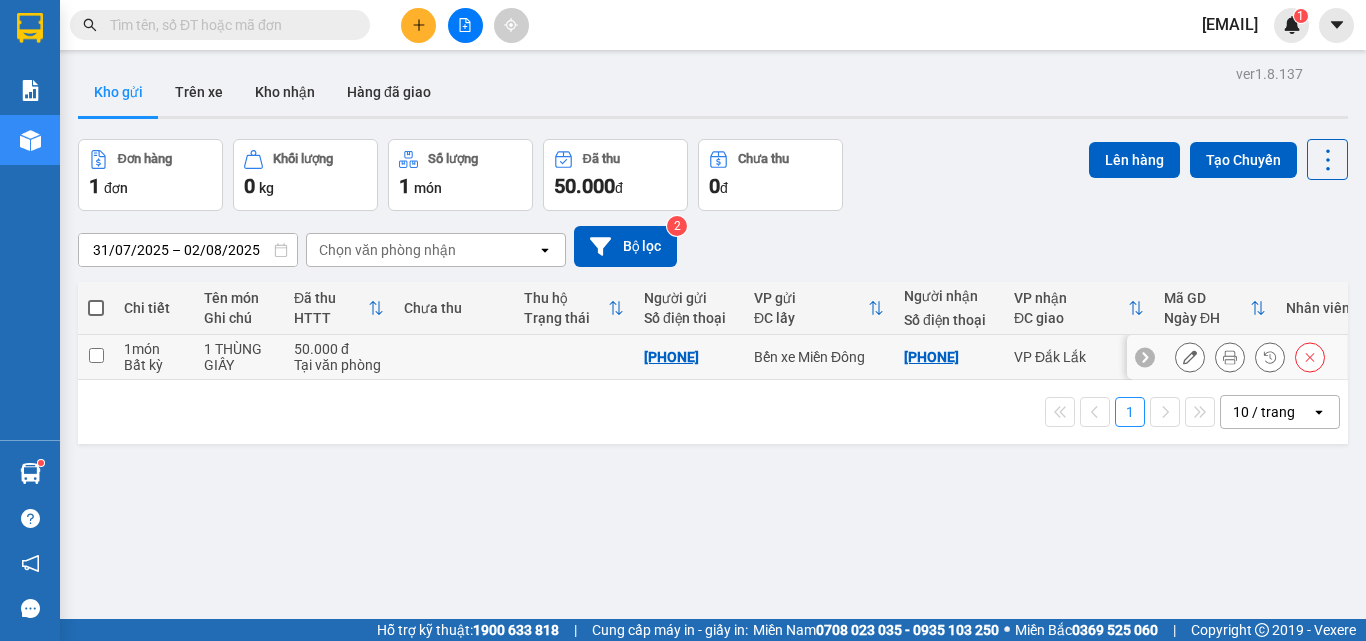 click 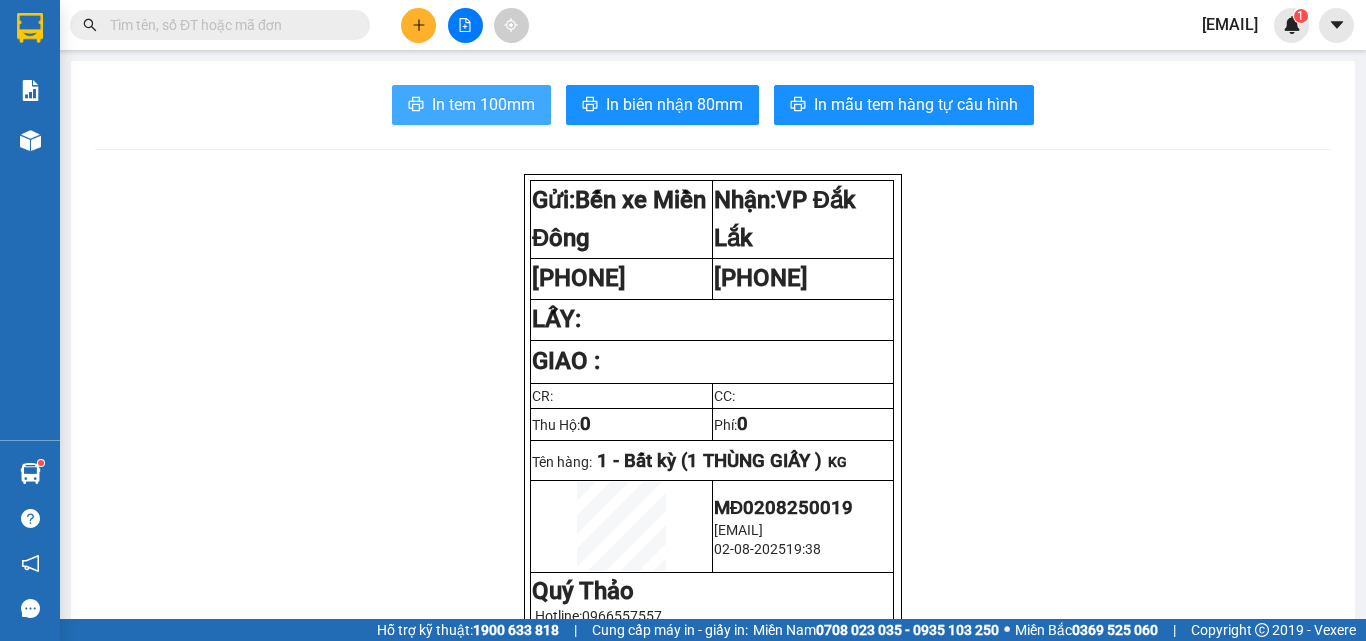 click on "In tem 100mm" at bounding box center [483, 104] 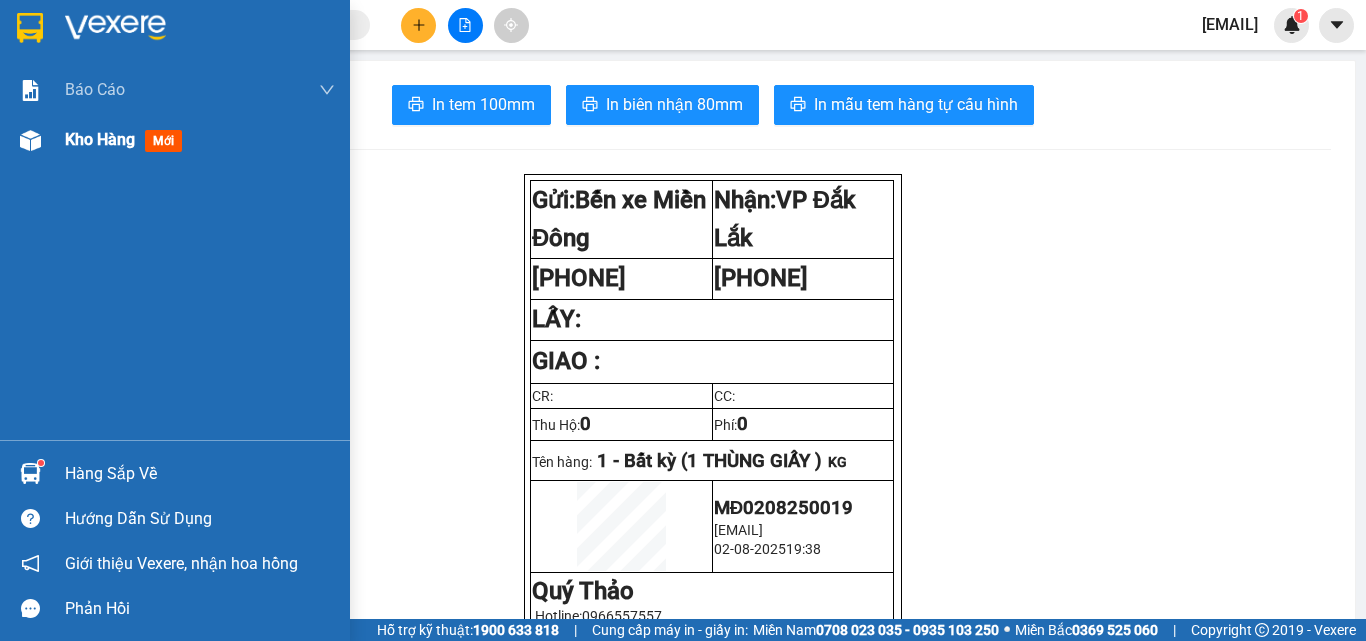 click on "Kho hàng" at bounding box center (100, 139) 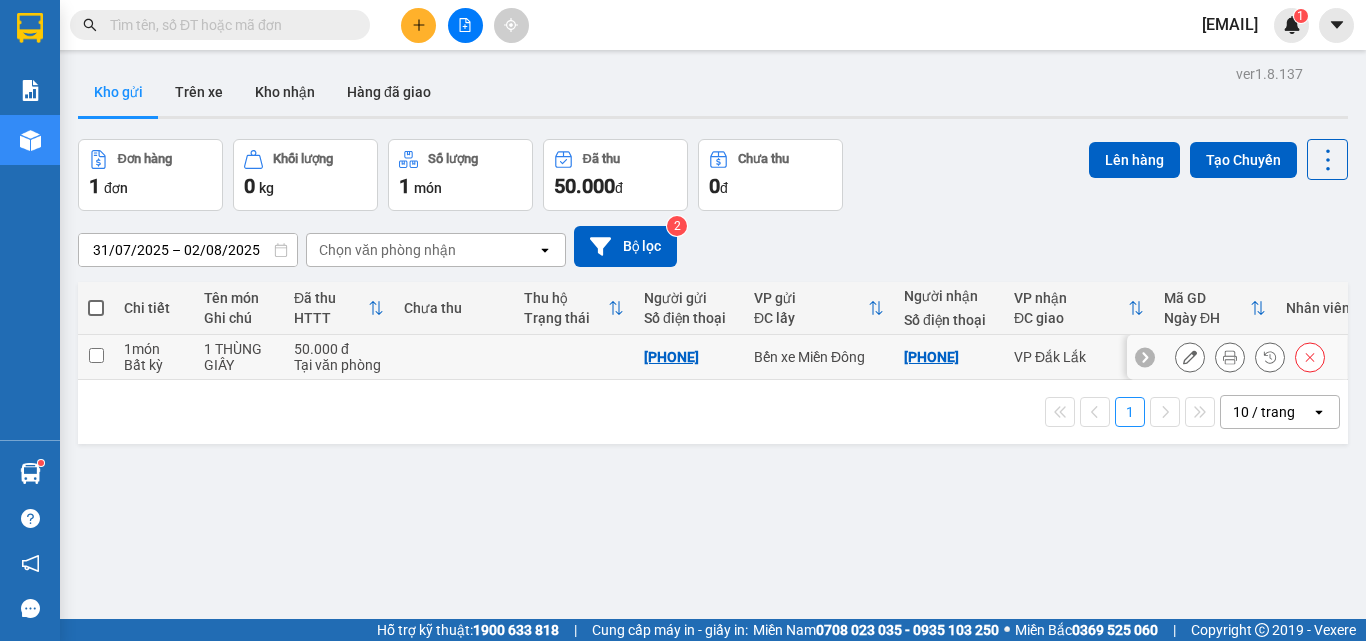 drag, startPoint x: 1017, startPoint y: 352, endPoint x: 1136, endPoint y: 182, distance: 207.51144 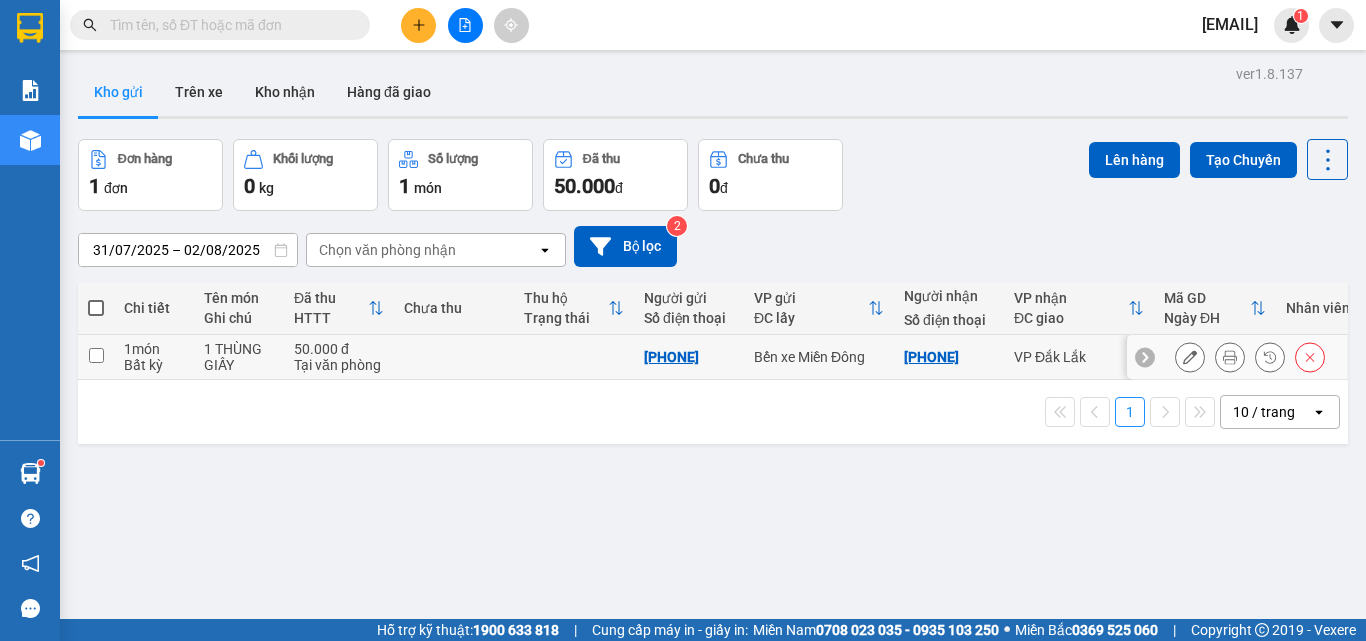 click on "VP Đắk Lắk" at bounding box center [1079, 357] 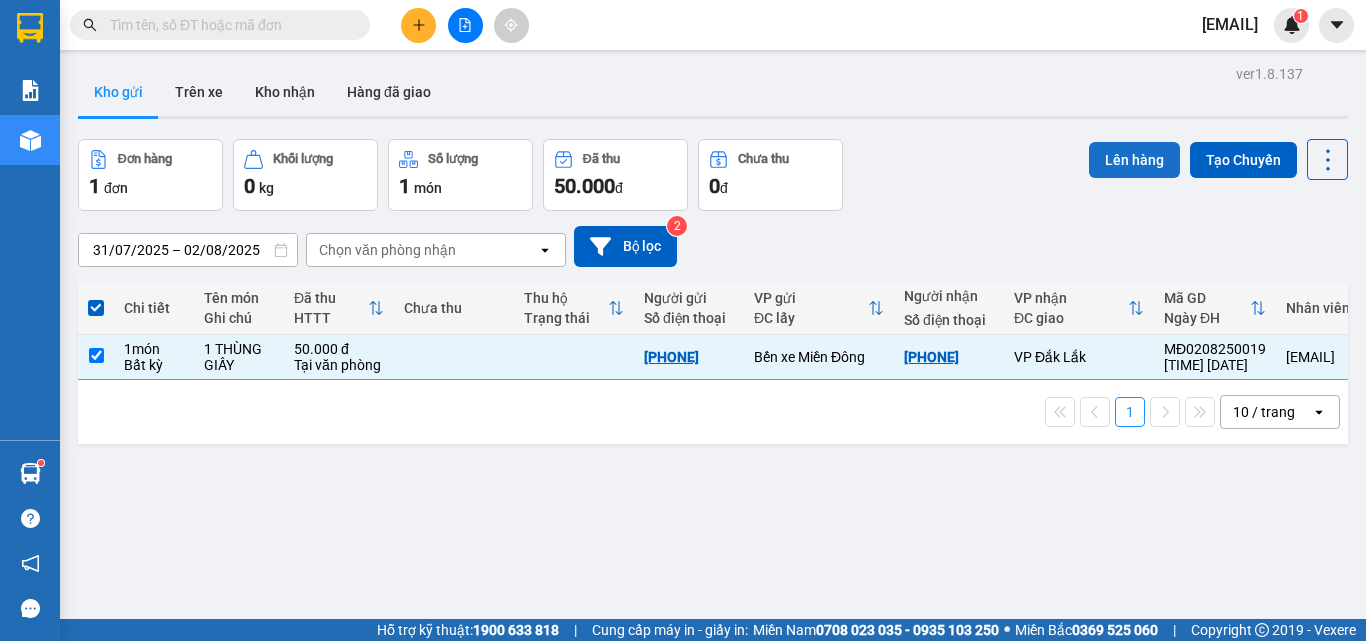 click on "Lên hàng" at bounding box center [1134, 160] 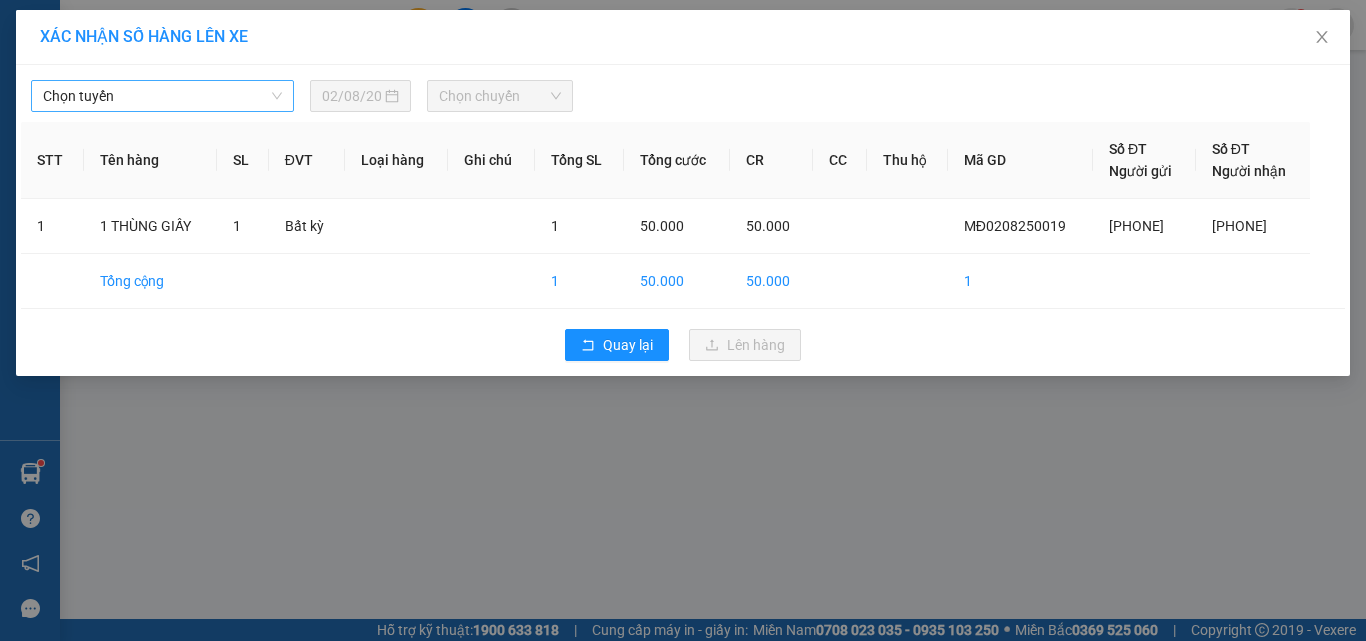 click on "Chọn tuyến" at bounding box center (162, 96) 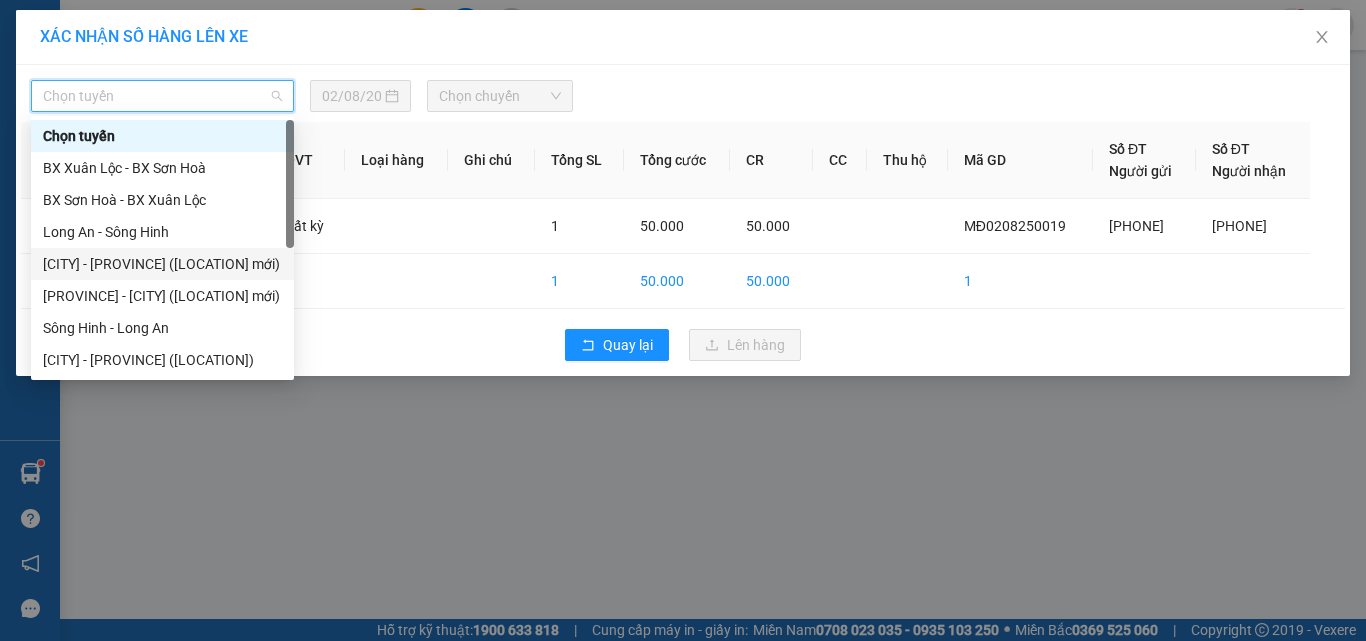 drag, startPoint x: 148, startPoint y: 264, endPoint x: 402, endPoint y: 173, distance: 269.8092 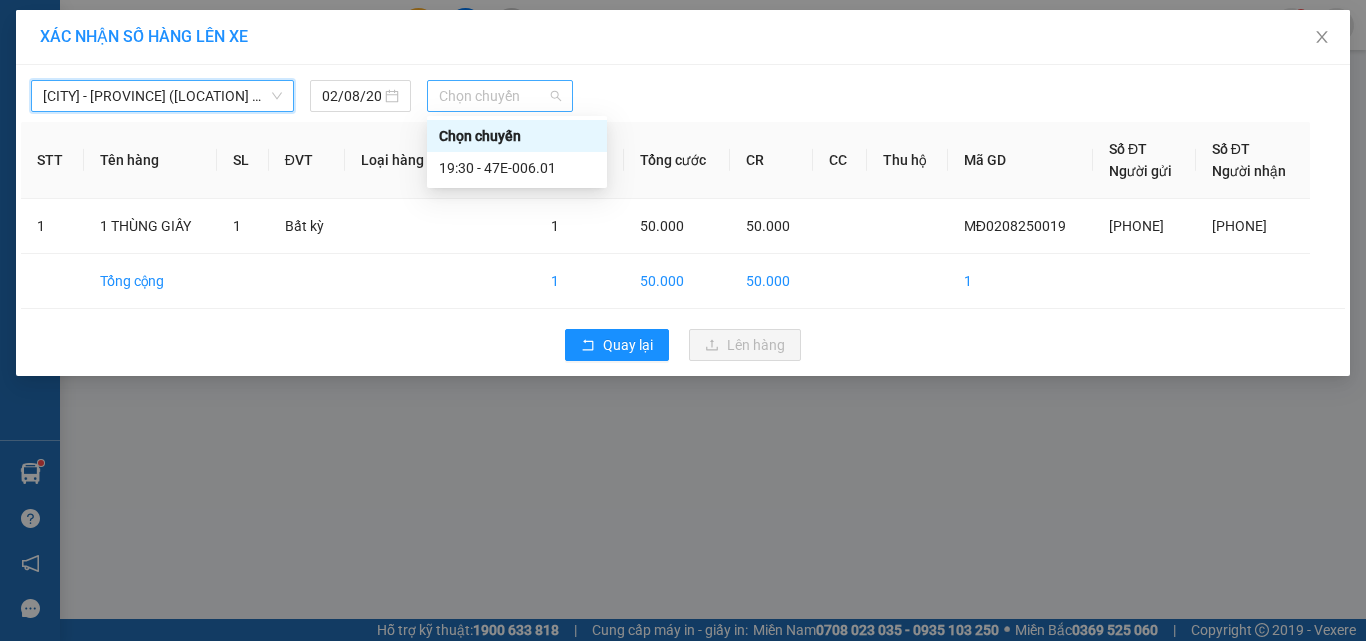 click on "Chọn chuyến" at bounding box center [500, 96] 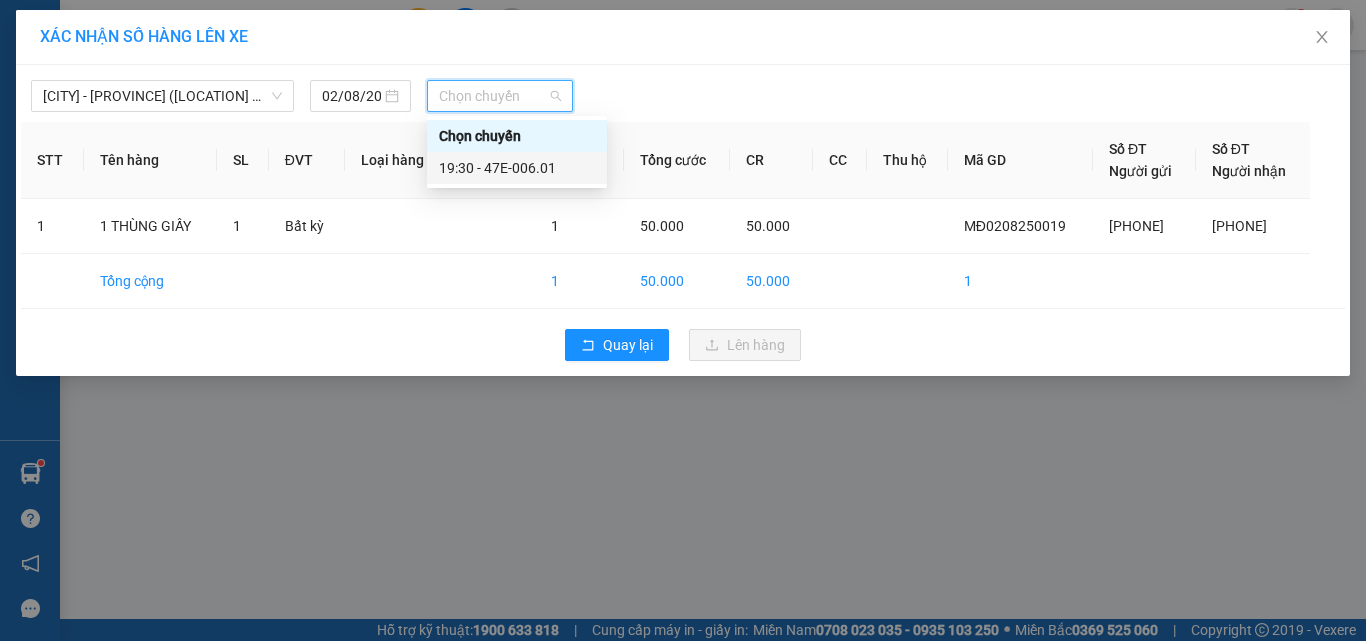 drag, startPoint x: 496, startPoint y: 167, endPoint x: 530, endPoint y: 197, distance: 45.343136 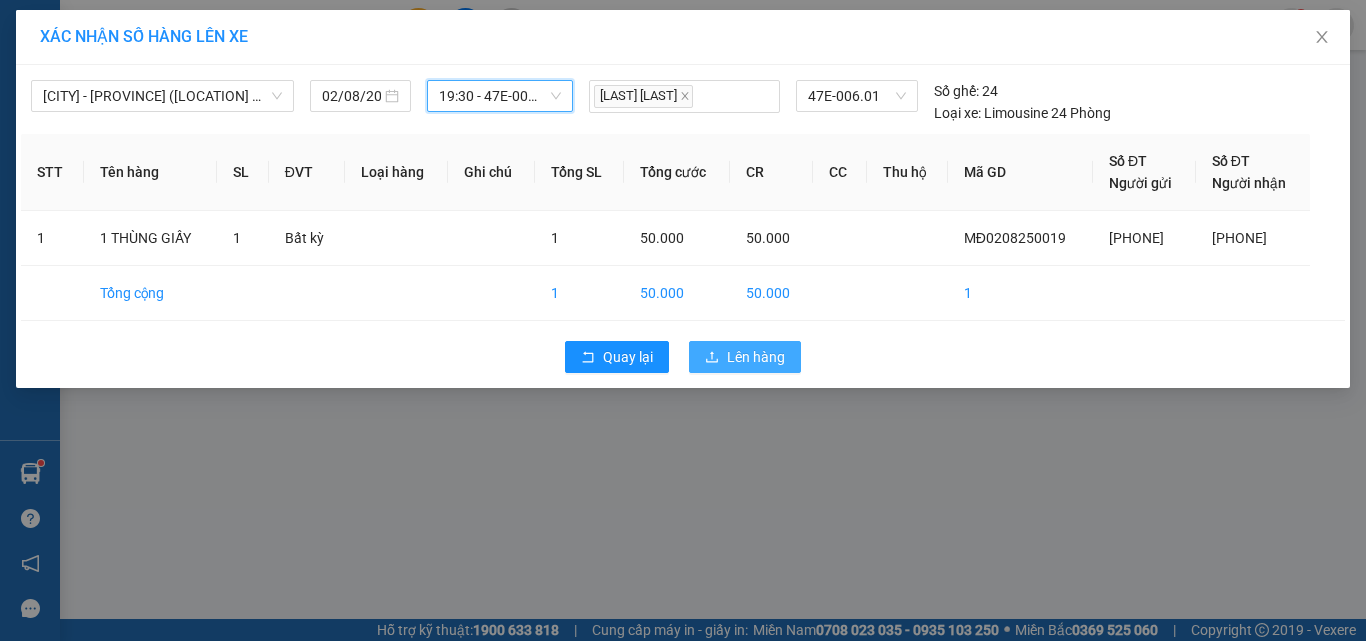 click on "Lên hàng" at bounding box center [756, 357] 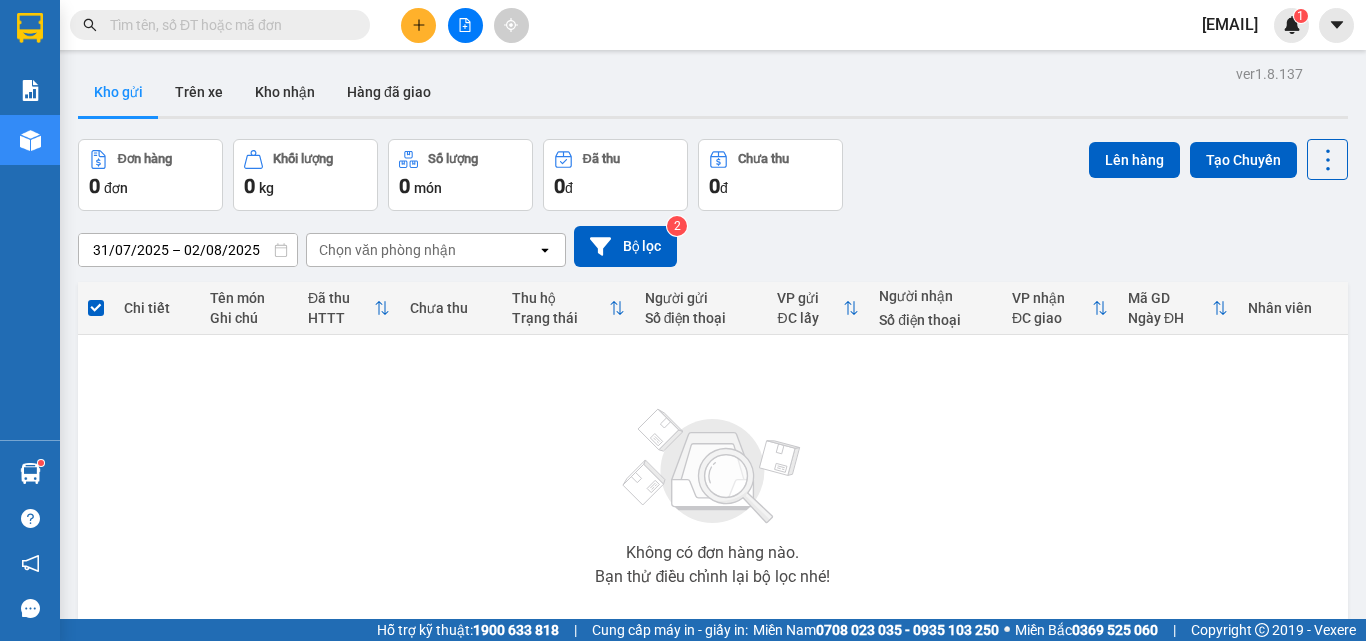 click on "Kết quả tìm kiếm ( [NUMBER] )  Bộ lọc  No Data [EMAIL] [NUMBER]     Báo cáo Báo cáo dòng tiền (nhân viên) Doanh số tạo đơn theo VP gửi (nhân viên)     Kho hàng mới Hàng sắp về Hướng dẫn sử dụng Giới thiệu Vexere, nhận hoa hồng Phản hồi Phần mềm hỗ trợ bạn tốt chứ? ver  [VERSION] Kho gửi Trên xe Kho nhận Hàng đã giao Đơn hàng [NUMBER] đơn Khối lượng [NUMBER] kg Số lượng [NUMBER] món Đã thu [PRICE]  đ chưa thu [PRICE]  đ Lên hàng Tạo Chuyến [DATE] – [DATE] Press the down arrow key to interact with the calendar and select a date. Press the escape button to close the calendar. Selected date range is from [DATE] to [DATE]. Chọn văn phòng nhận open Bộ lọc [NUMBER] Chi tiết Tên món Ghi chú Đã thu HTTT Chưa thu Thu hộ Trạng thái Người gửi Số điện thoại VP gửi ĐC lấy Người nhận Số điện thoại VP nhận ĐC giao Mã GD Ngày ĐH Nhân viênKhông có đơn hàng nào. [NUMBER] / trang open | |" at bounding box center (683, 320) 